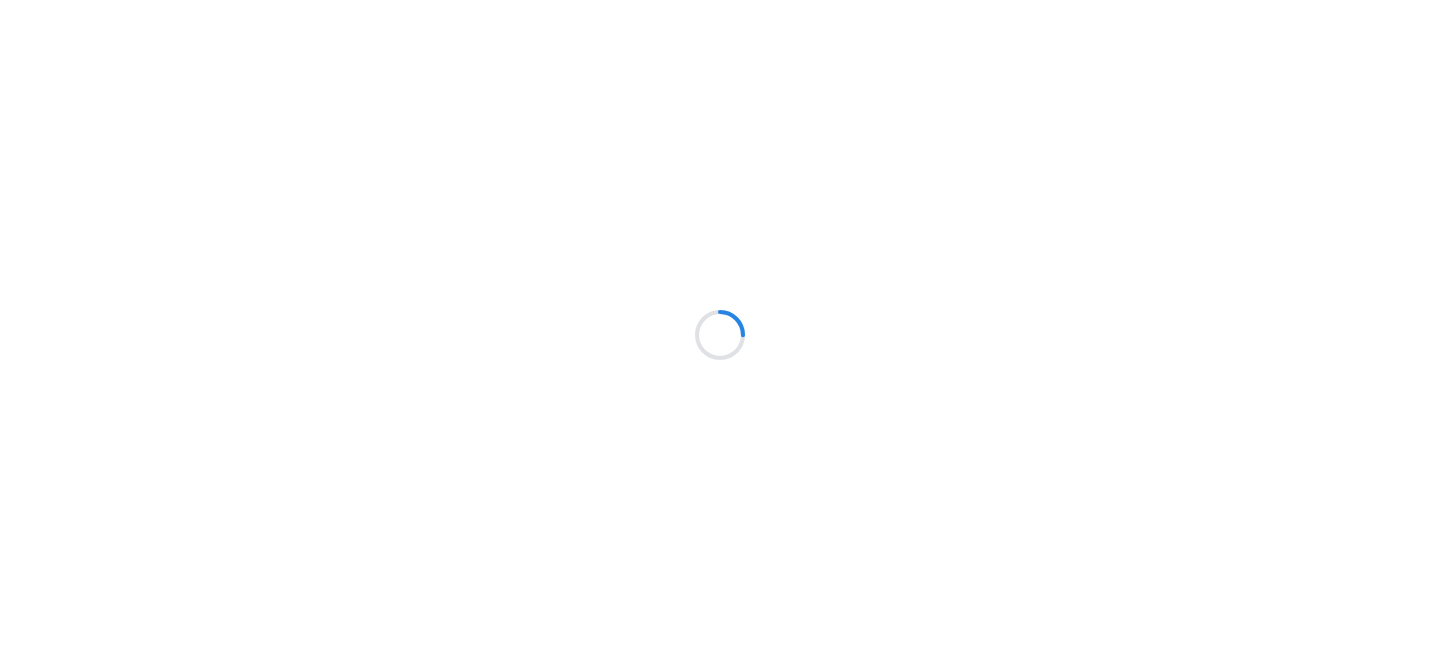 scroll, scrollTop: 0, scrollLeft: 0, axis: both 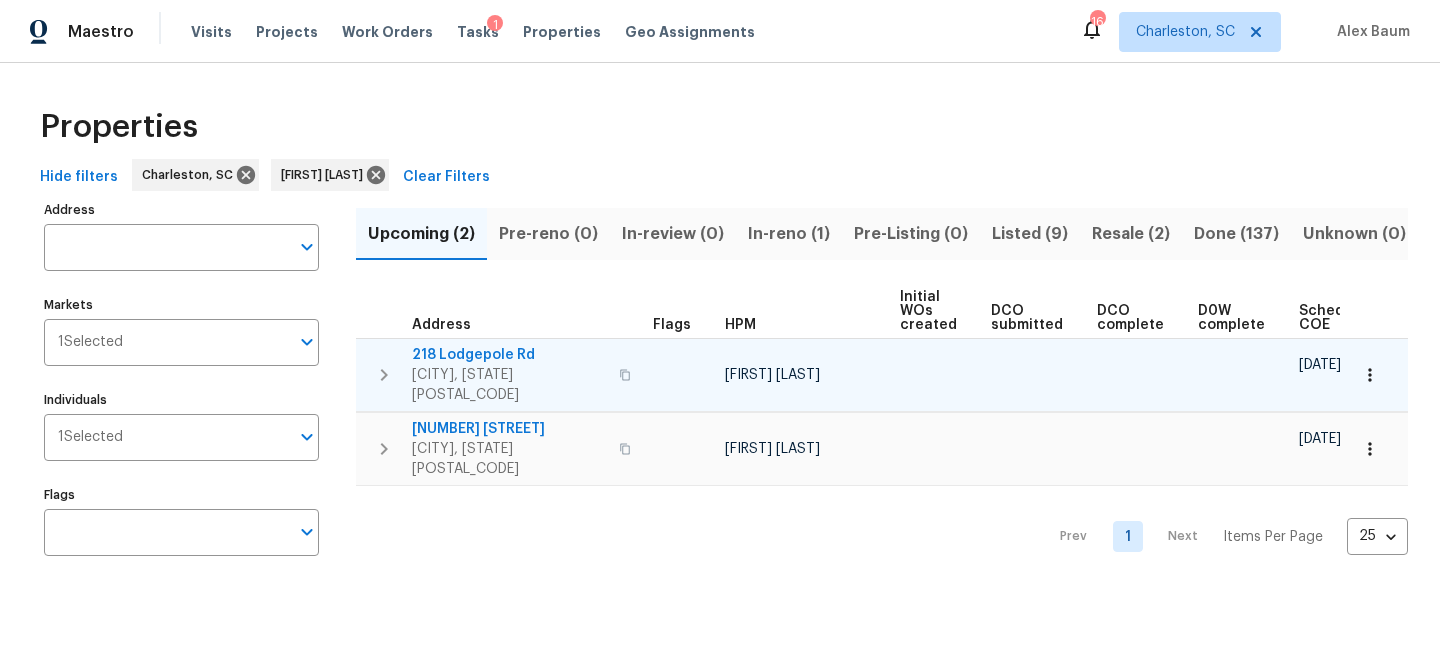 click on "218 Lodgepole Rd" at bounding box center (509, 355) 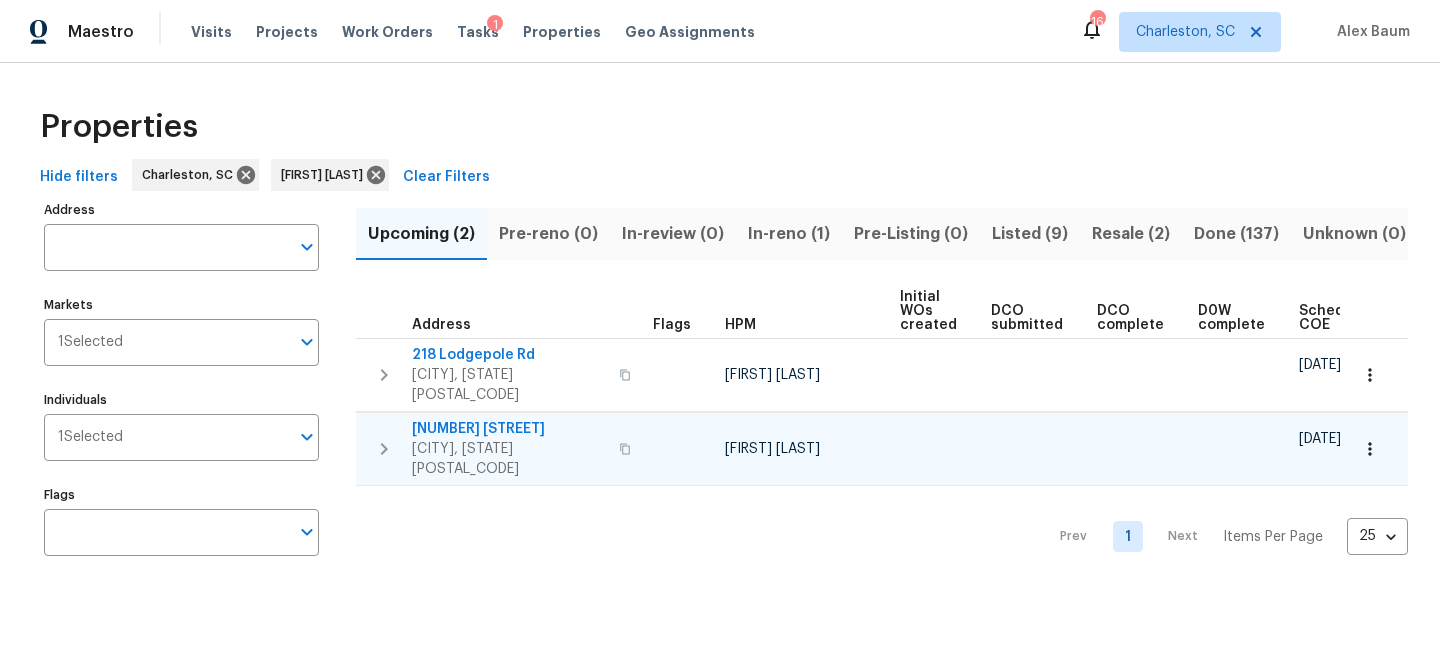click on "[NUMBER] [STREET]" at bounding box center (509, 429) 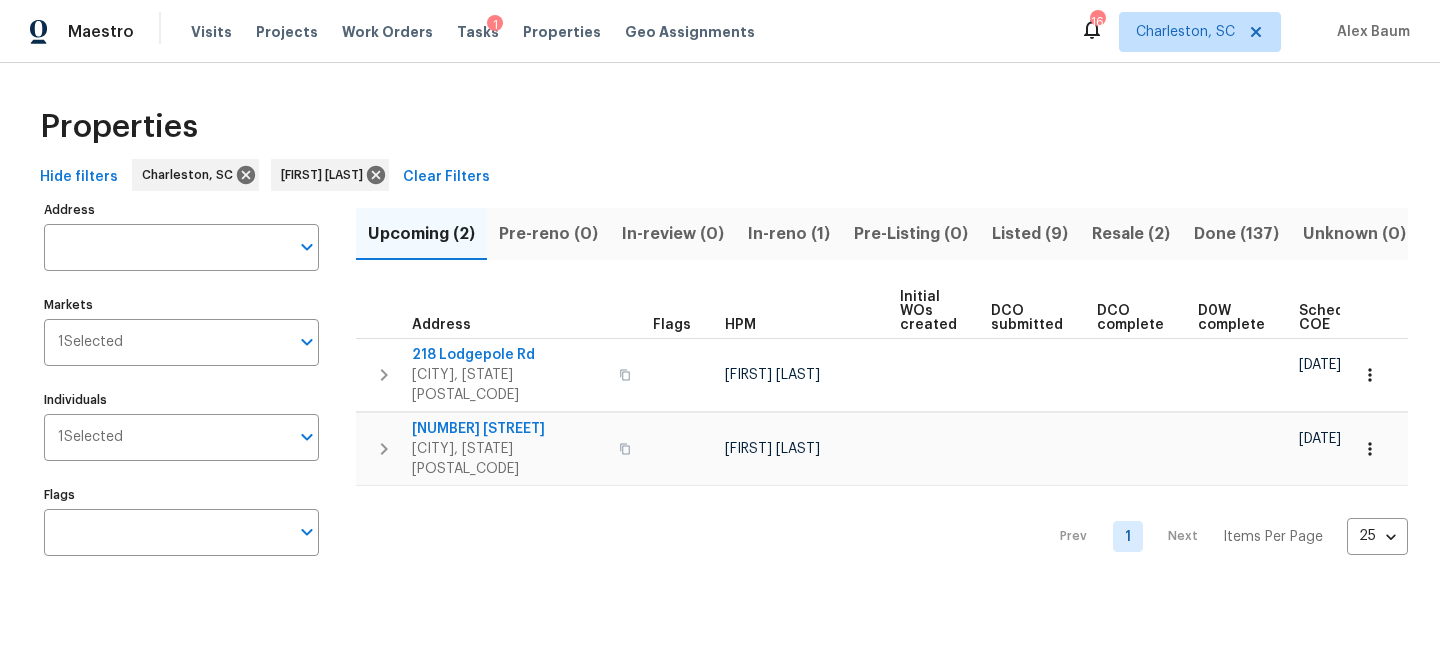 click on "In-reno (1)" at bounding box center [789, 234] 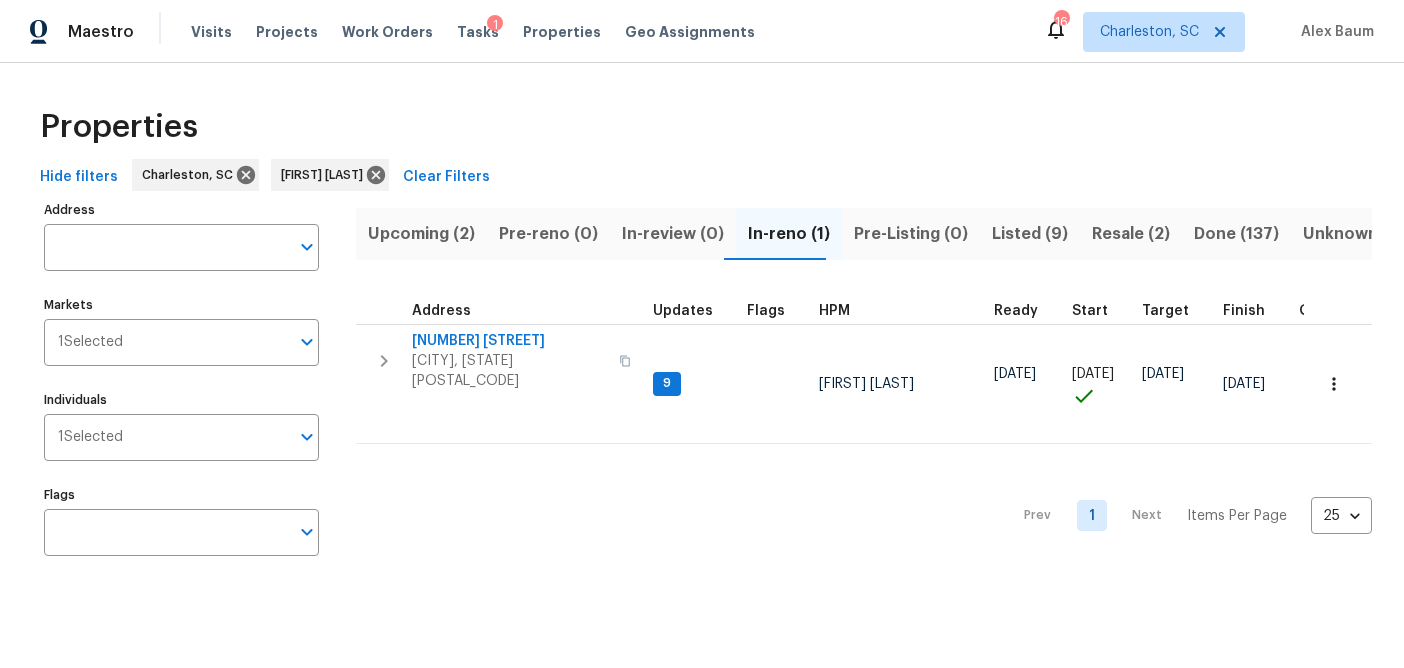 click on "Listed (9)" at bounding box center (1030, 234) 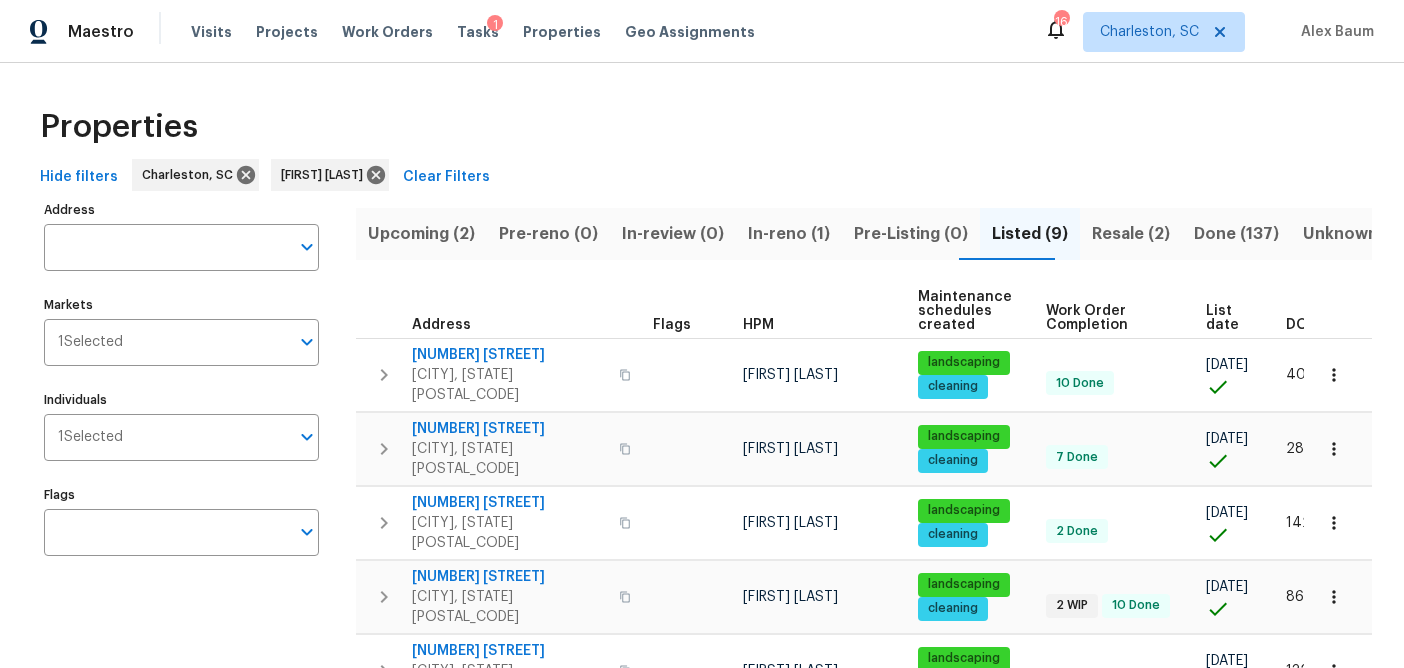 click on "DOM" at bounding box center [1303, 325] 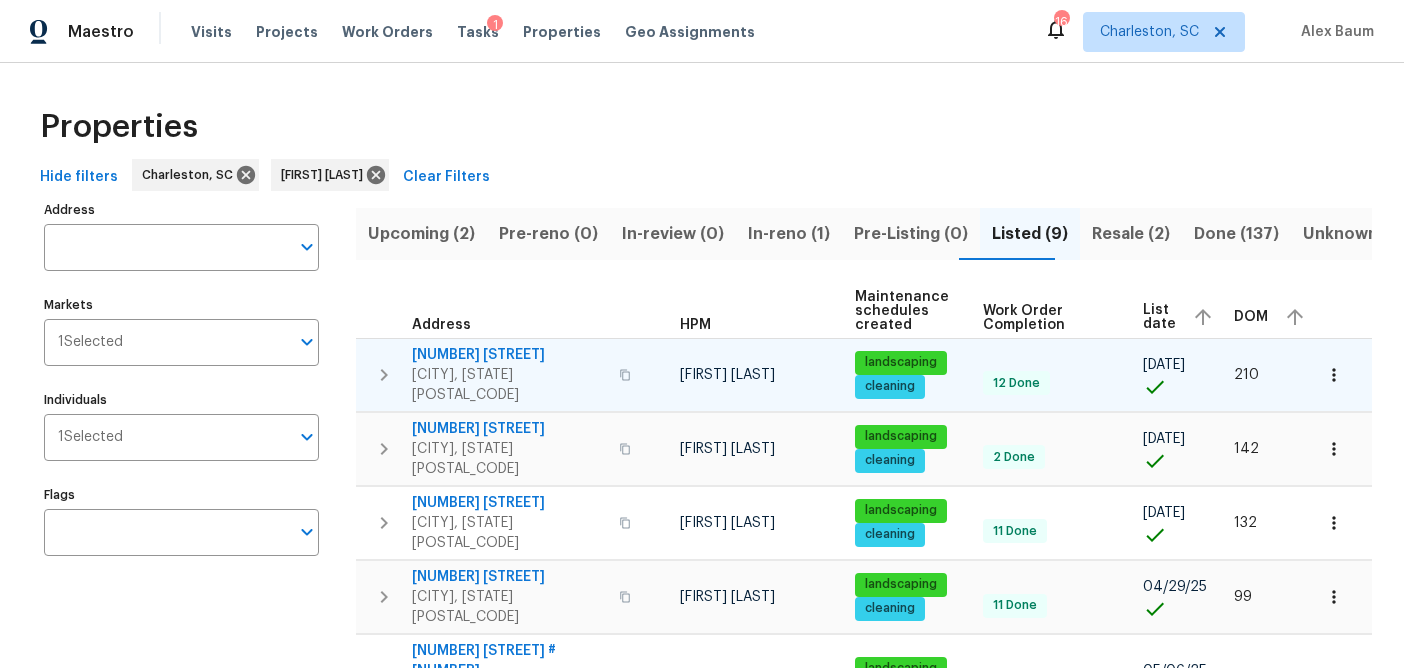 scroll, scrollTop: 0, scrollLeft: 0, axis: both 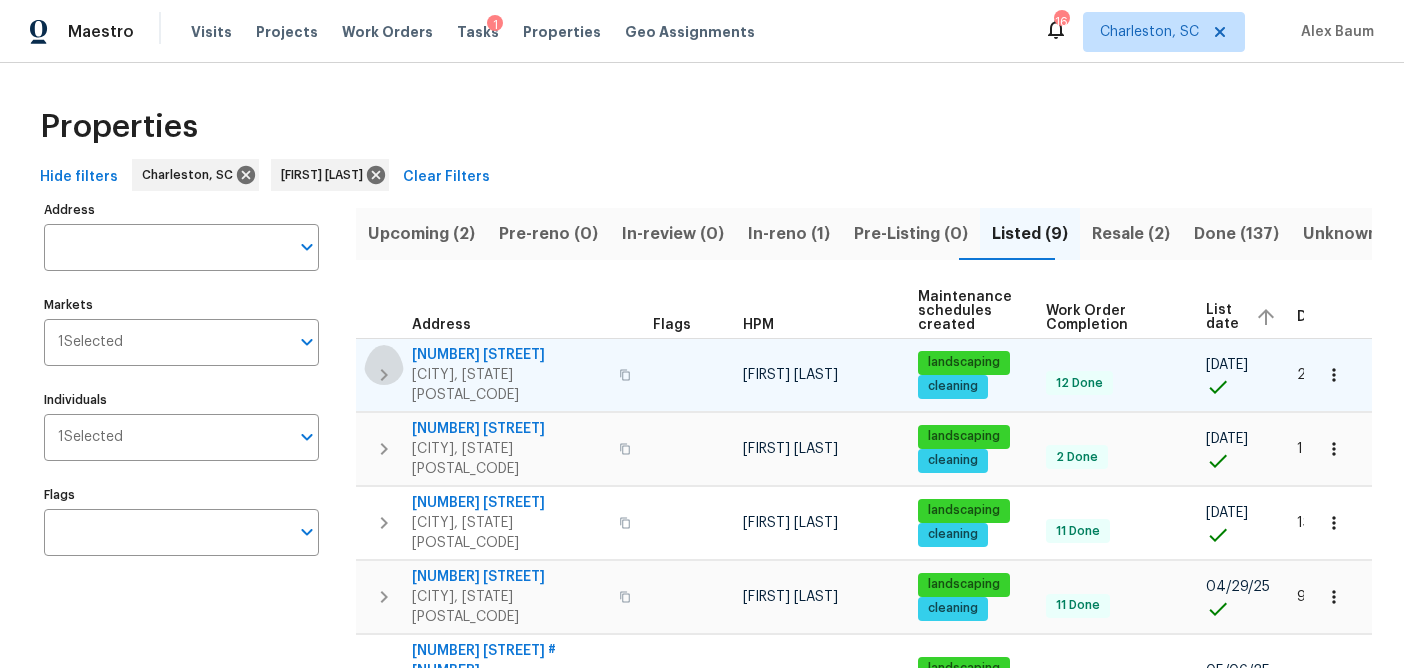 click 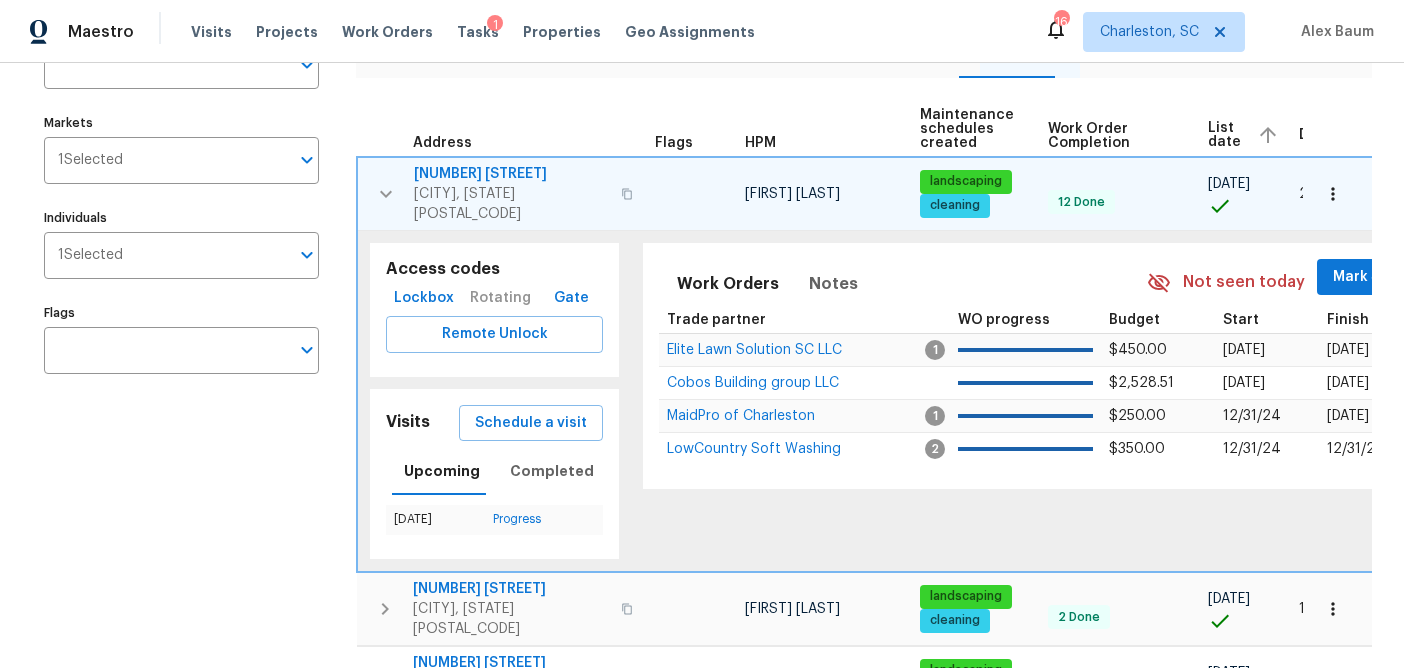 scroll, scrollTop: 192, scrollLeft: 0, axis: vertical 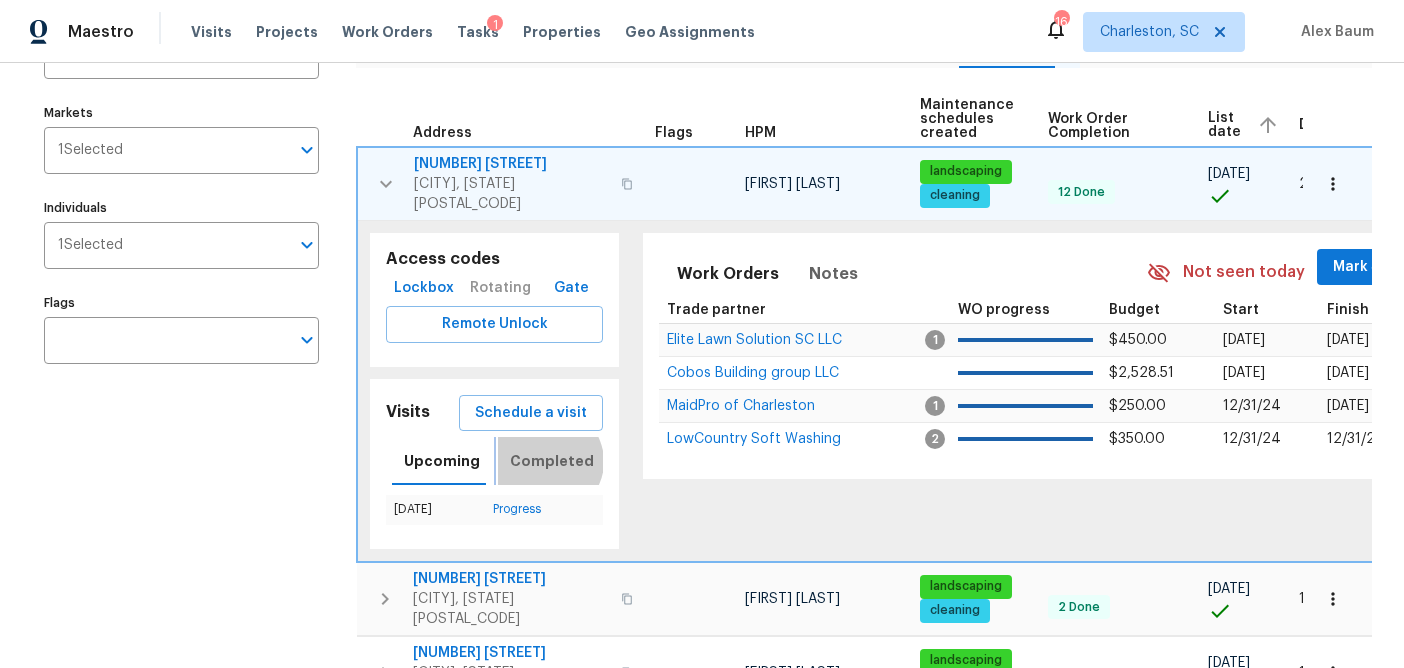 click on "Completed" at bounding box center [552, 461] 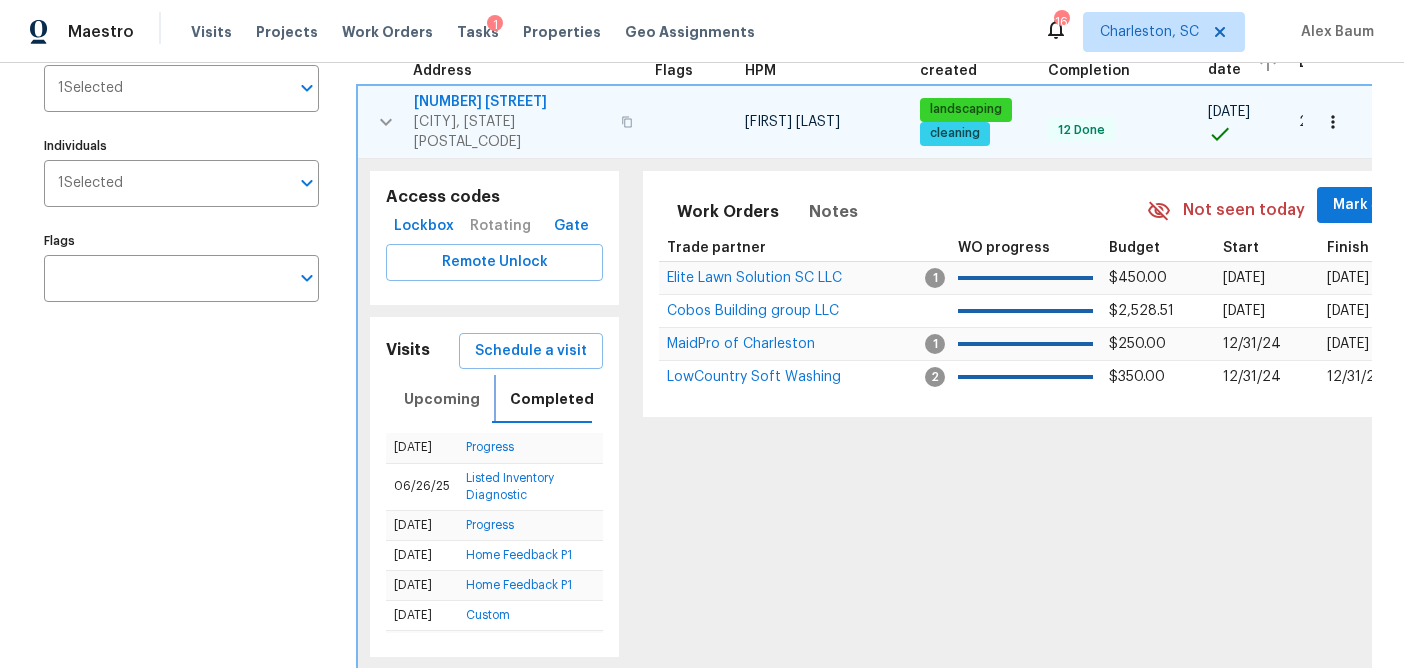scroll, scrollTop: 240, scrollLeft: 0, axis: vertical 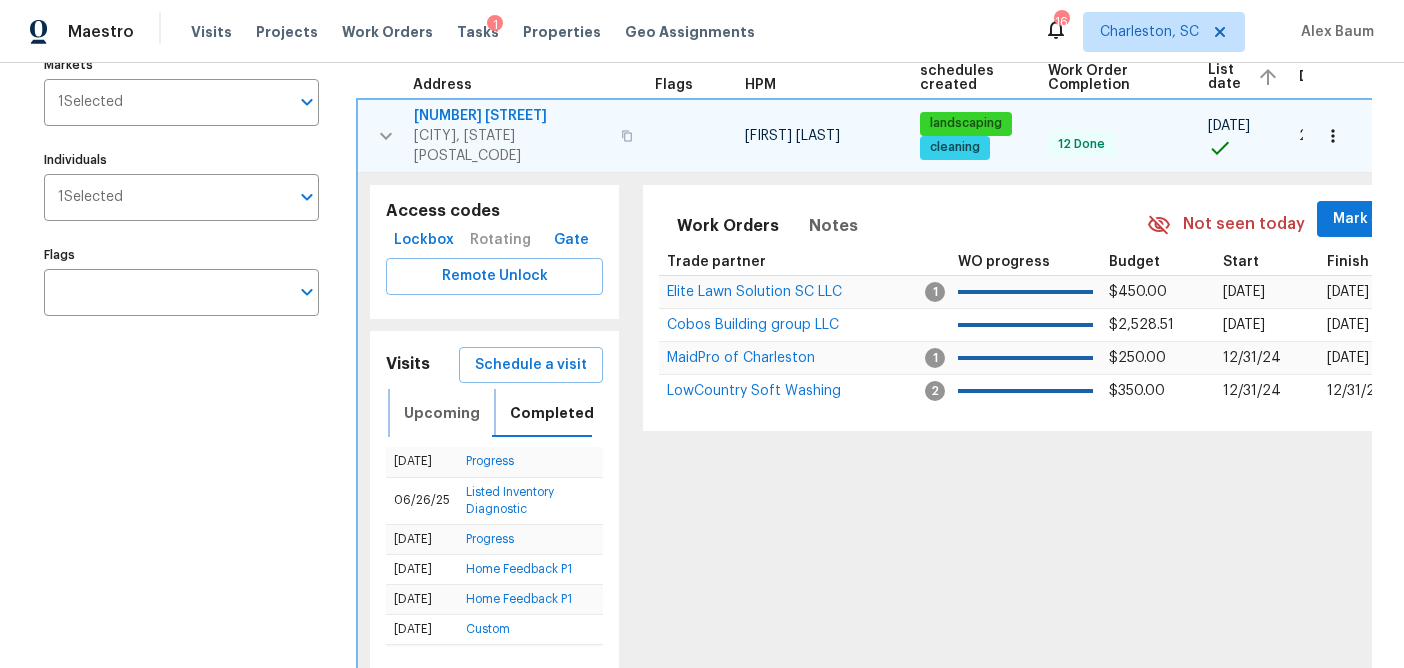 click on "Upcoming" at bounding box center [442, 413] 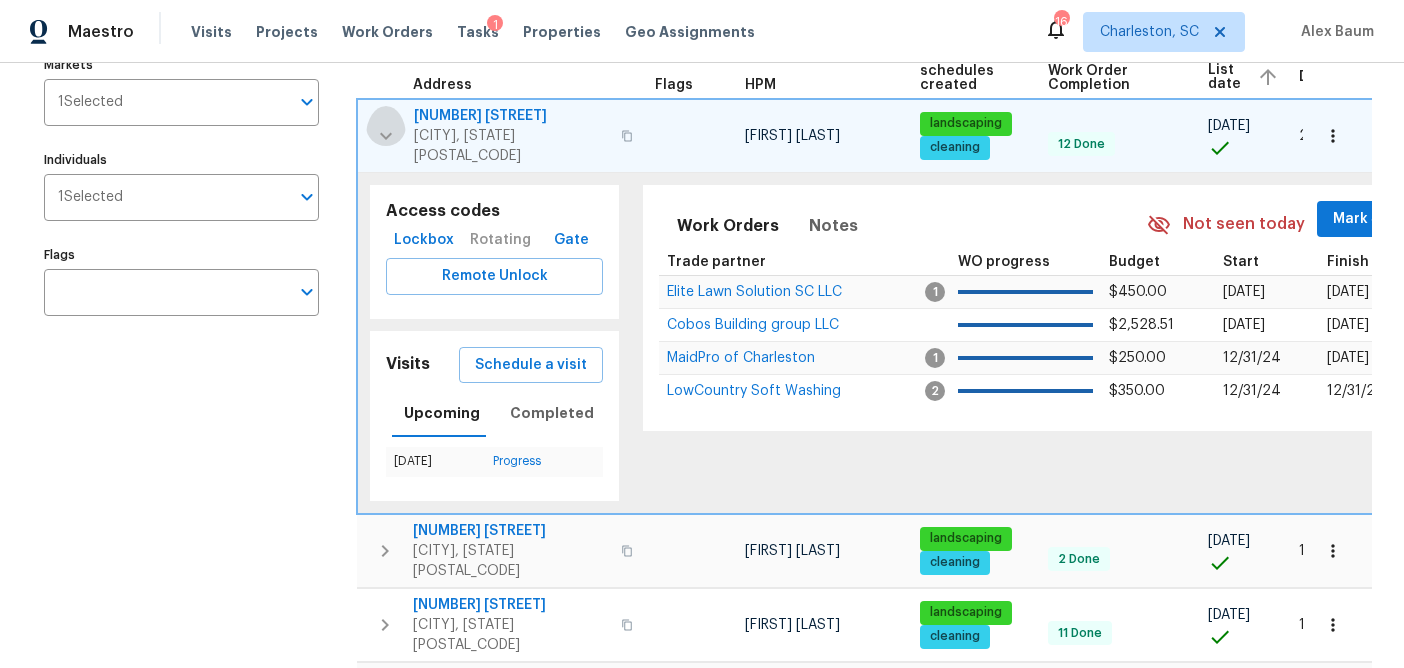 click 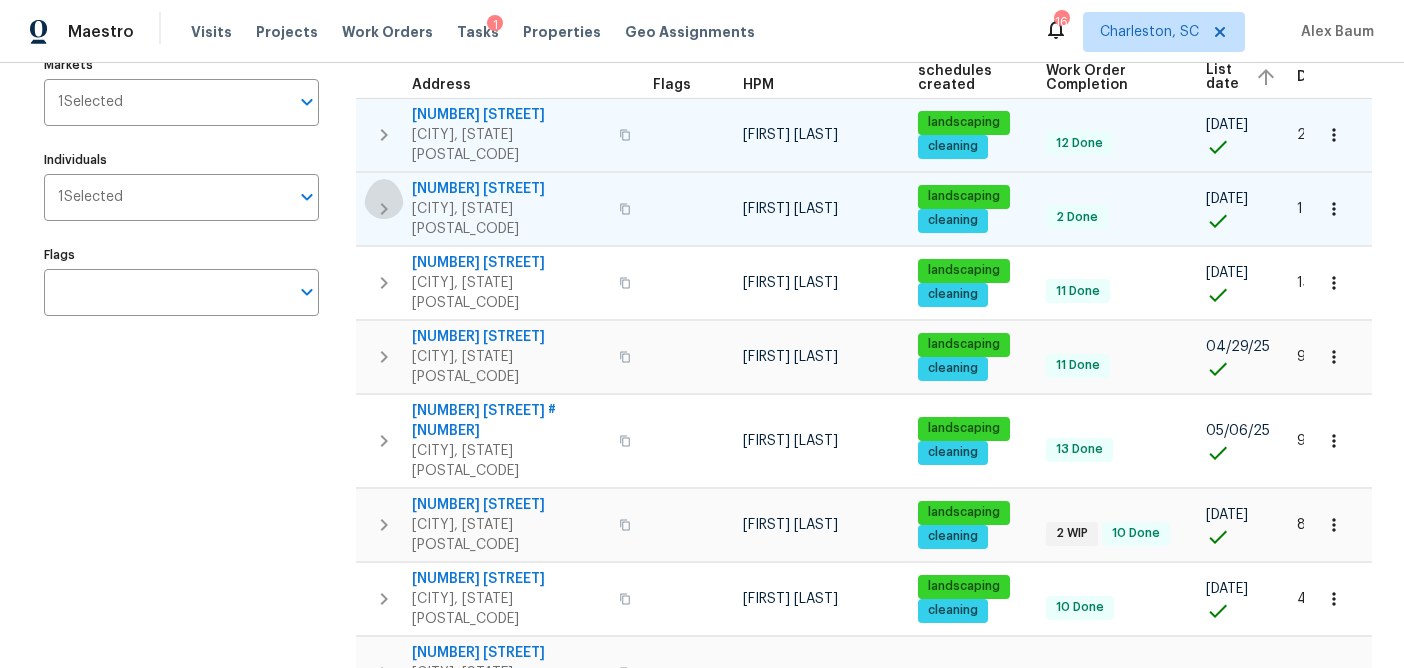 click 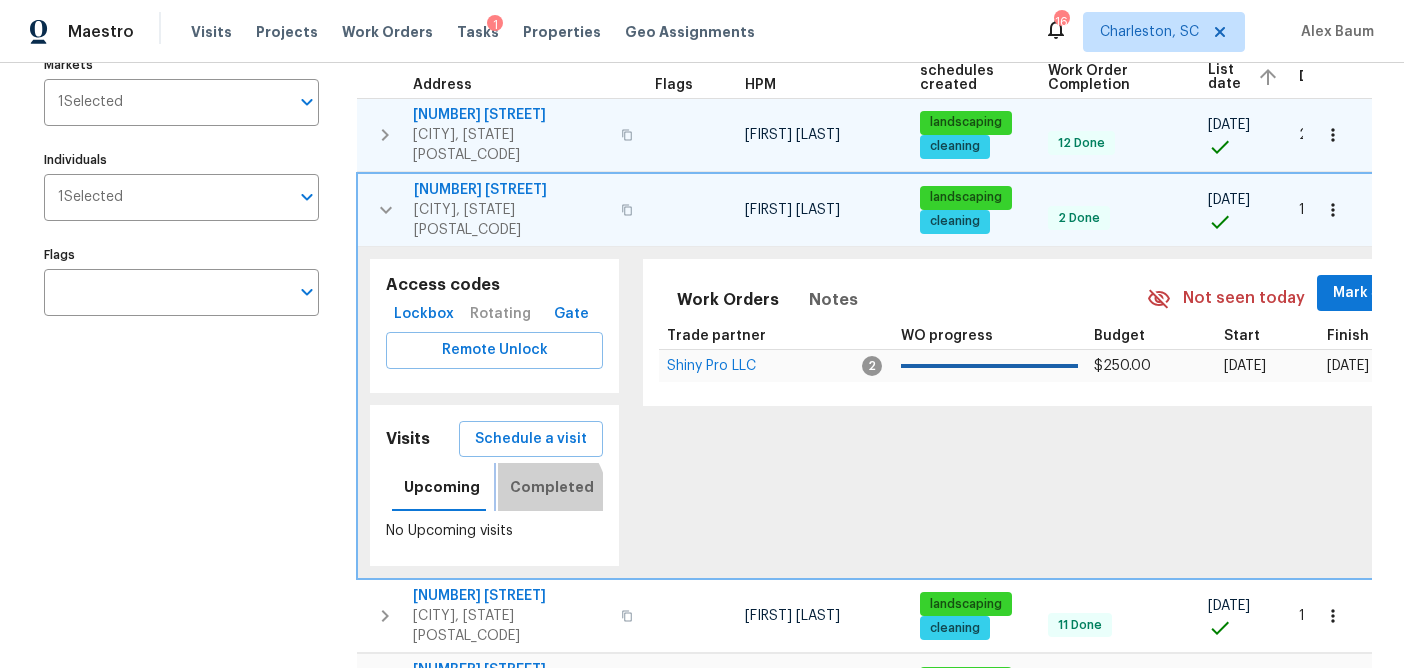 click on "Completed" at bounding box center (552, 487) 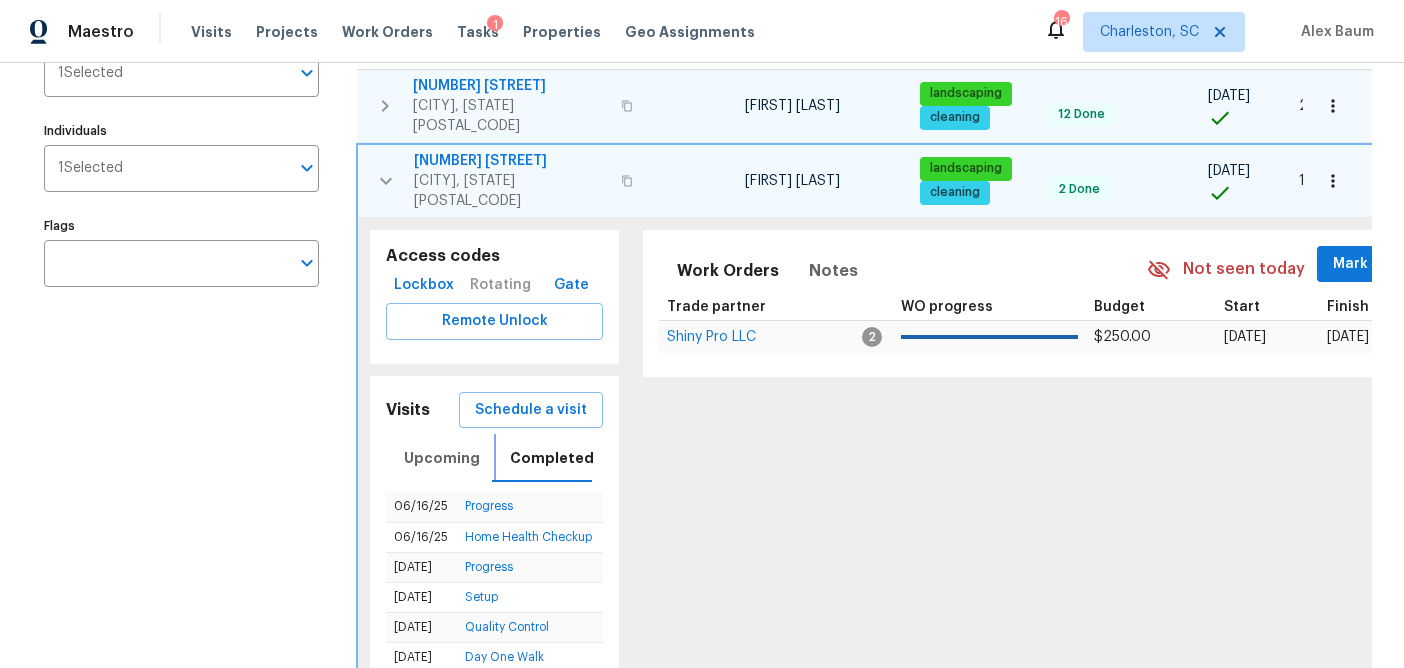 scroll, scrollTop: 265, scrollLeft: 0, axis: vertical 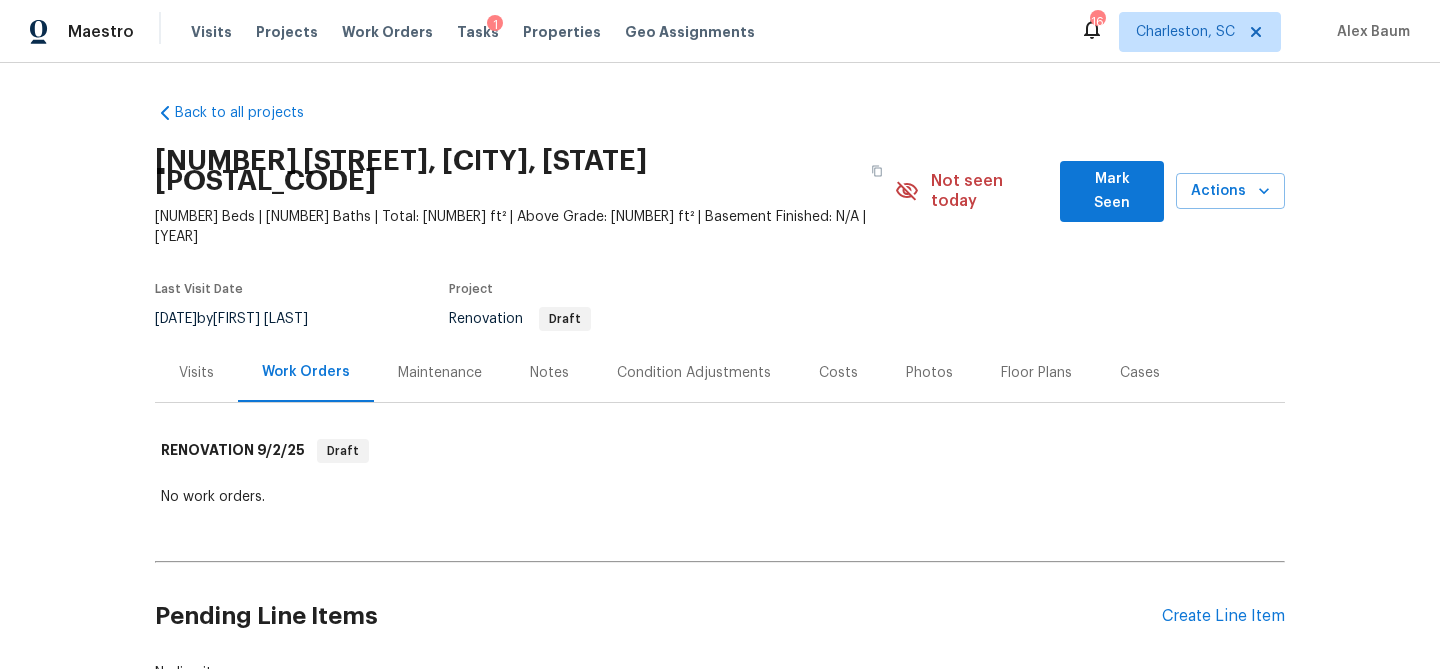 click on "Costs" at bounding box center (838, 373) 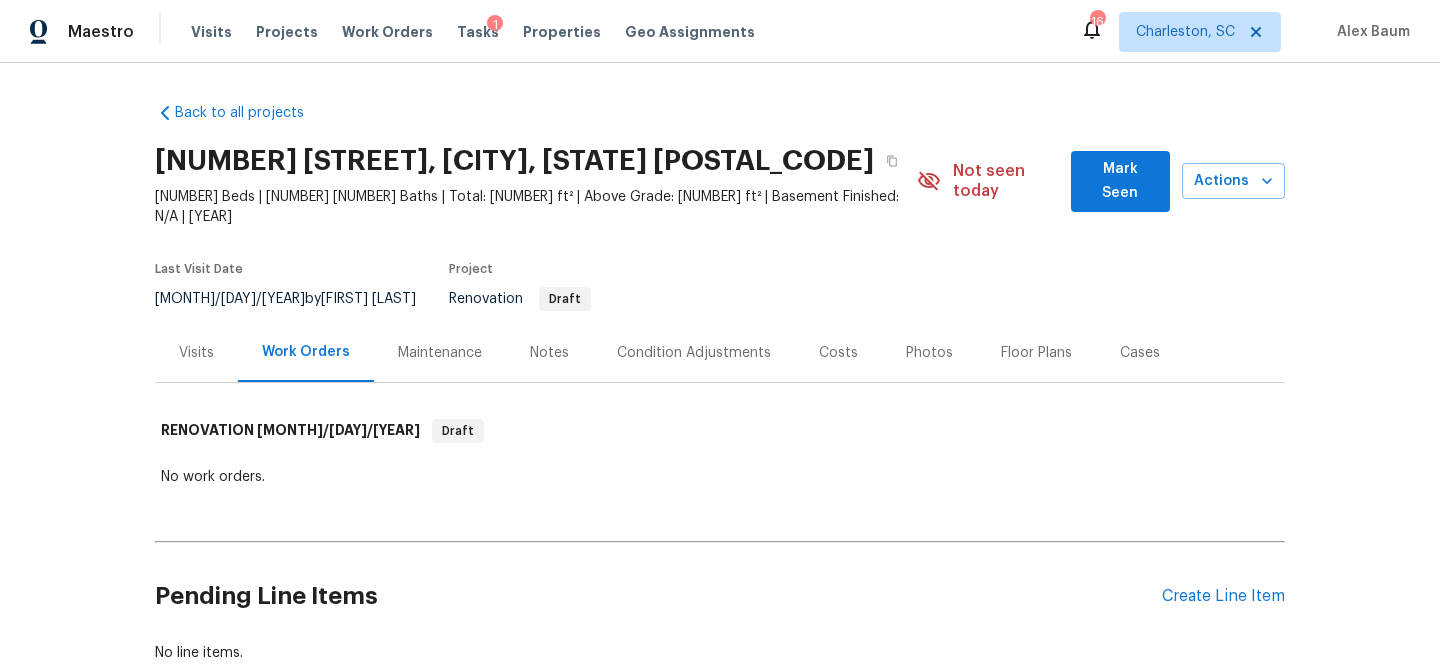 scroll, scrollTop: 0, scrollLeft: 0, axis: both 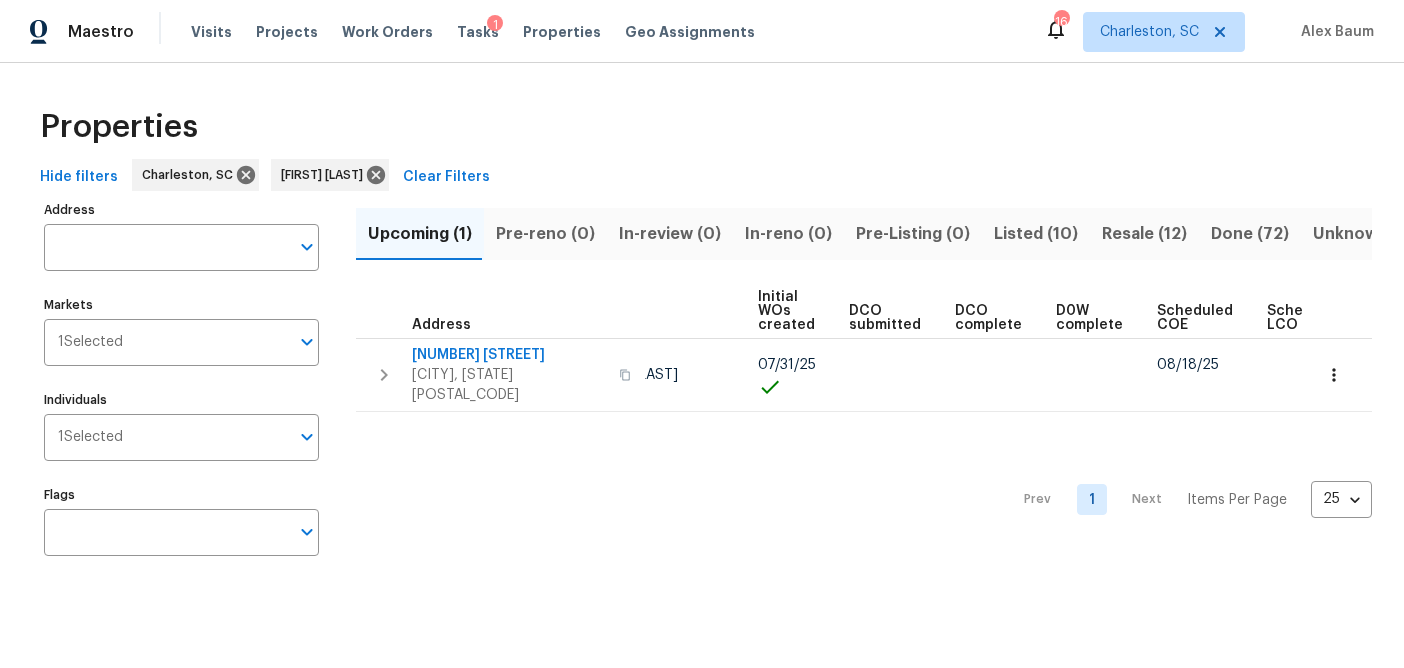 click on "Listed (10)" at bounding box center (1036, 234) 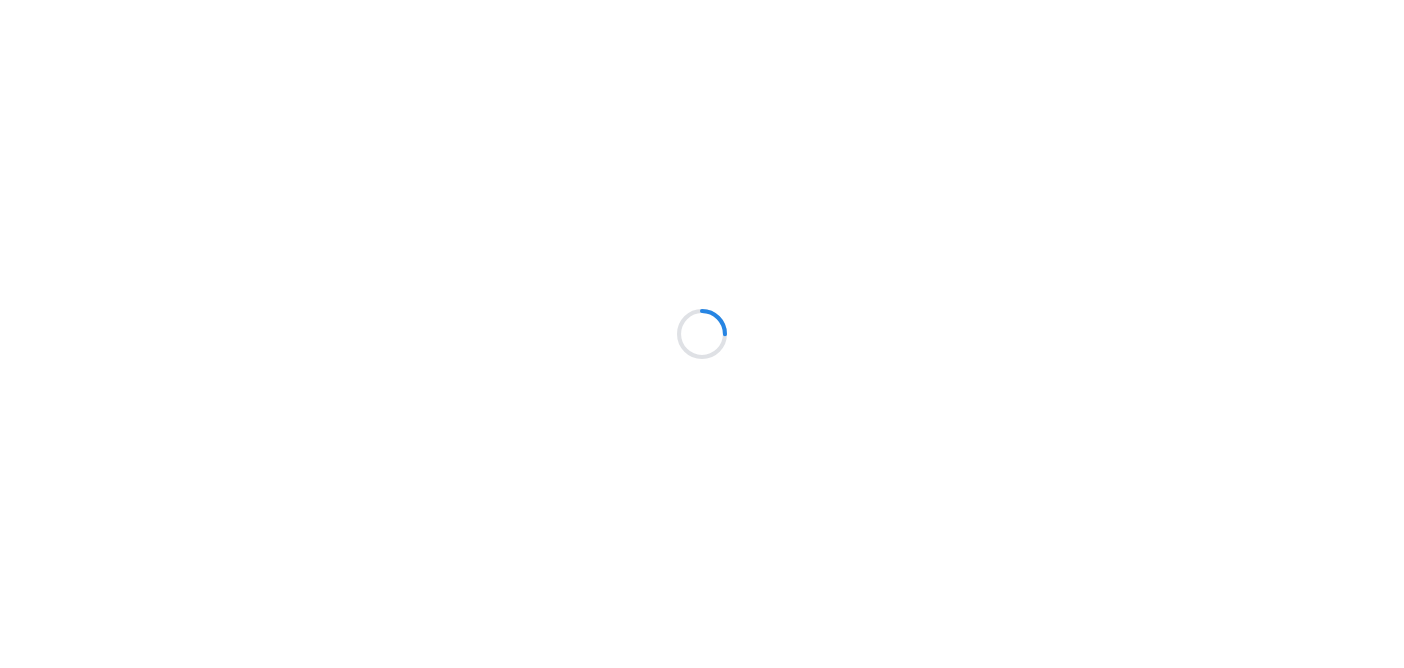 scroll, scrollTop: 0, scrollLeft: 0, axis: both 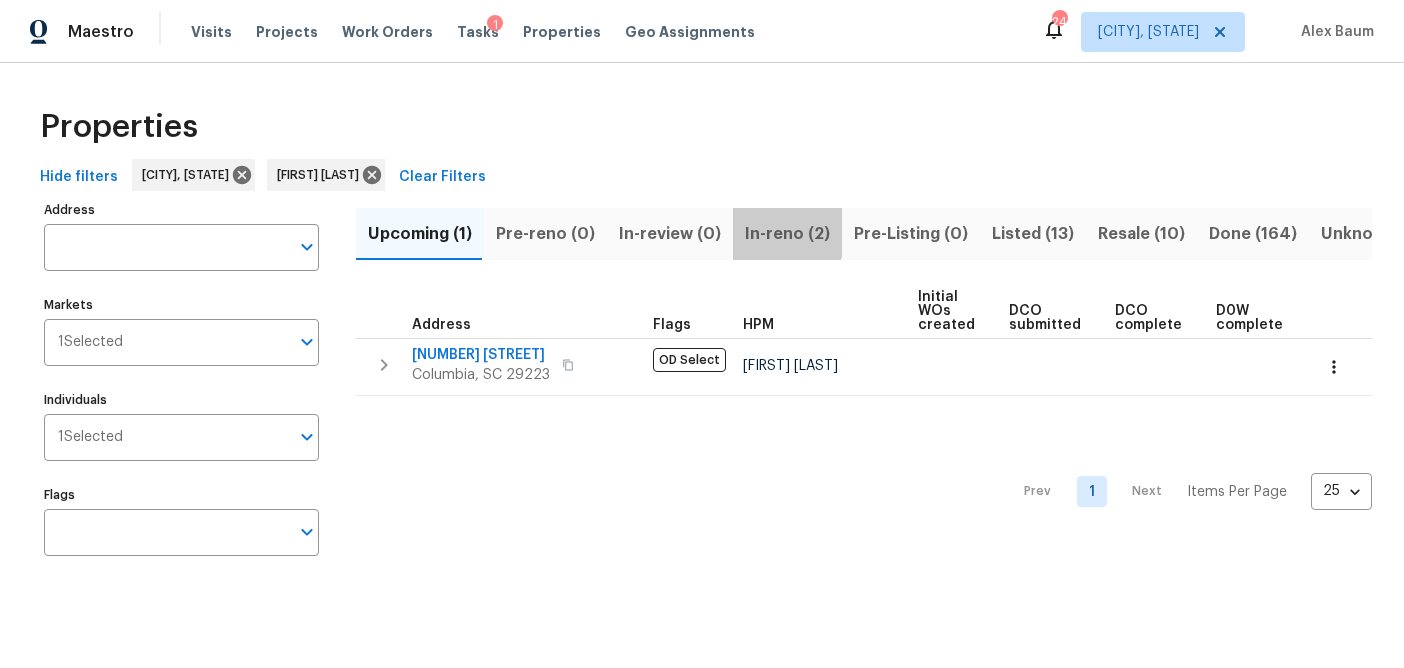 click on "In-reno (2)" at bounding box center [787, 234] 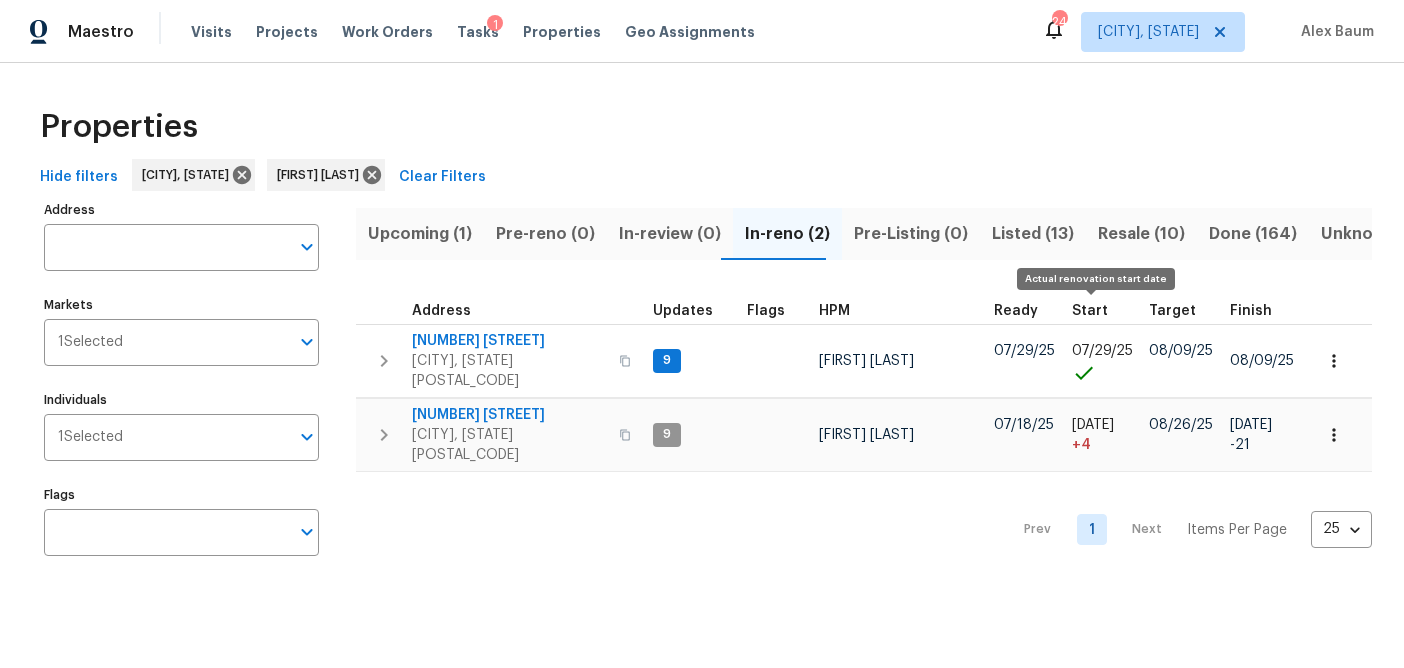click on "Start" at bounding box center (1090, 311) 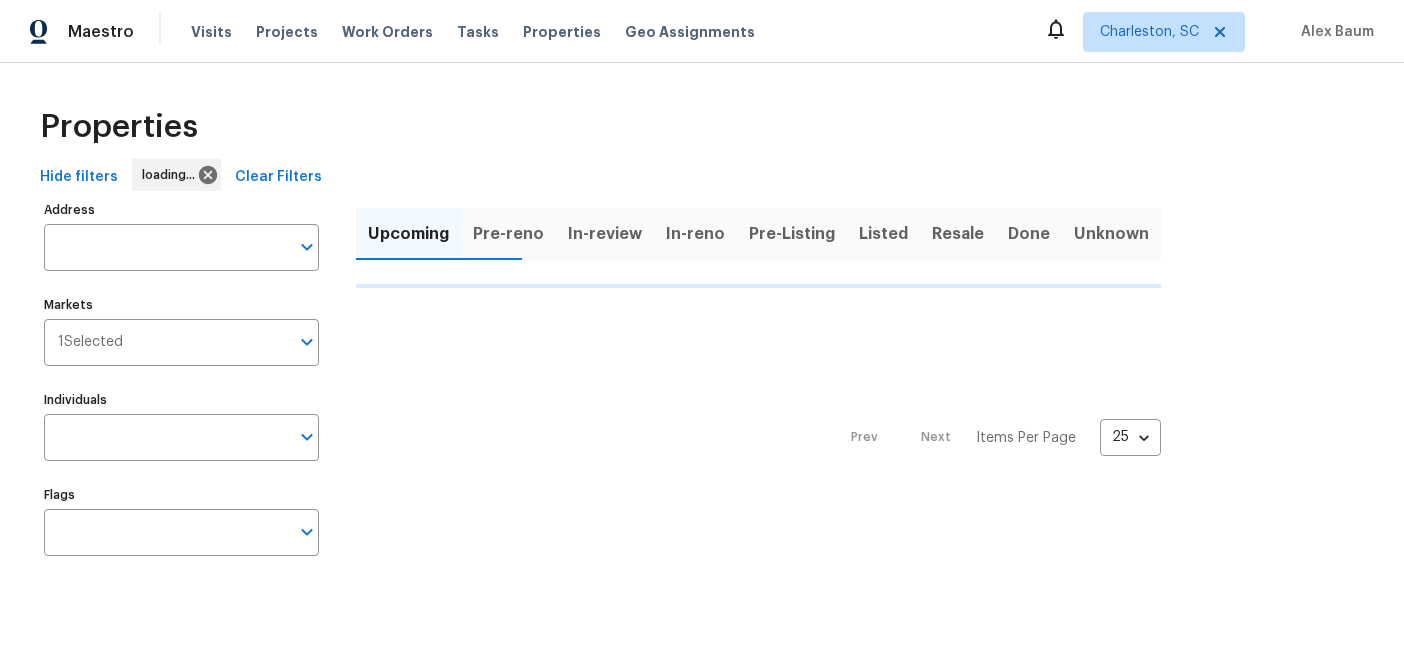 scroll, scrollTop: 0, scrollLeft: 0, axis: both 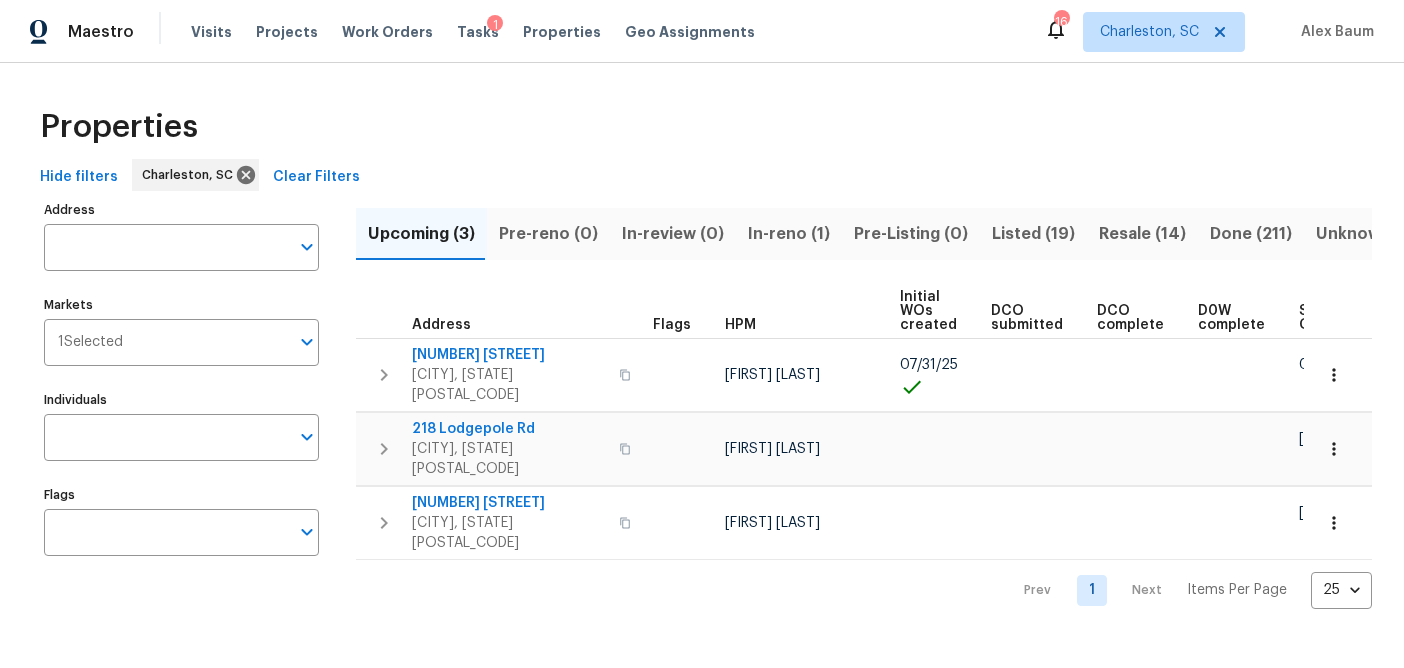 click on "Listed (19)" at bounding box center (1033, 234) 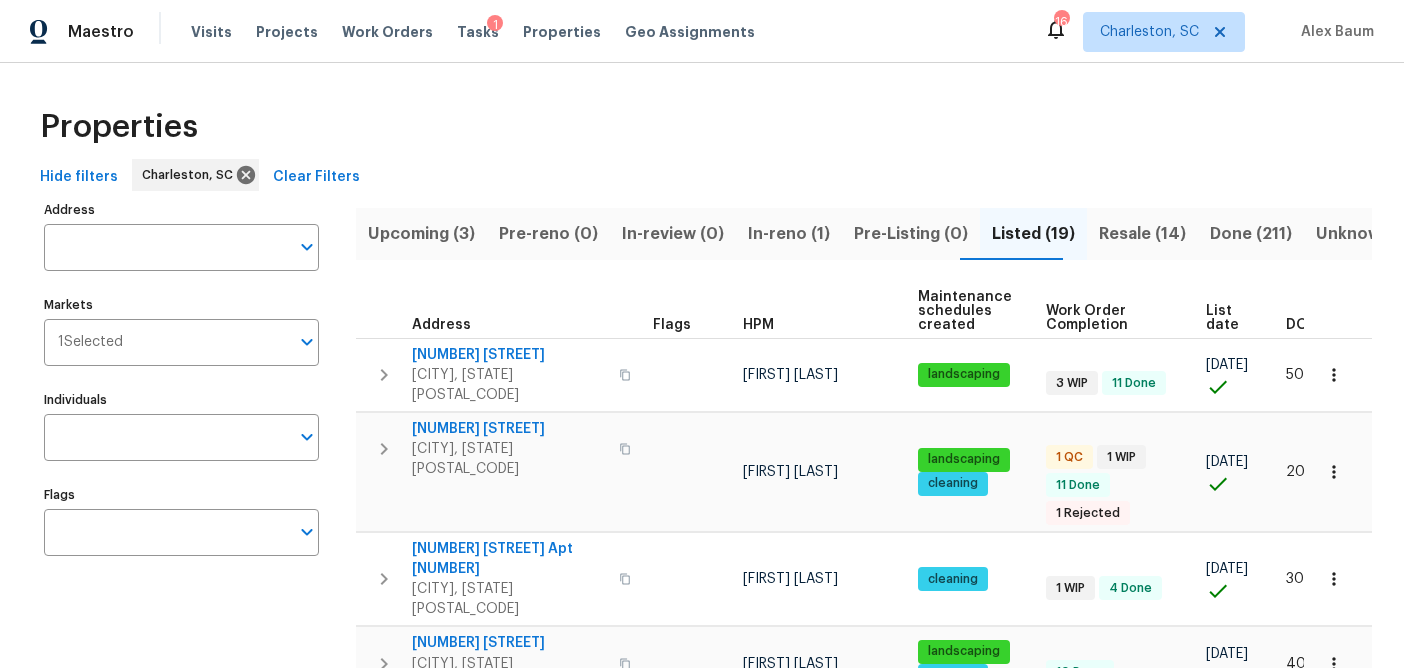click on "DOM" at bounding box center (1303, 325) 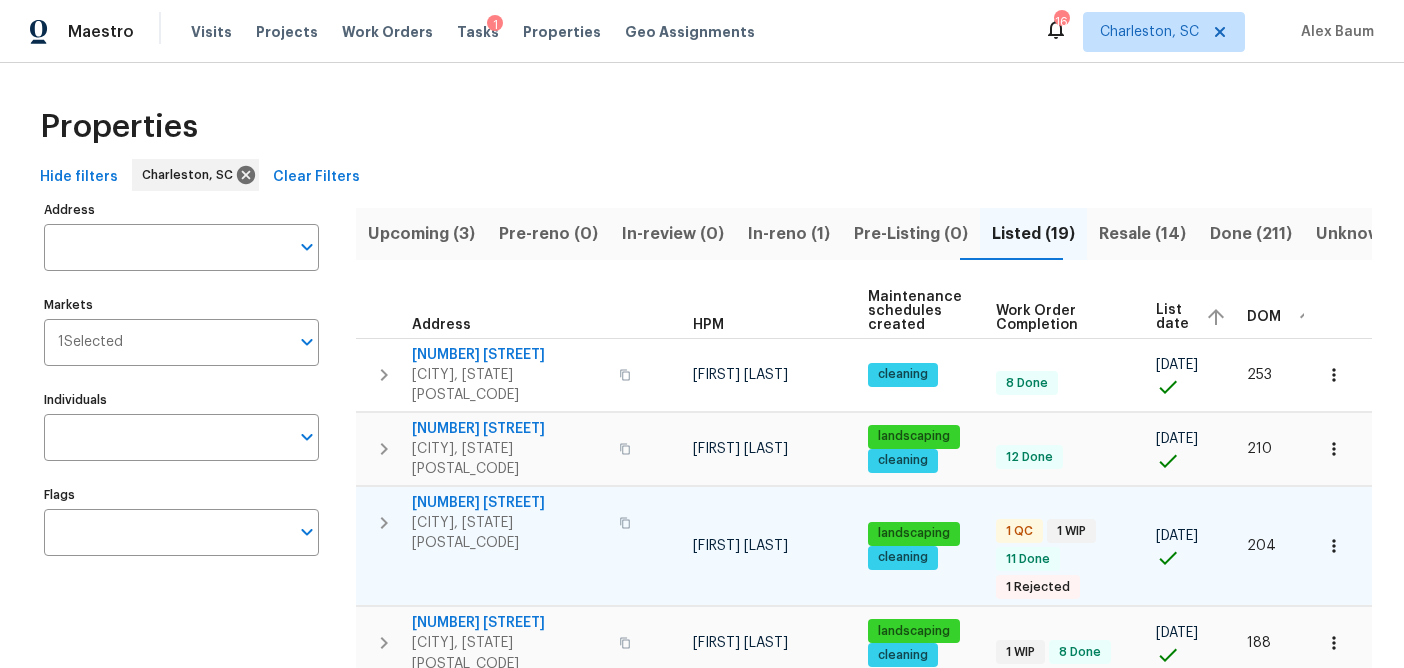 scroll, scrollTop: 0, scrollLeft: 66, axis: horizontal 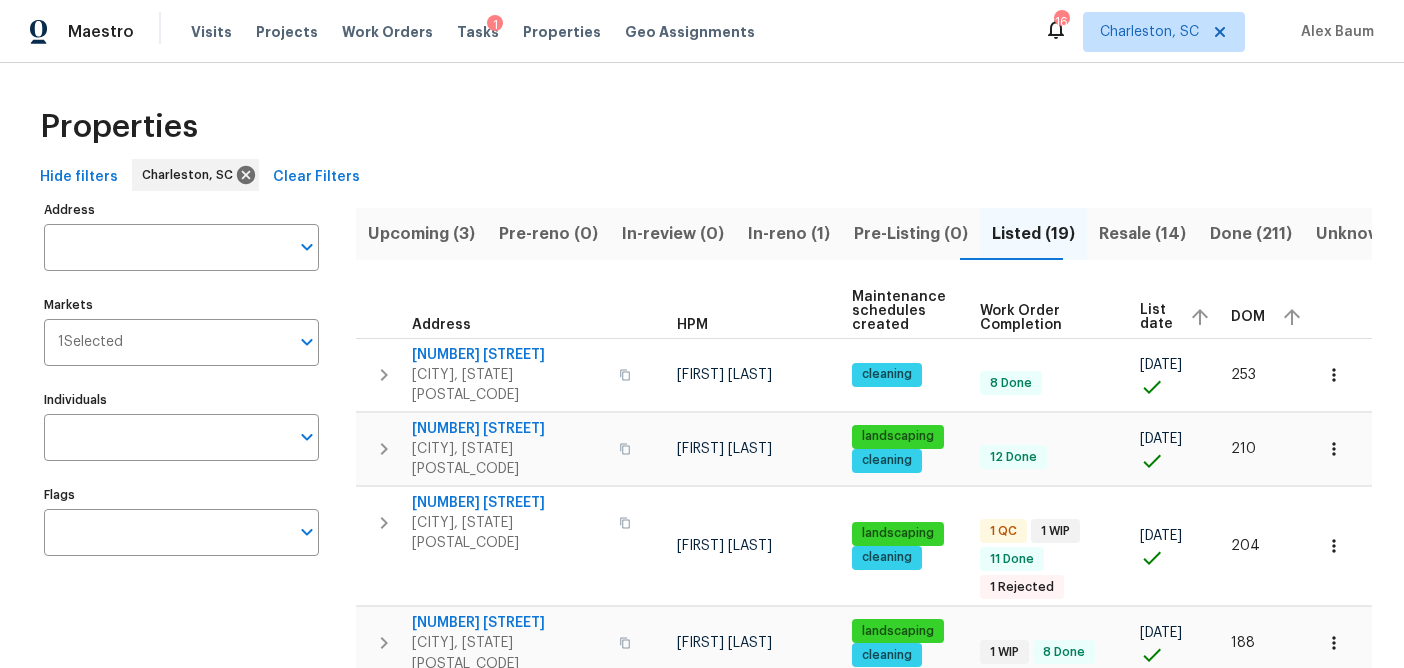 click on "DOM" at bounding box center [1269, 317] 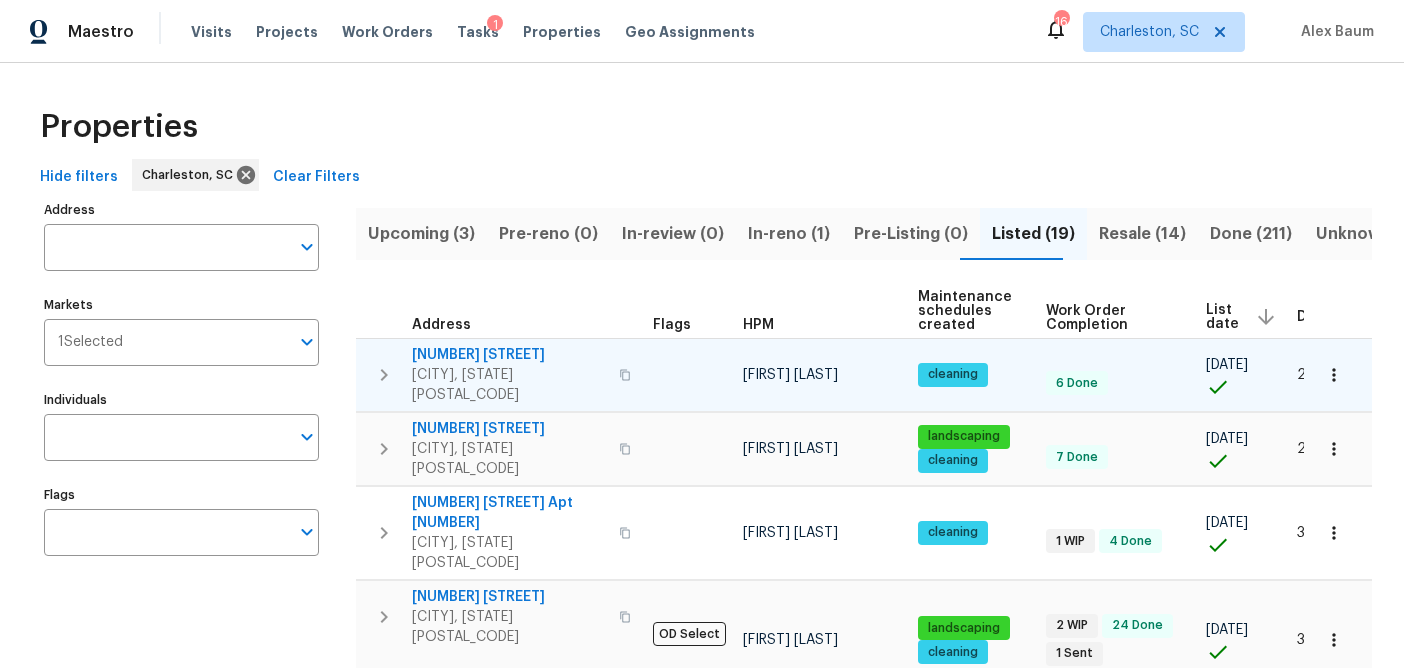 click on "251 Jackson St" at bounding box center (509, 355) 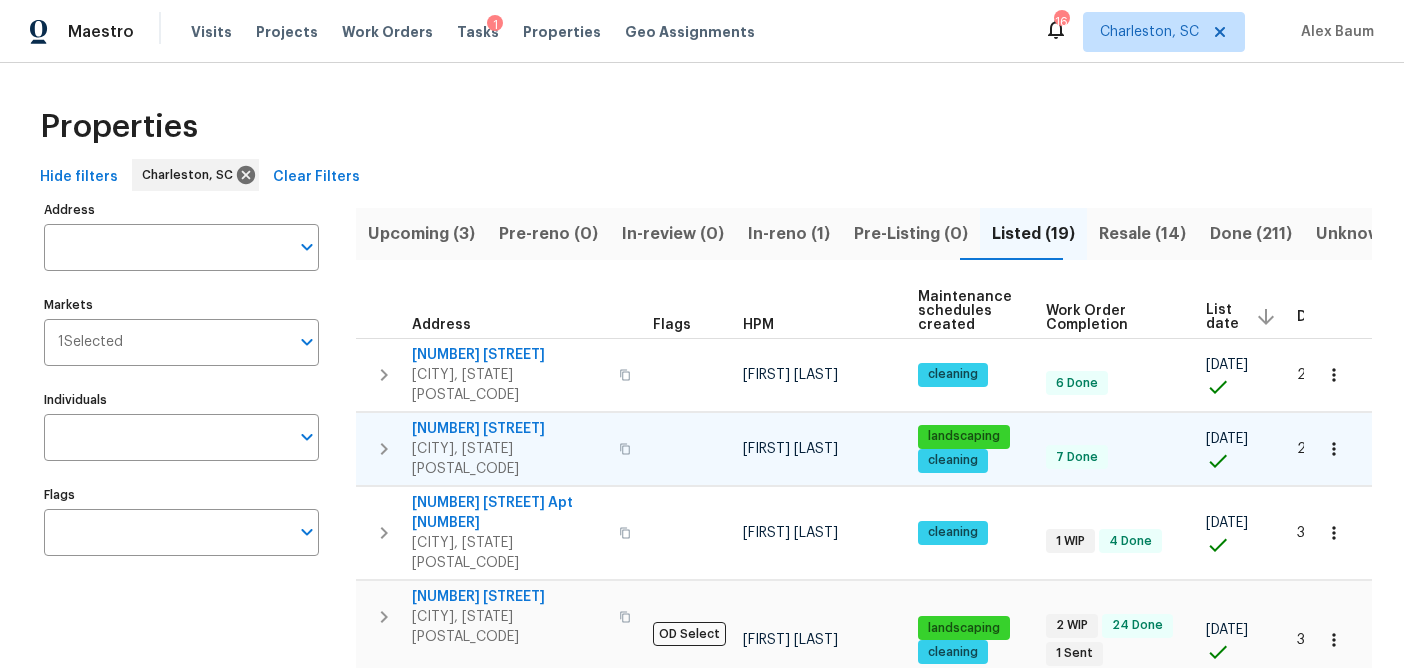 click on "714 Oxford Rd" at bounding box center (509, 429) 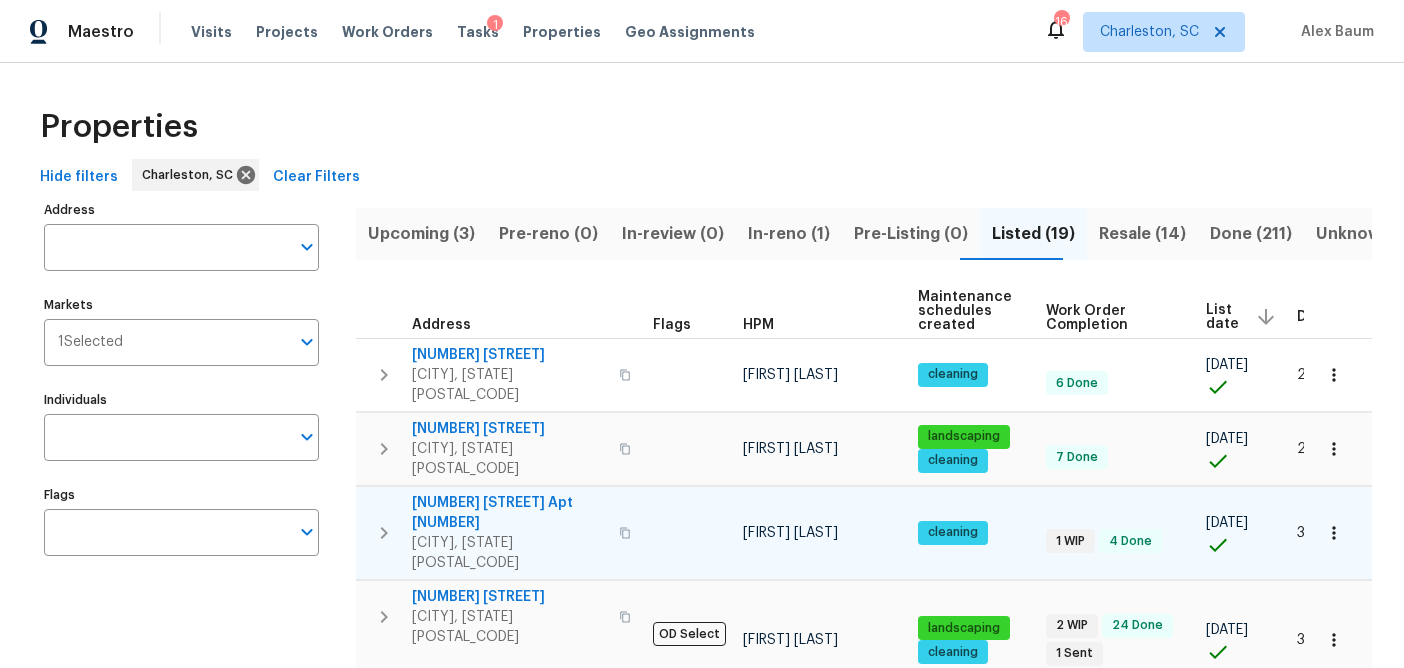 click on "700 Daniel Ellis Dr Apt 2107" at bounding box center (509, 513) 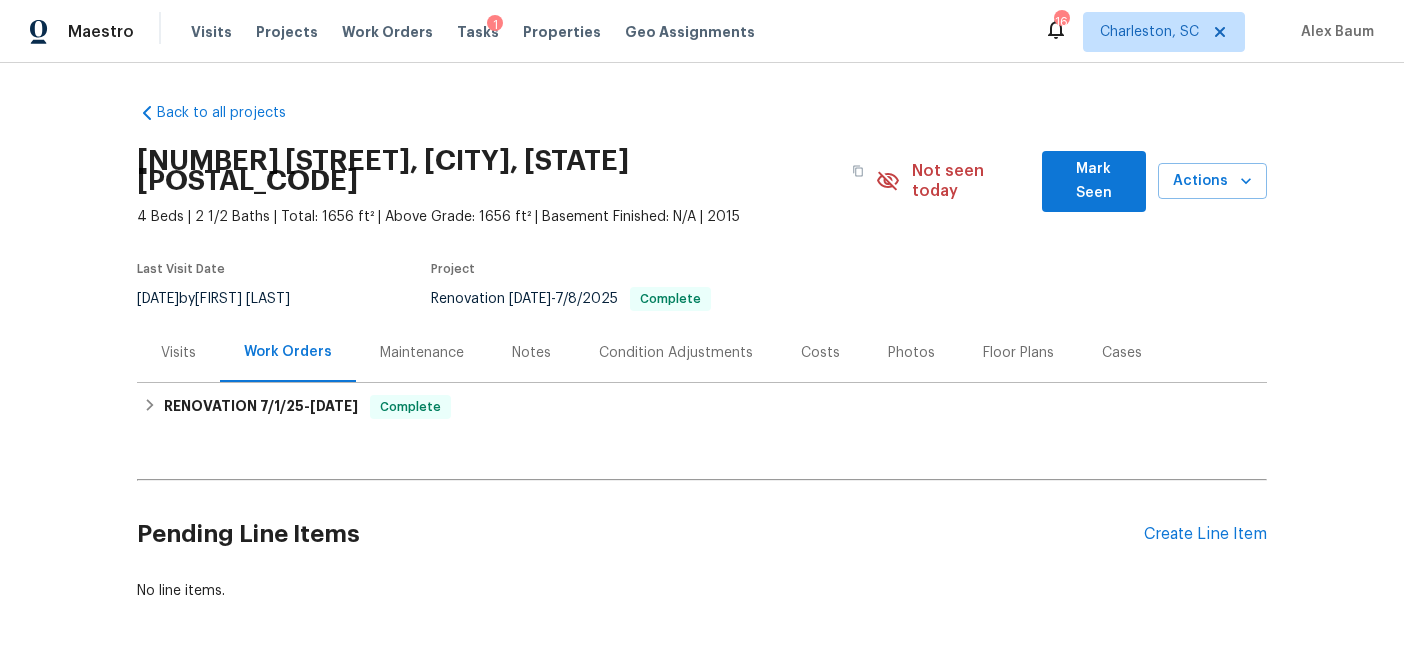 scroll, scrollTop: 0, scrollLeft: 0, axis: both 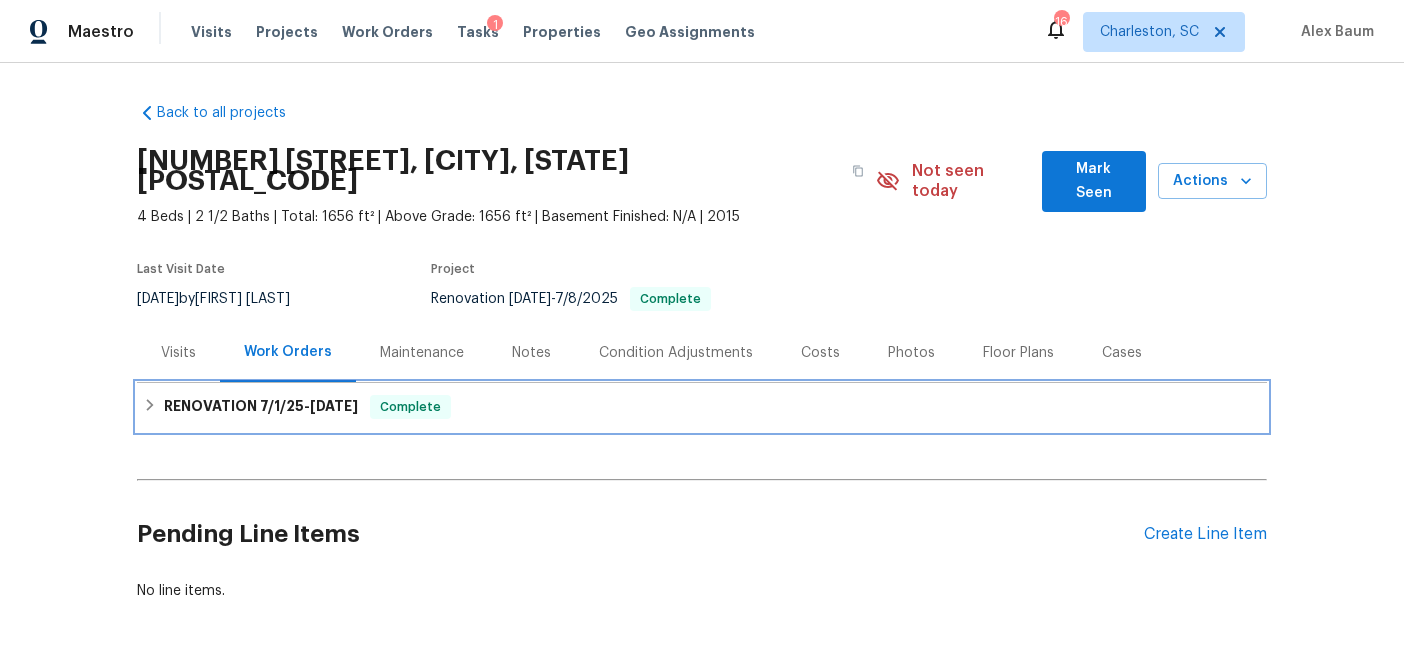 click on "[DATE] - [DATE]" at bounding box center [309, 406] 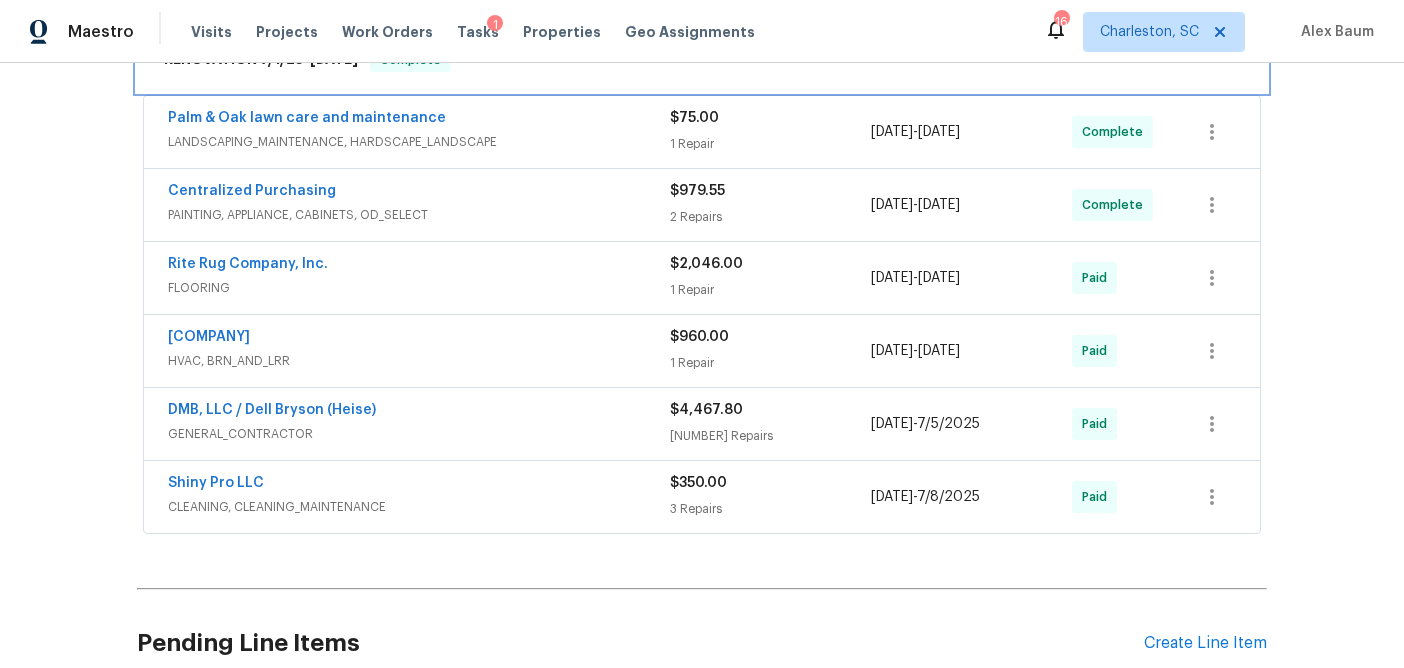 scroll, scrollTop: 373, scrollLeft: 0, axis: vertical 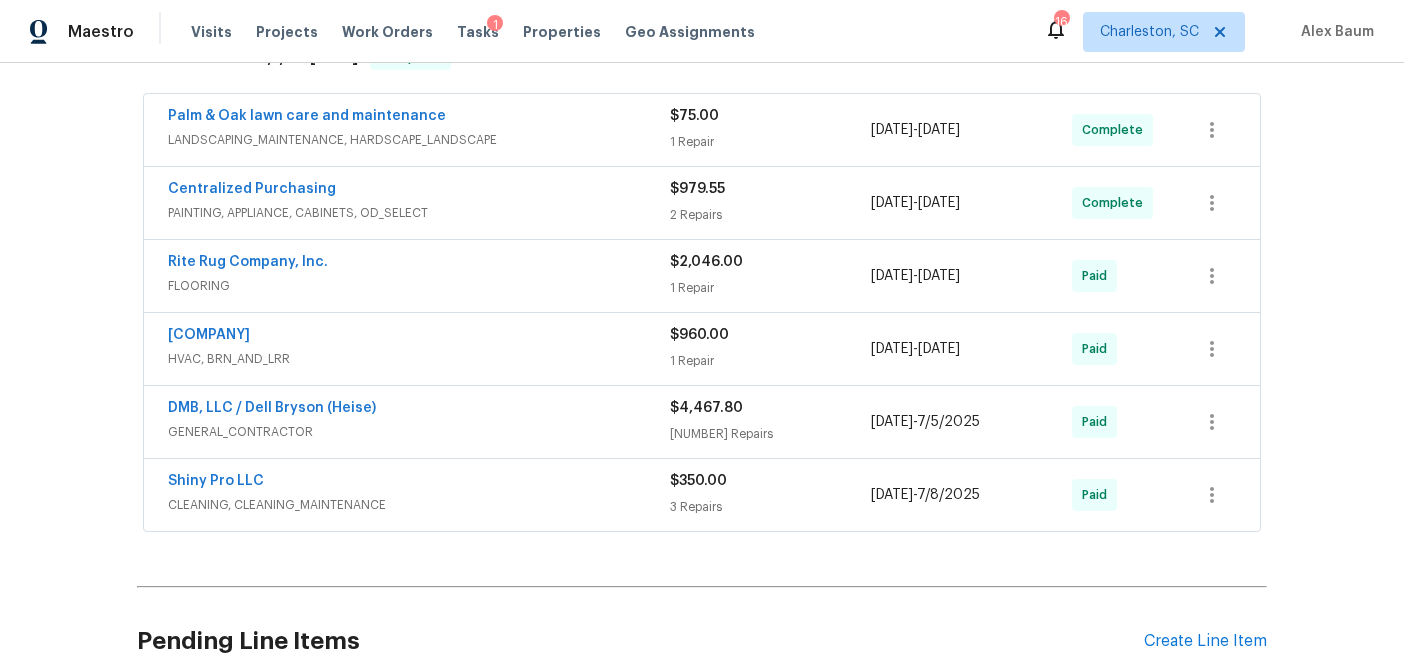click on "GENERAL_CONTRACTOR" at bounding box center (419, 432) 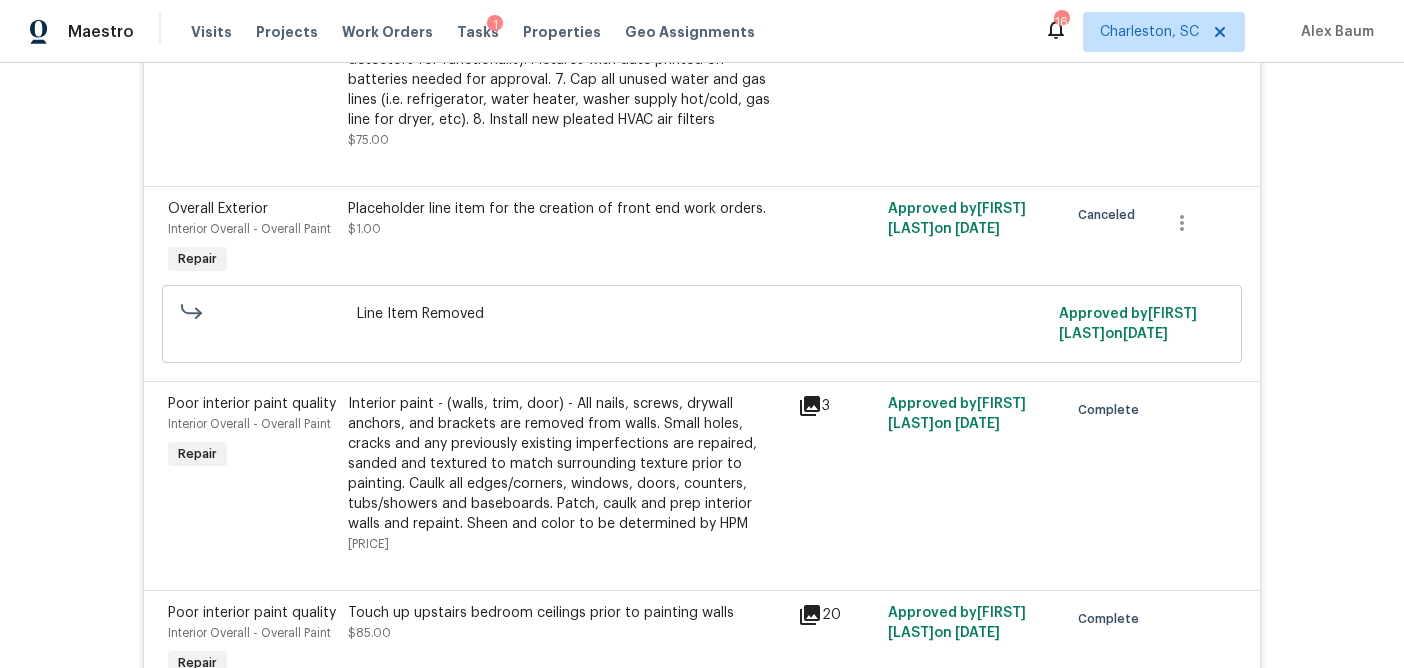 scroll, scrollTop: 2266, scrollLeft: 0, axis: vertical 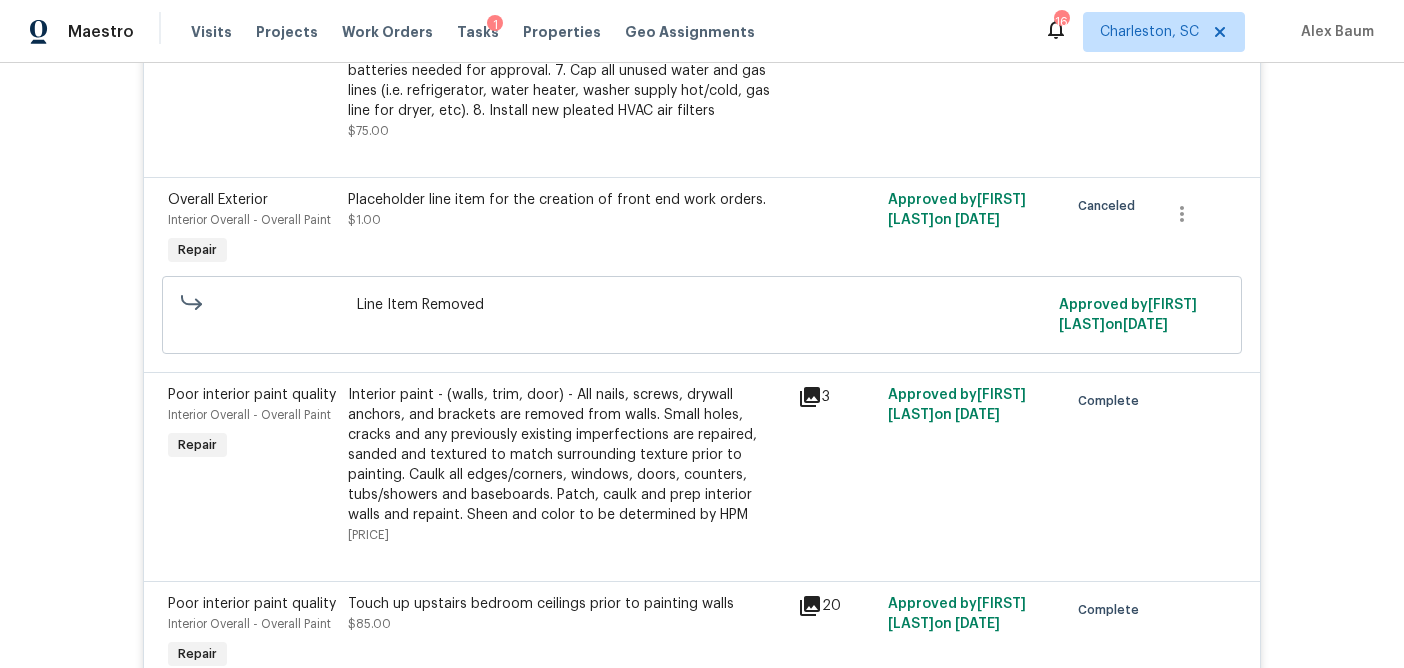 click on "Interior paint - (walls, trim, door) - All nails, screws, drywall anchors, and brackets are removed from walls. Small holes, cracks and any previously existing imperfections are repaired, sanded and textured to match surrounding texture prior to painting. Caulk all edges/corners, windows, doors, counters, tubs/showers and baseboards. Patch, caulk and prep interior walls and repaint. Sheen and color to be determined by HPM" at bounding box center [567, 455] 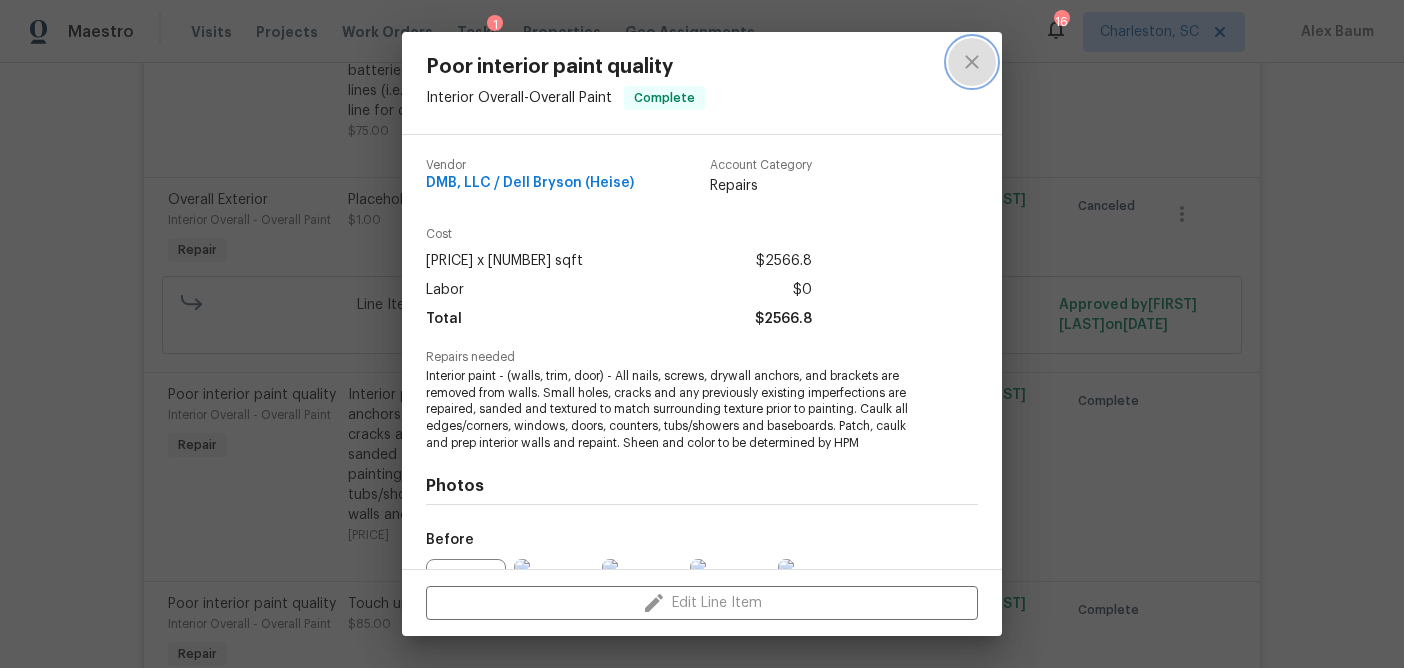 click 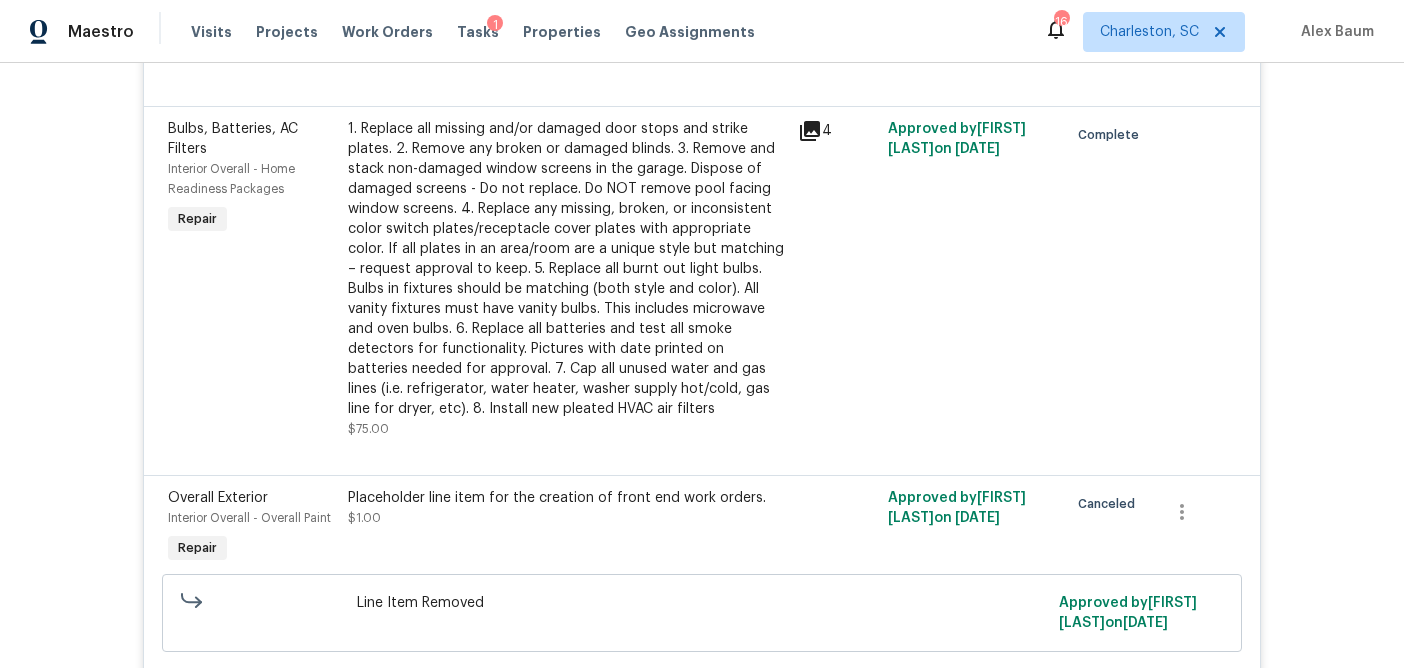 scroll, scrollTop: 1929, scrollLeft: 0, axis: vertical 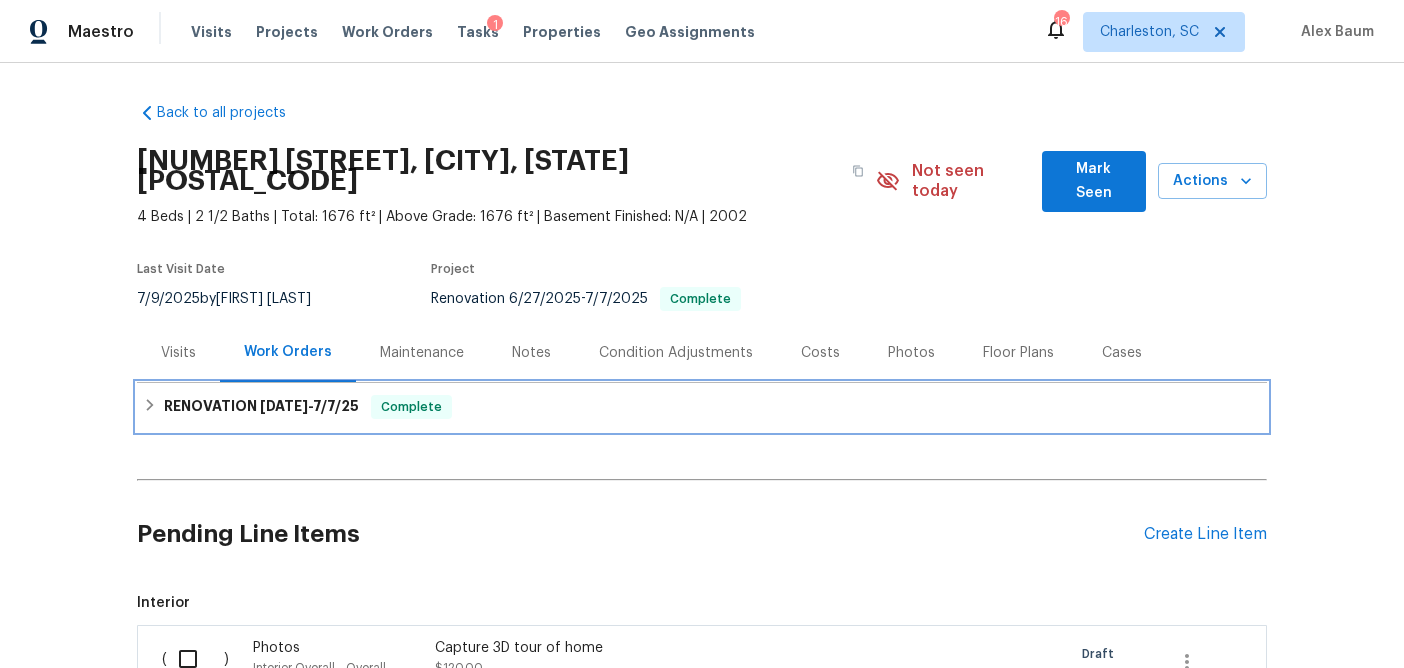 click on "RENOVATION [DATE] - [DATE]" at bounding box center [261, 407] 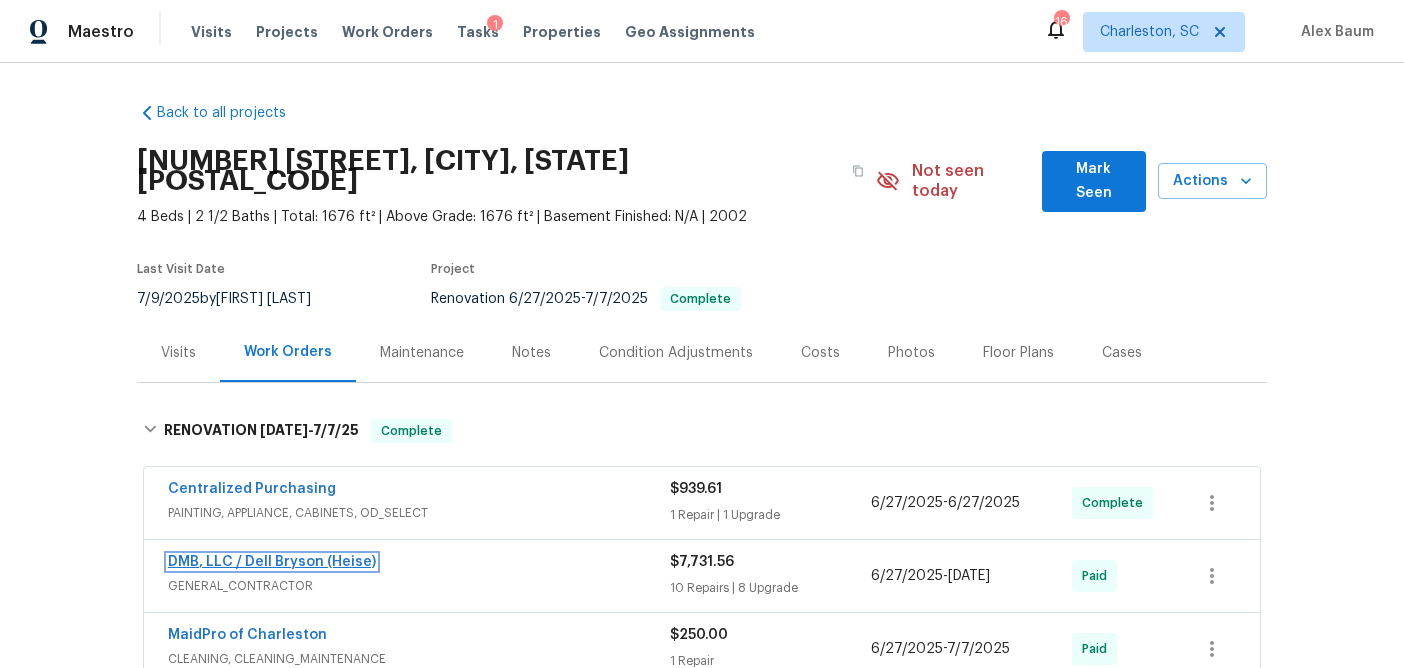 click on "DMB, LLC / Dell Bryson (Heise)" at bounding box center (272, 562) 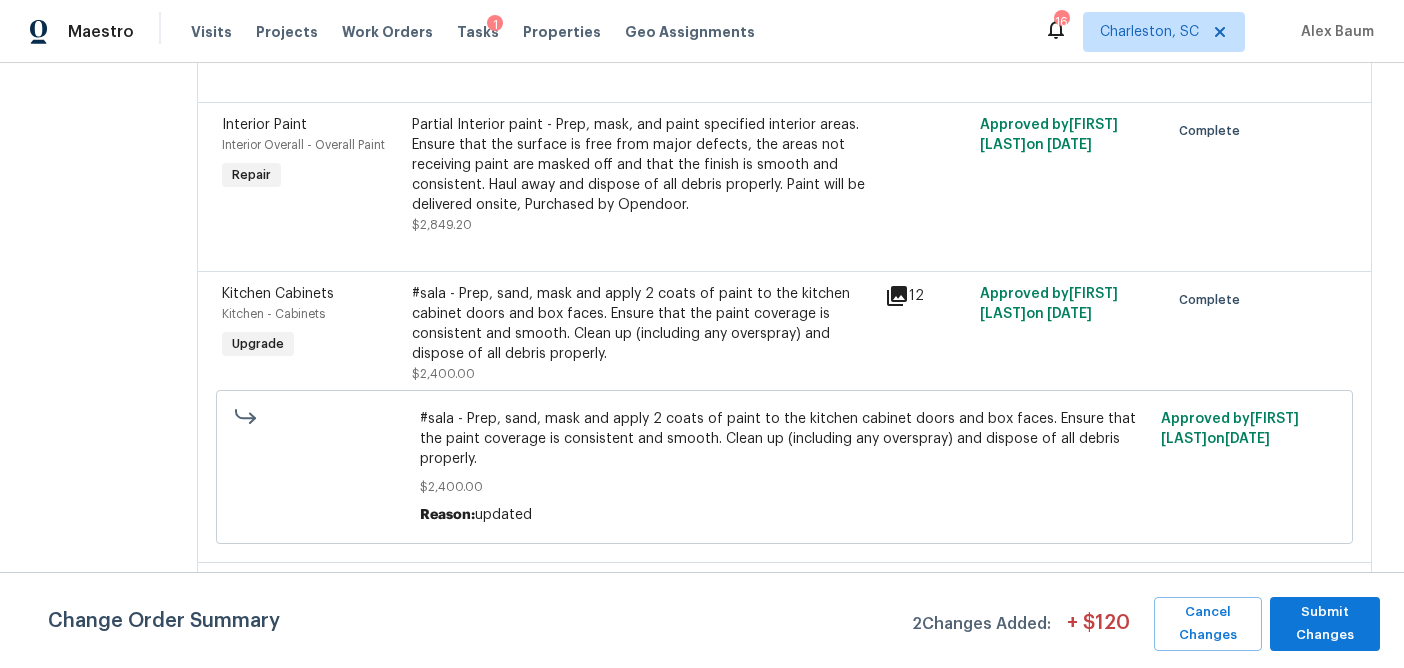 scroll, scrollTop: 1552, scrollLeft: 0, axis: vertical 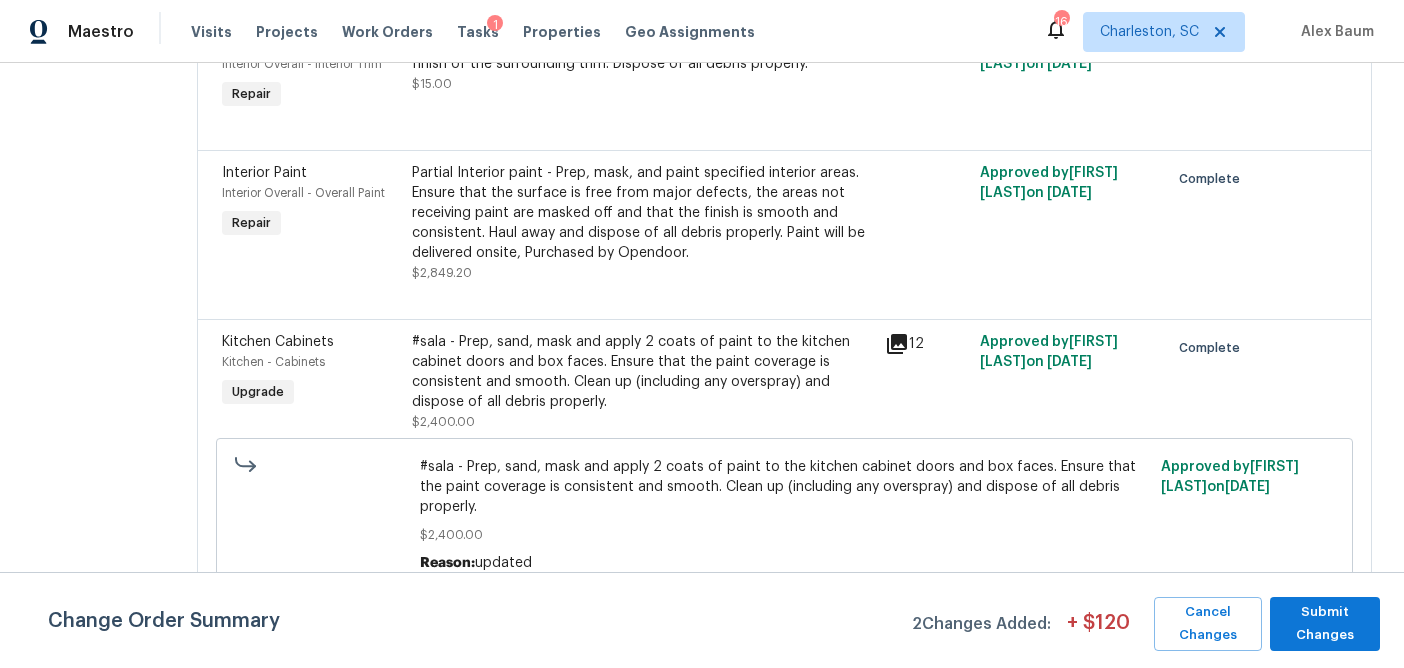 click on "Partial Interior paint - Prep, mask, and paint specified interior areas. Ensure that the surface is free from major defects, the areas not receiving paint are masked off and that the finish is smooth and consistent. Haul away and dispose of all debris properly. Paint will be delivered onsite, Purchased by Opendoor." at bounding box center (643, 213) 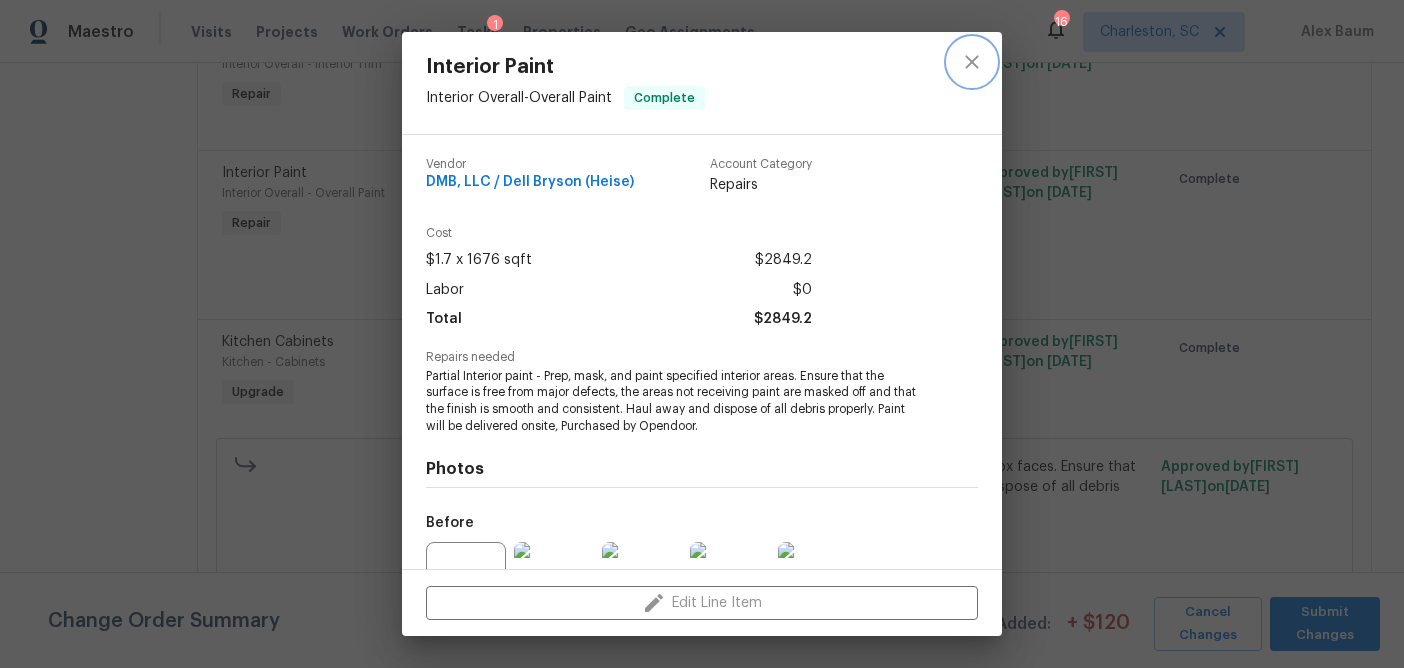 click 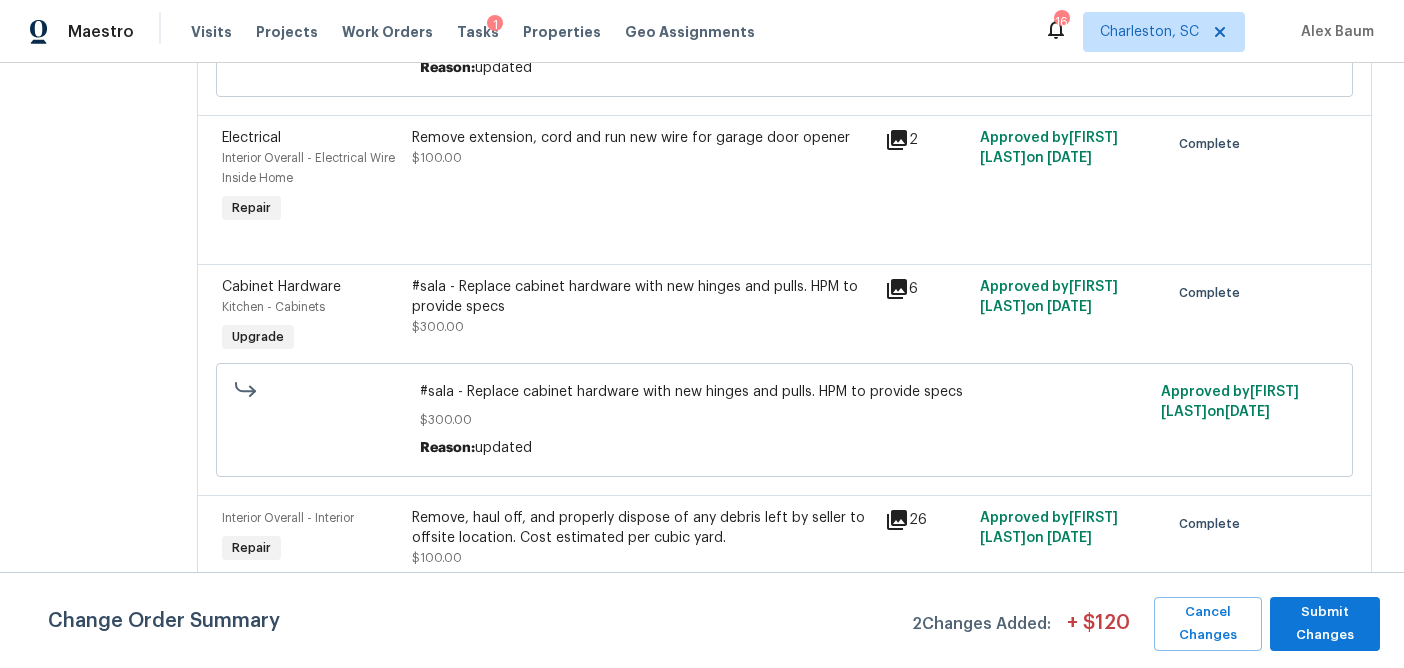 scroll, scrollTop: 2788, scrollLeft: 0, axis: vertical 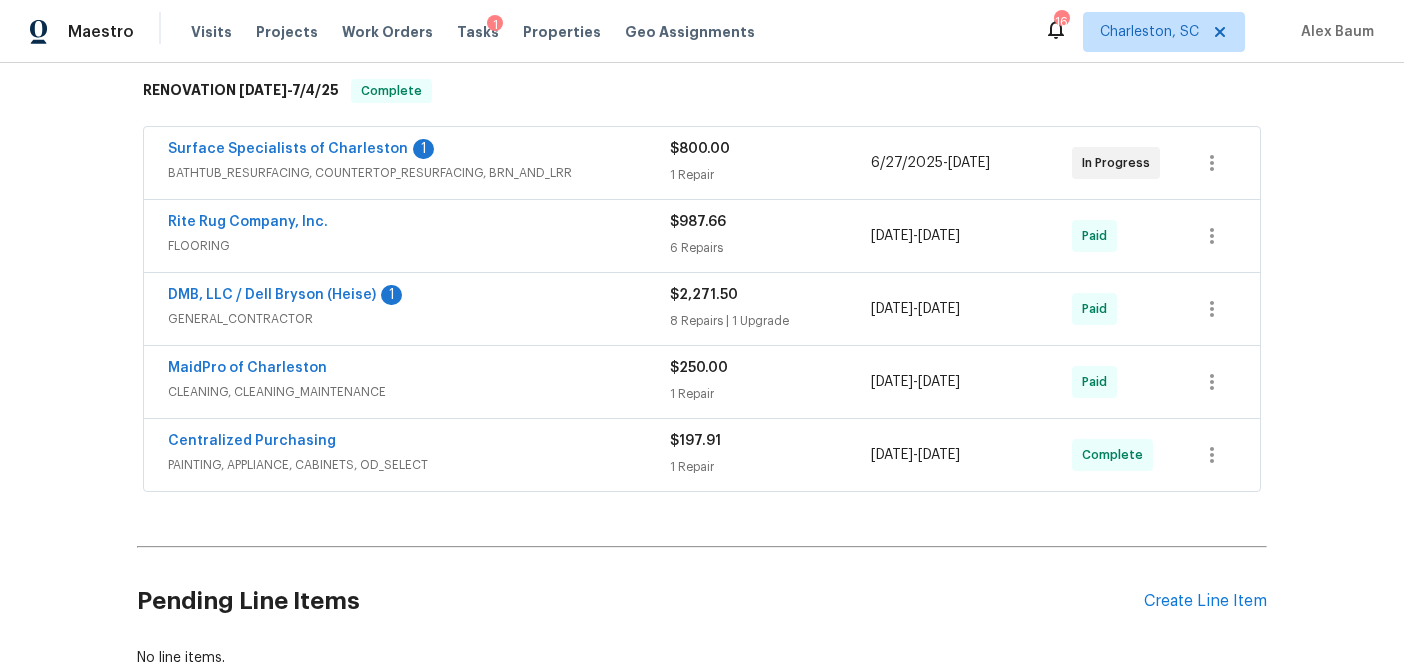 click on "DMB, LLC / [PERSON] ([LAST_NAME]) 1" at bounding box center [419, 297] 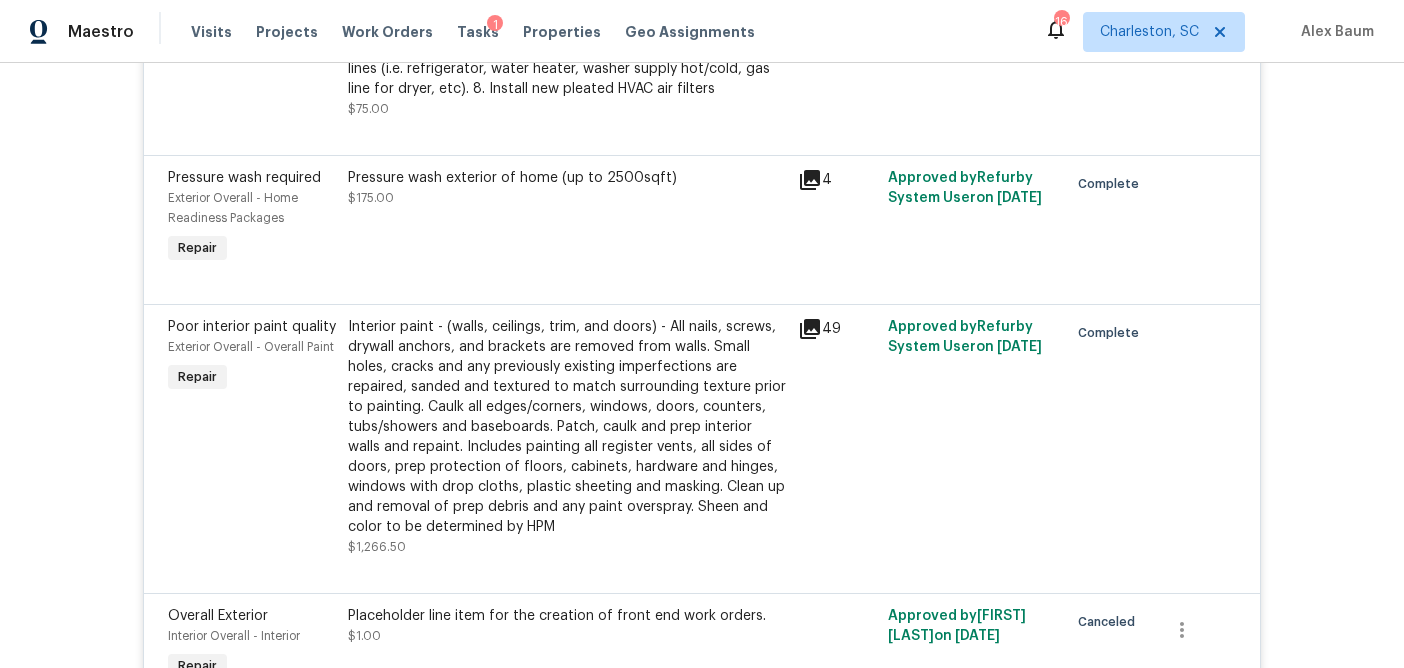 scroll, scrollTop: 1488, scrollLeft: 0, axis: vertical 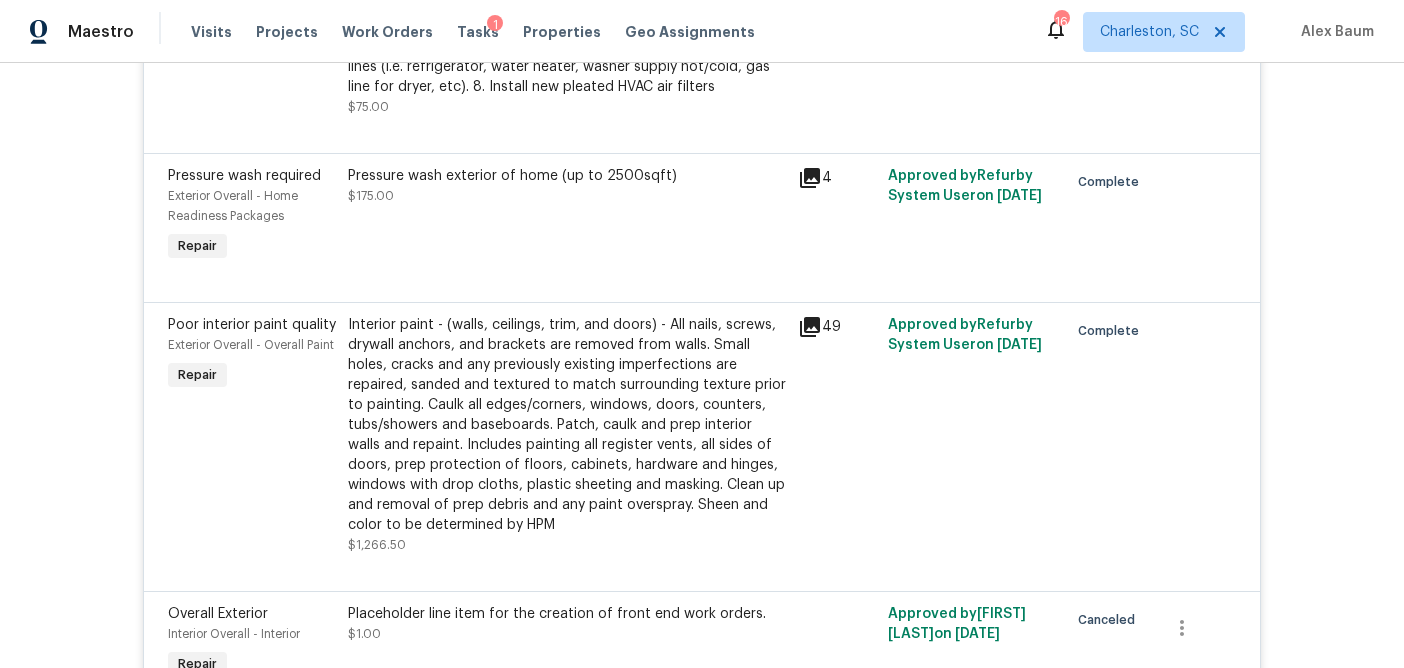 click on "Interior paint - (walls, ceilings, trim, and doors) - All nails, screws, drywall anchors, and brackets are removed from walls. Small holes, cracks and any previously existing imperfections are repaired, sanded and textured to match surrounding texture prior to painting. Caulk all edges/corners, windows, doors, counters, tubs/showers and baseboards. Patch, caulk and prep interior walls and repaint. Includes painting all register vents, all sides of doors, prep protection of floors, cabinets, hardware and hinges, windows with drop cloths, plastic sheeting and masking. Clean up and removal of prep debris and any paint overspray. Sheen and color to be determined by HPM" at bounding box center (567, 425) 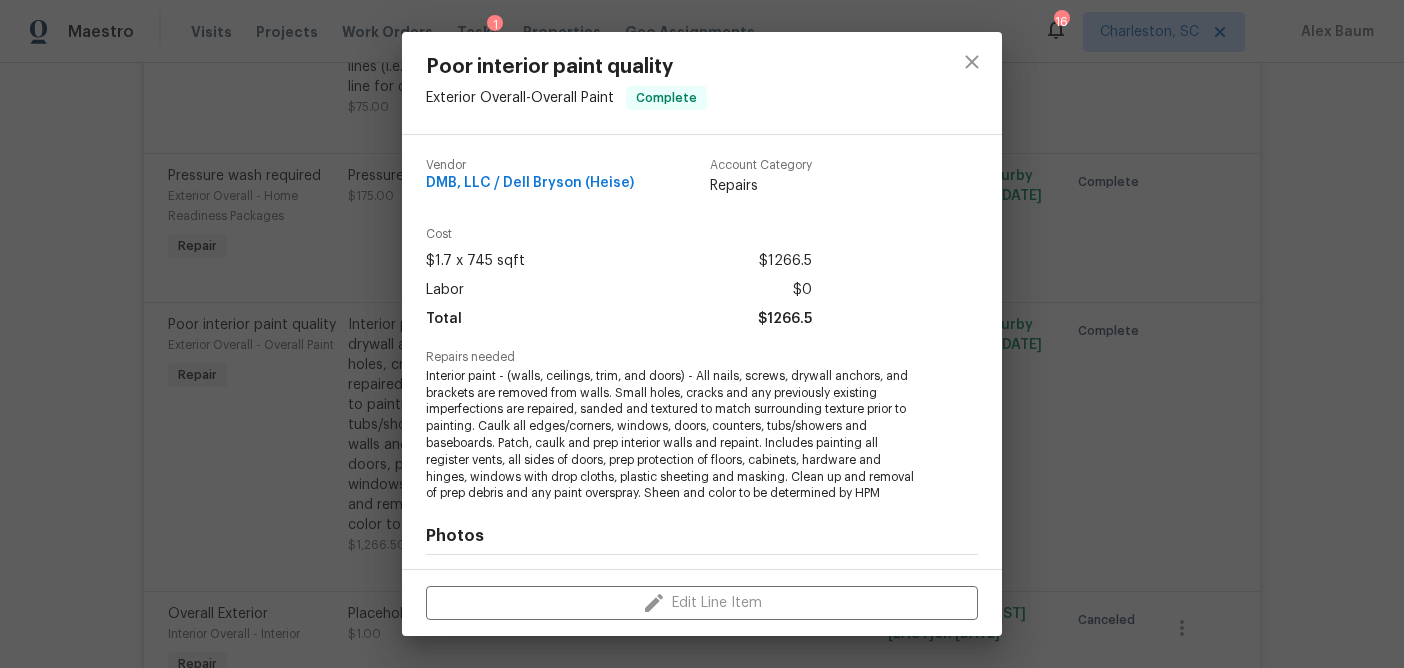 click on "Poor interior paint quality Exterior Overall  -  Overall Paint Complete Vendor DMB, LLC / [PERSON] ([LAST_NAME]) Account Category Repairs Cost $1.7 x 745 sqft $1266.5 Labor $0 Total $1266.5 Repairs needed Interior paint - (walls, ceilings, trim, and doors) - All nails, screws, drywall anchors, and brackets are removed from walls. Small holes, cracks and any previously existing imperfections are repaired, sanded and textured to match surrounding texture prior to painting. Caulk all edges/corners, windows, doors, counters, tubs/showers and baseboards. Patch, caulk and prep interior walls and repaint. Includes painting all register vents, all sides of doors, prep protection of floors, cabinets, hardware and hinges, windows with drop cloths, plastic sheeting and masking. Clean up and removal of prep debris and any paint overspray. Sheen and color to be determined by HPM Photos Before After  +45  Edit Line Item" at bounding box center [702, 334] 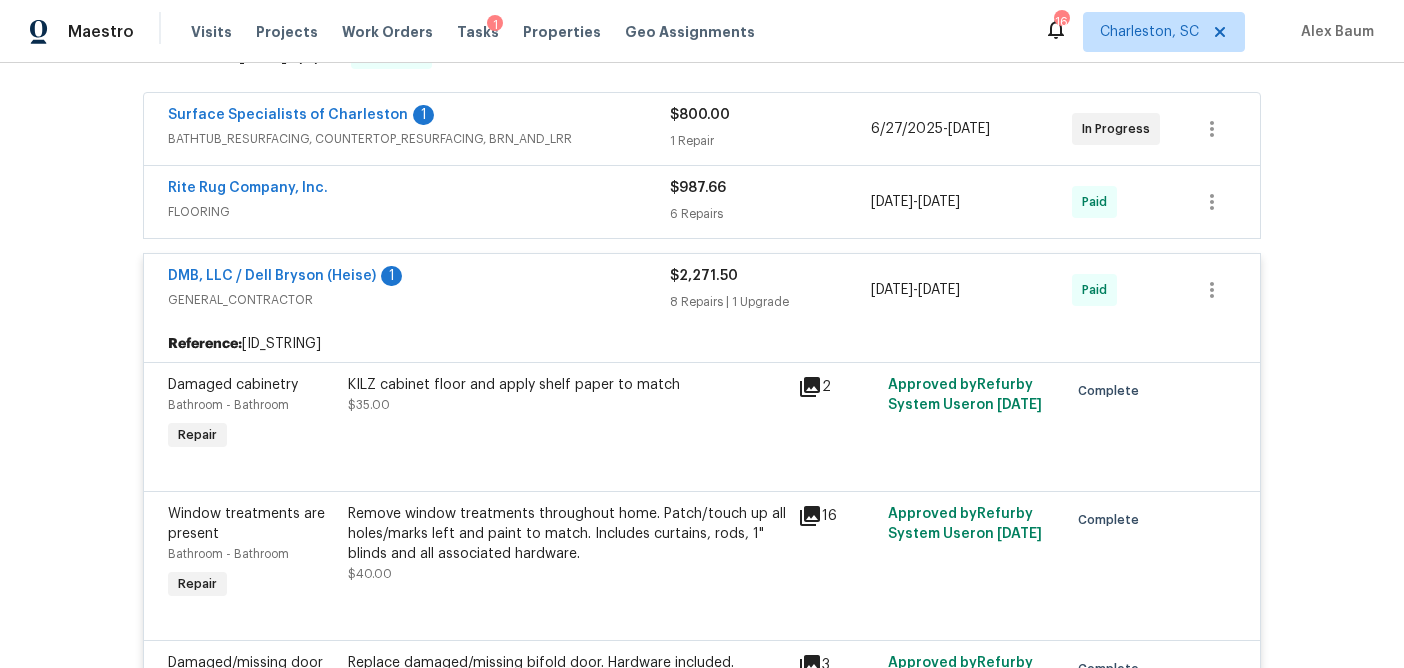 scroll, scrollTop: 355, scrollLeft: 0, axis: vertical 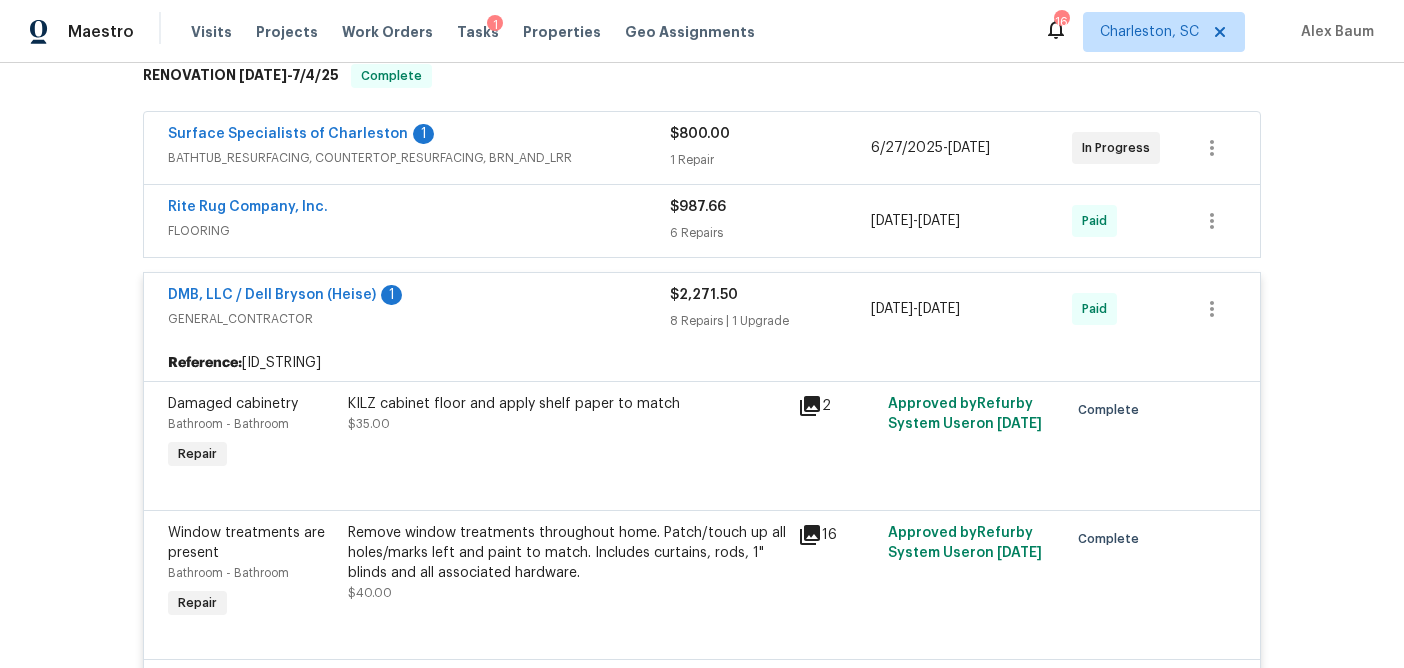 click on "DMB, LLC / Dell Bryson (Heise) 1" at bounding box center [419, 297] 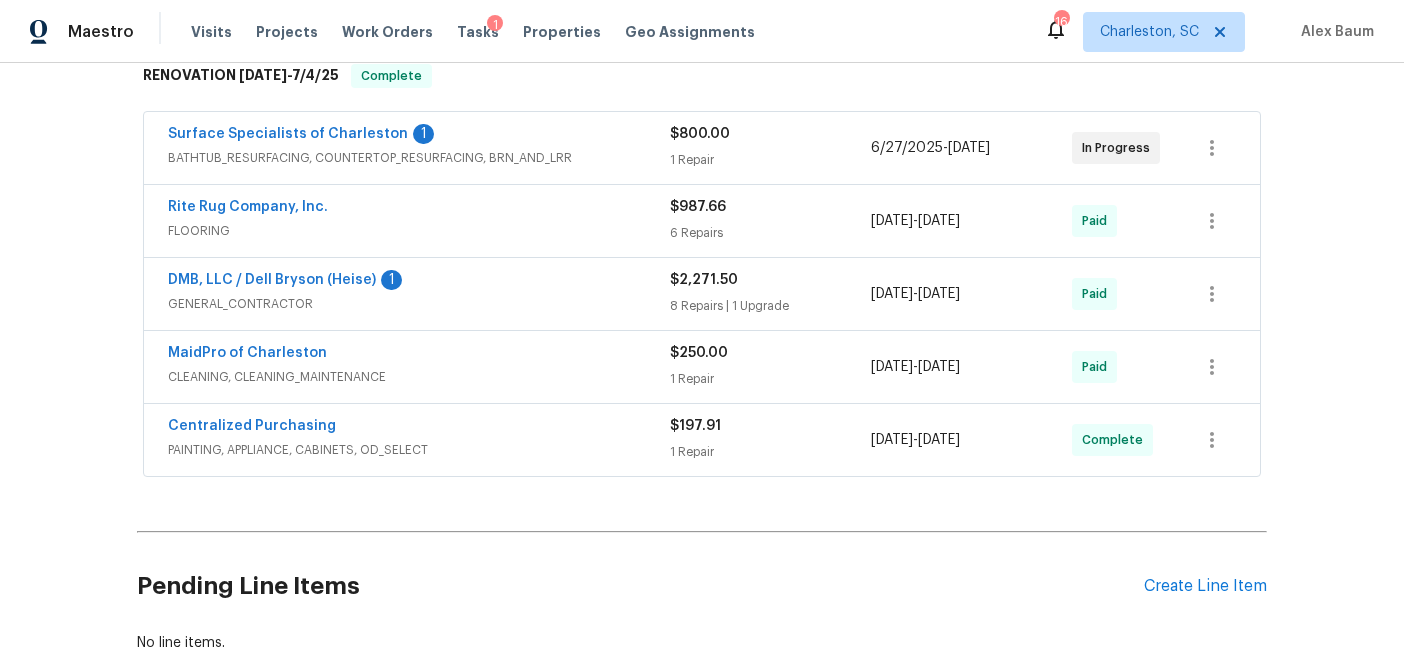 click on "PAINTING, APPLIANCE, CABINETS, OD_SELECT" at bounding box center [419, 450] 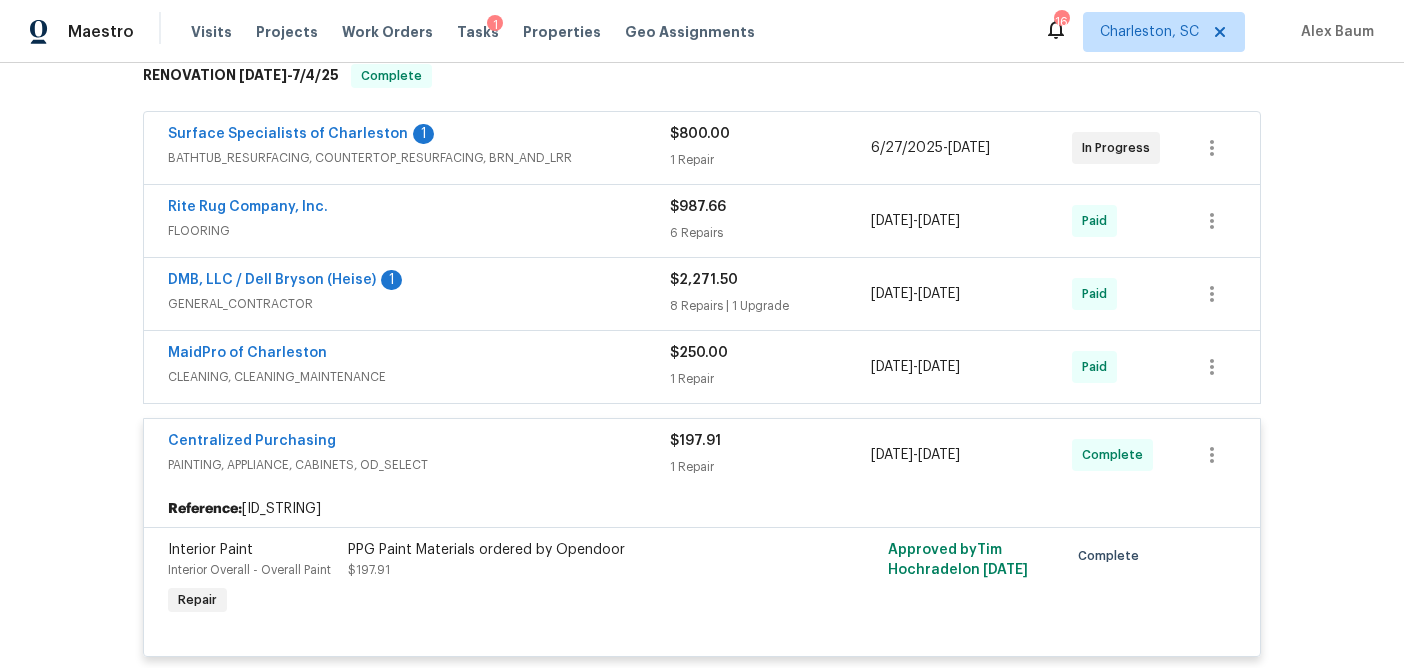 click on "Centralized Purchasing" at bounding box center (419, 443) 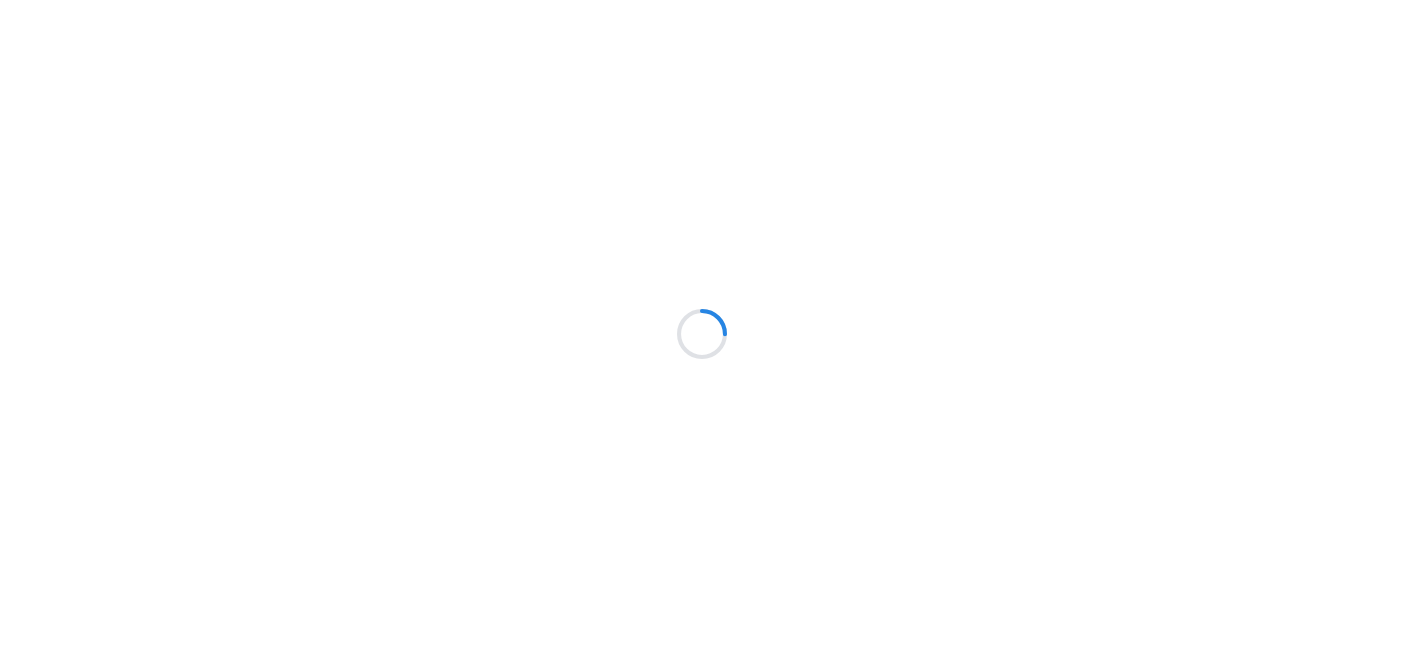 scroll, scrollTop: 0, scrollLeft: 0, axis: both 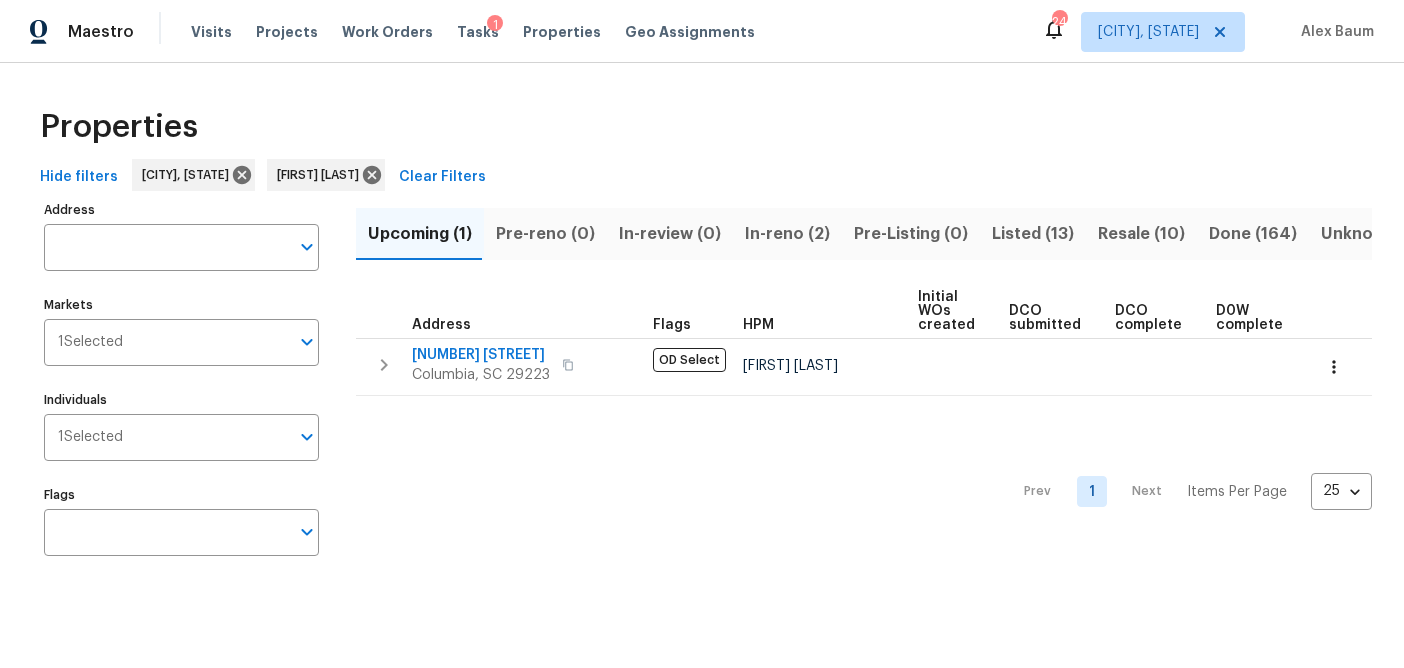 click on "Listed (13)" at bounding box center (1033, 234) 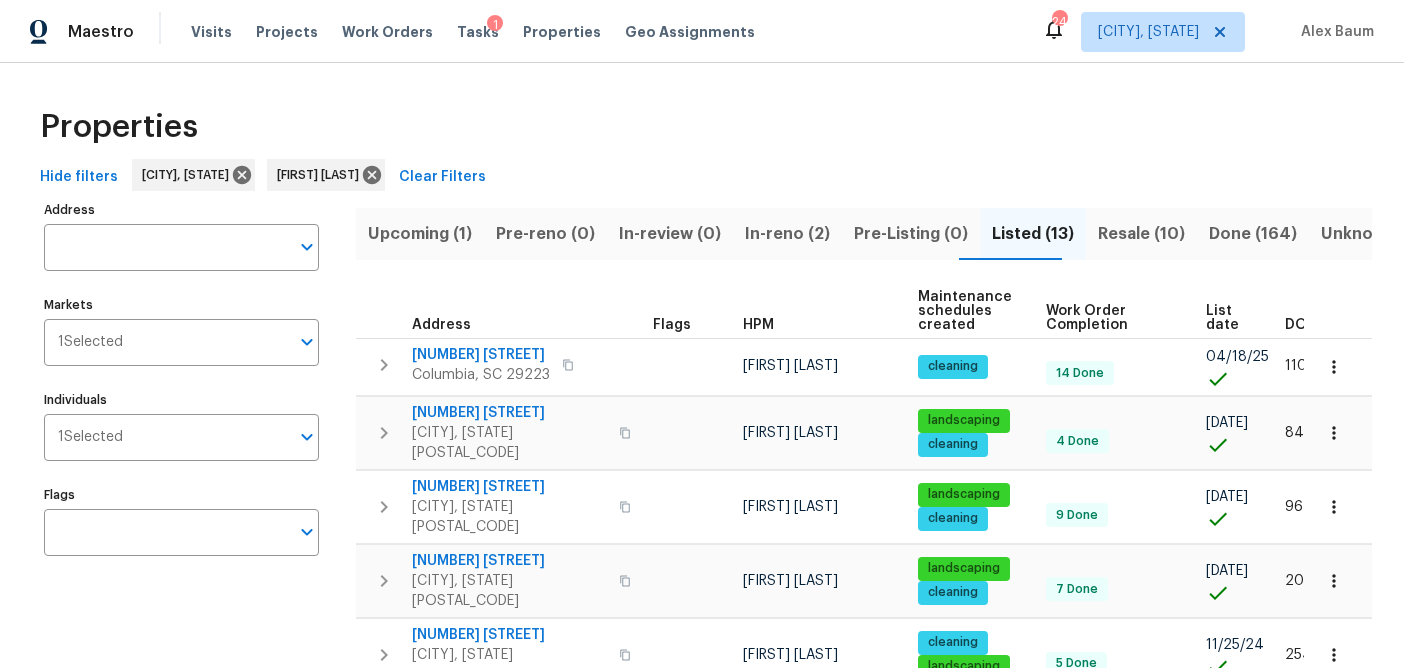 click on "DOM" at bounding box center [1302, 325] 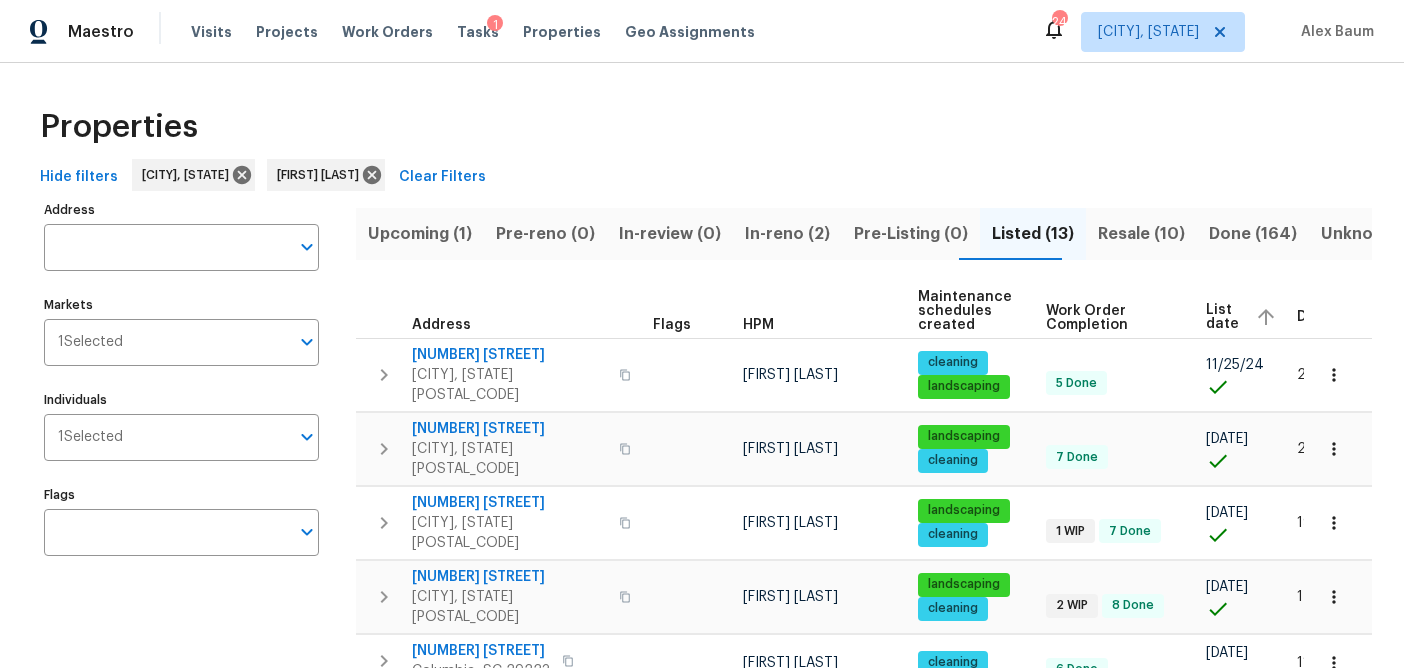 click on "DOM" at bounding box center [1314, 317] 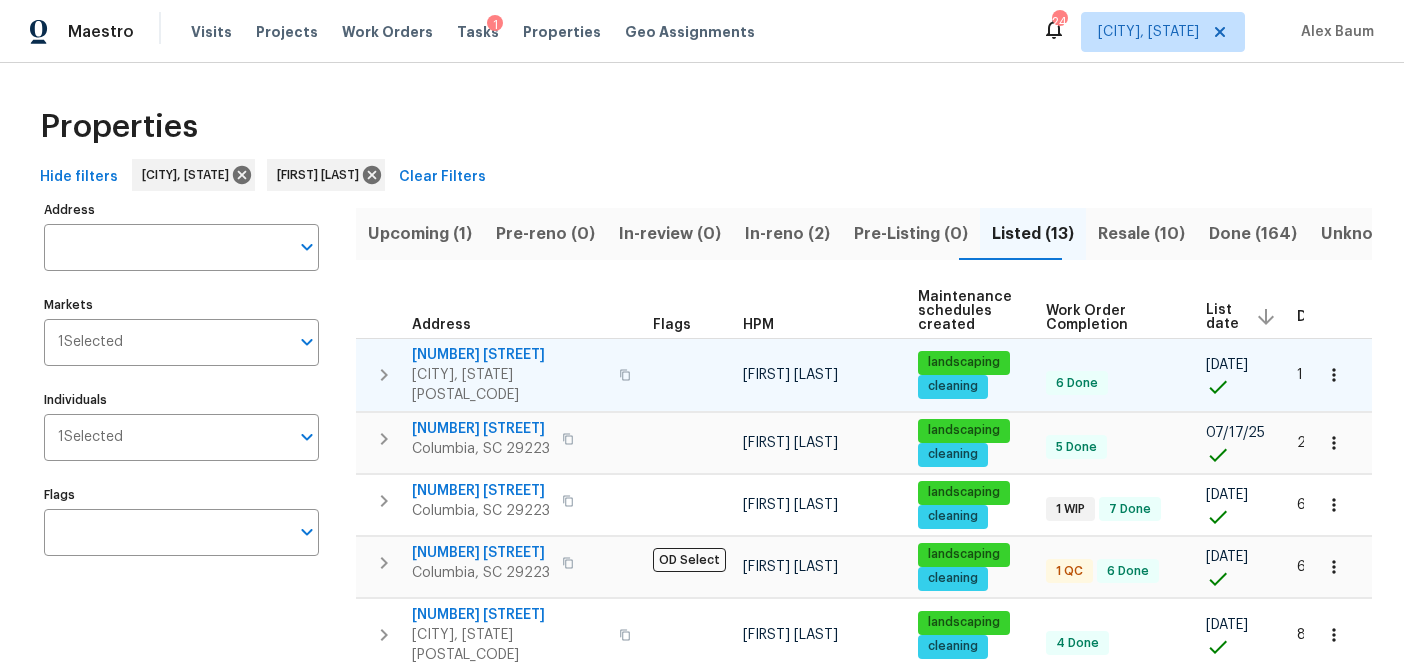 click on "605 Thornhill Dr" at bounding box center (509, 355) 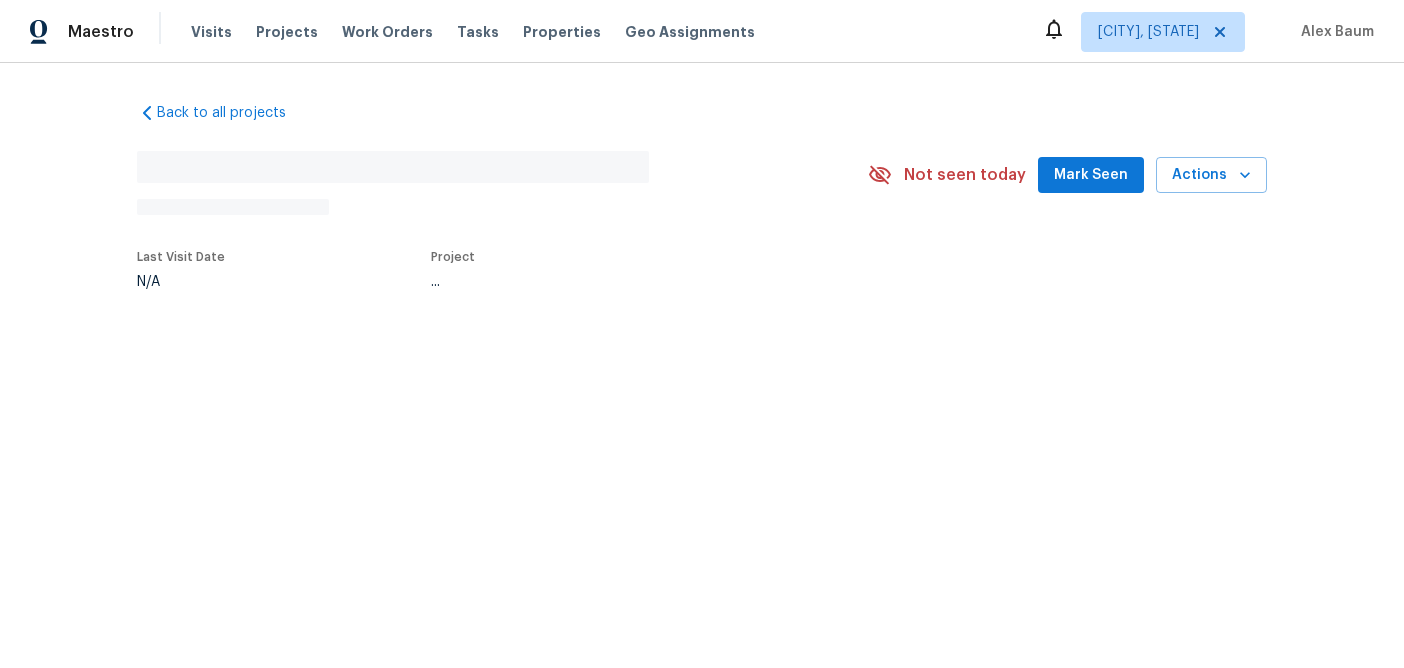 scroll, scrollTop: 0, scrollLeft: 0, axis: both 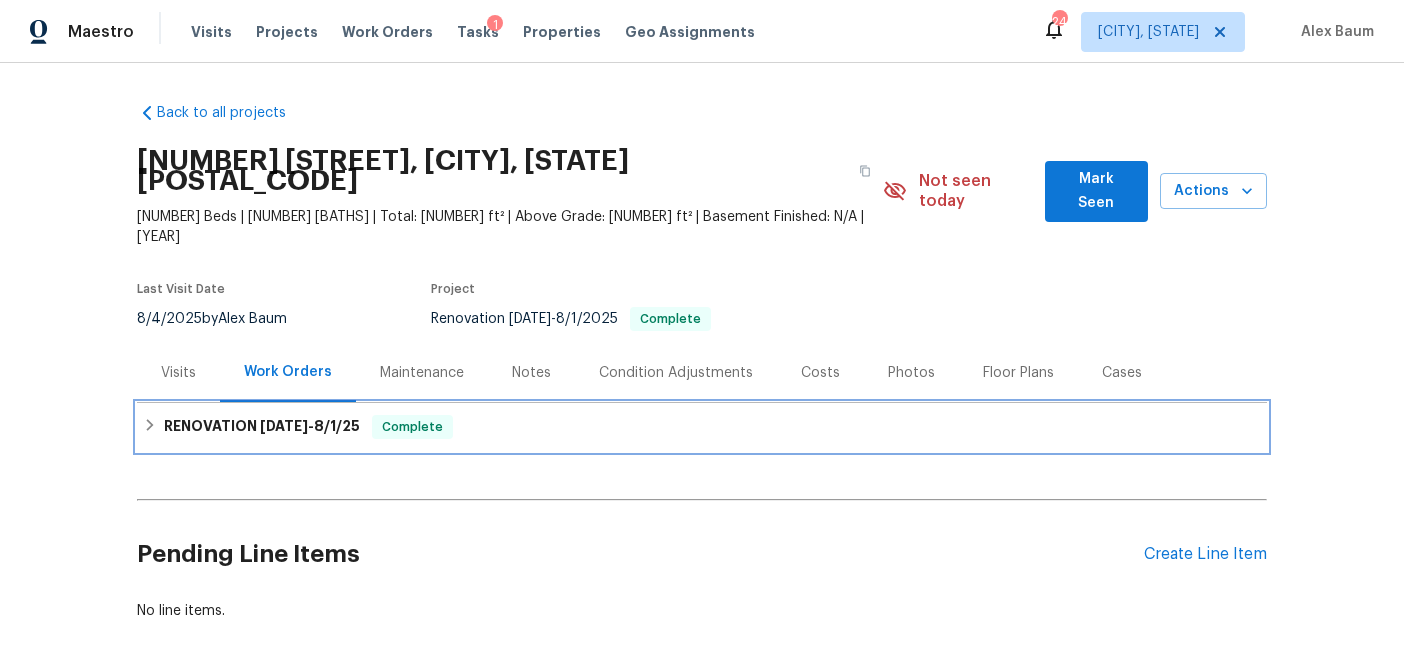 click on "RENOVATION   7/14/25  -  8/1/25" at bounding box center (262, 427) 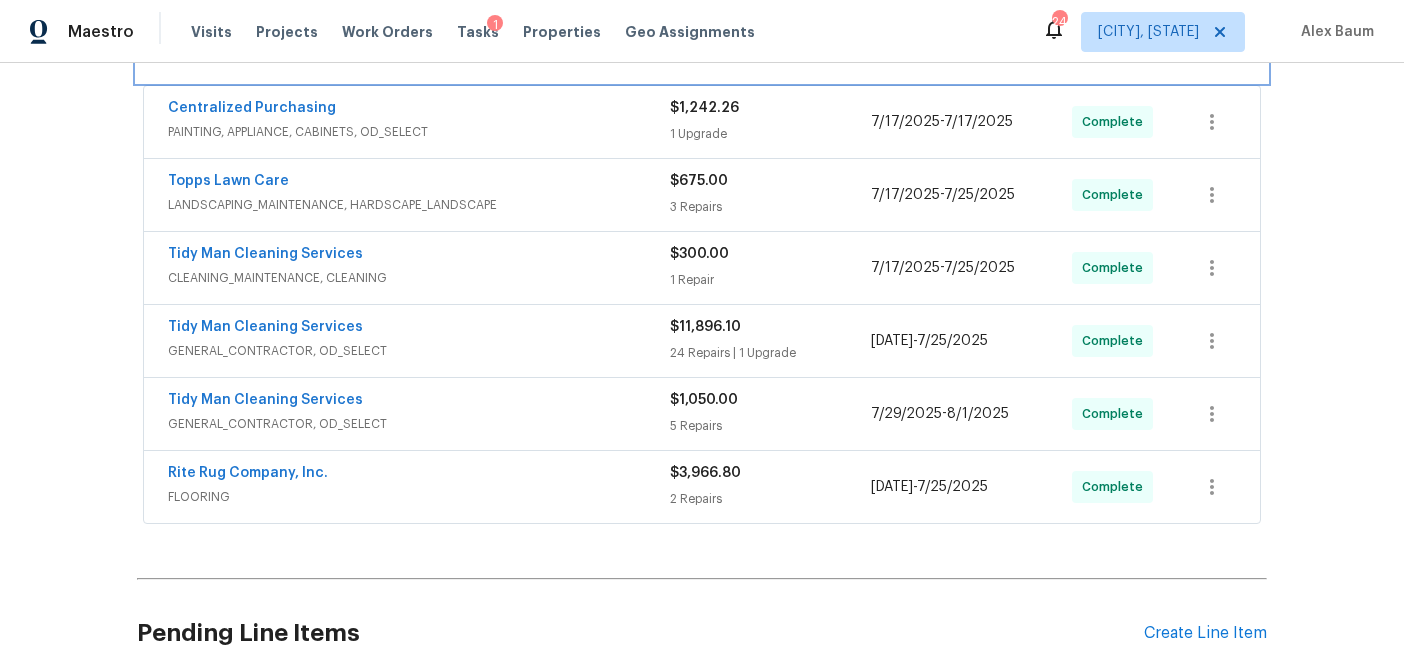 scroll, scrollTop: 417, scrollLeft: 0, axis: vertical 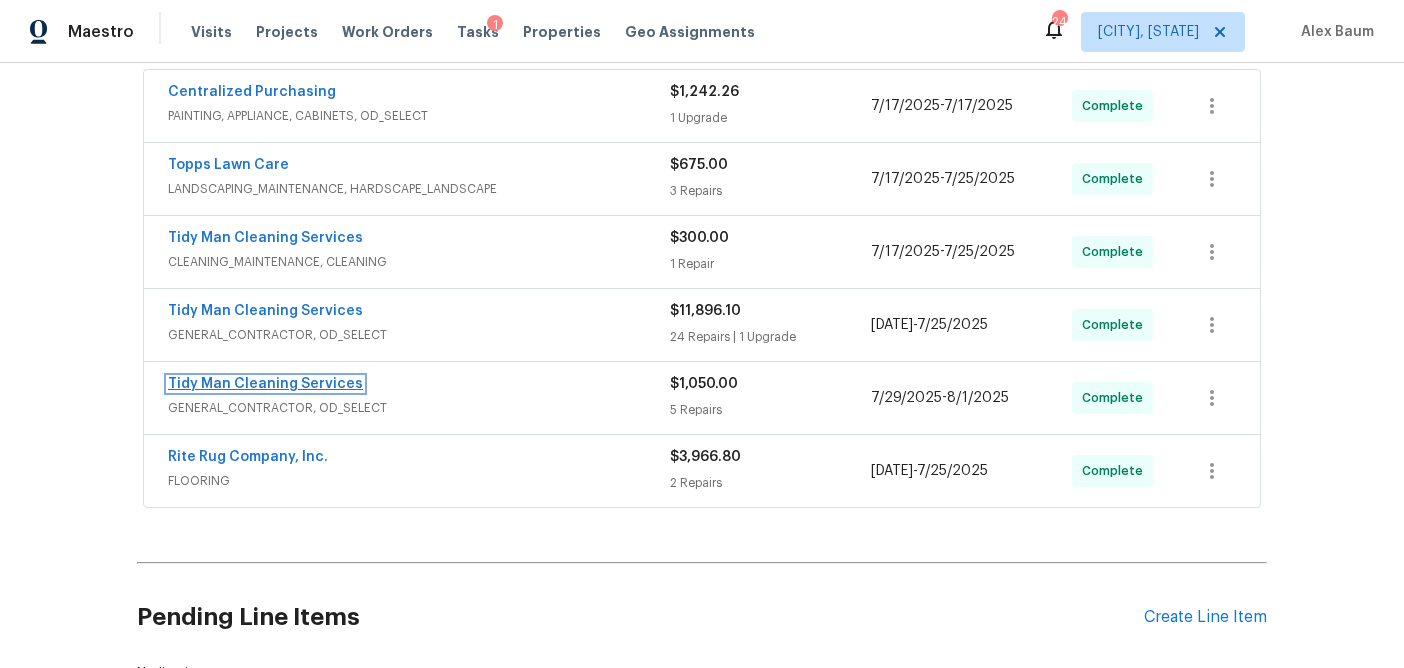 click on "Tidy Man Cleaning Services" at bounding box center [265, 384] 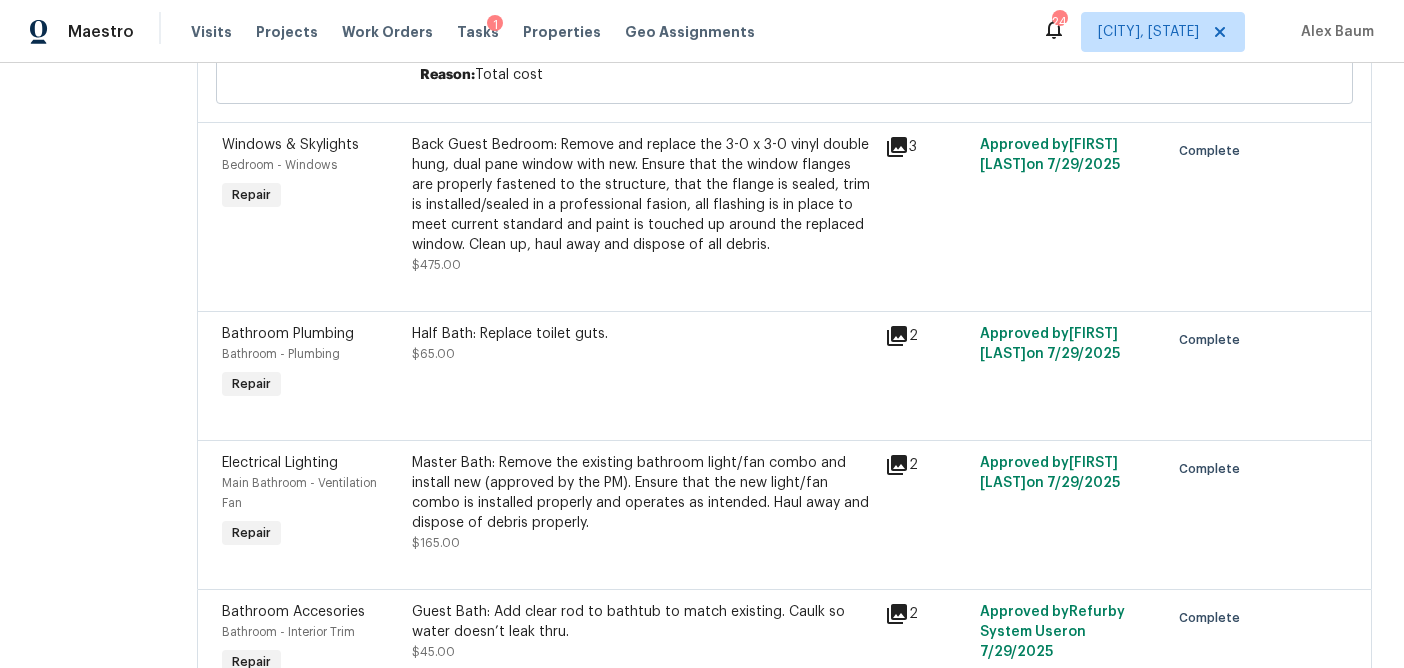 scroll, scrollTop: 743, scrollLeft: 0, axis: vertical 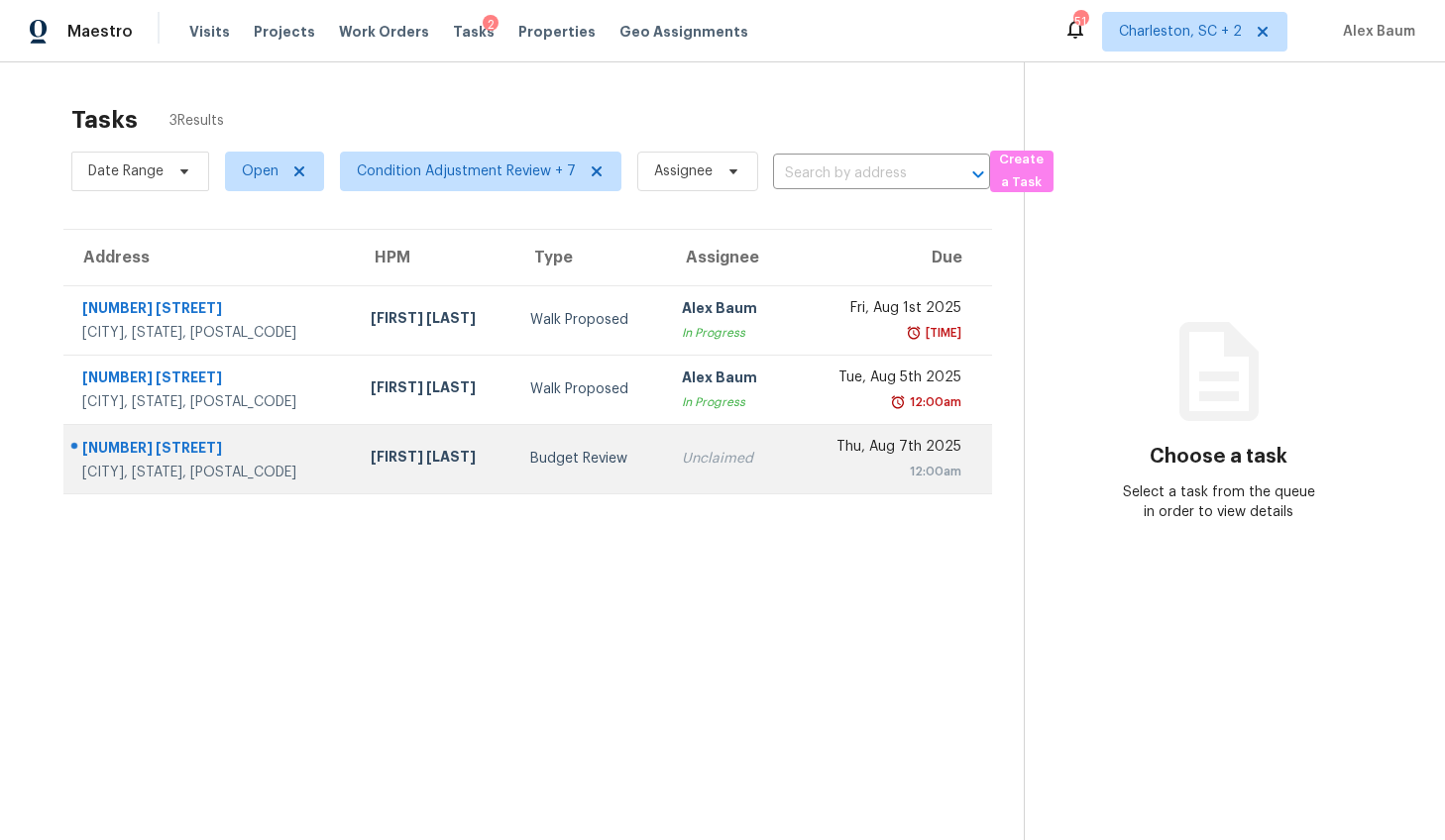 click on "Thu, Aug 7th 2025" at bounding box center (883, 449) 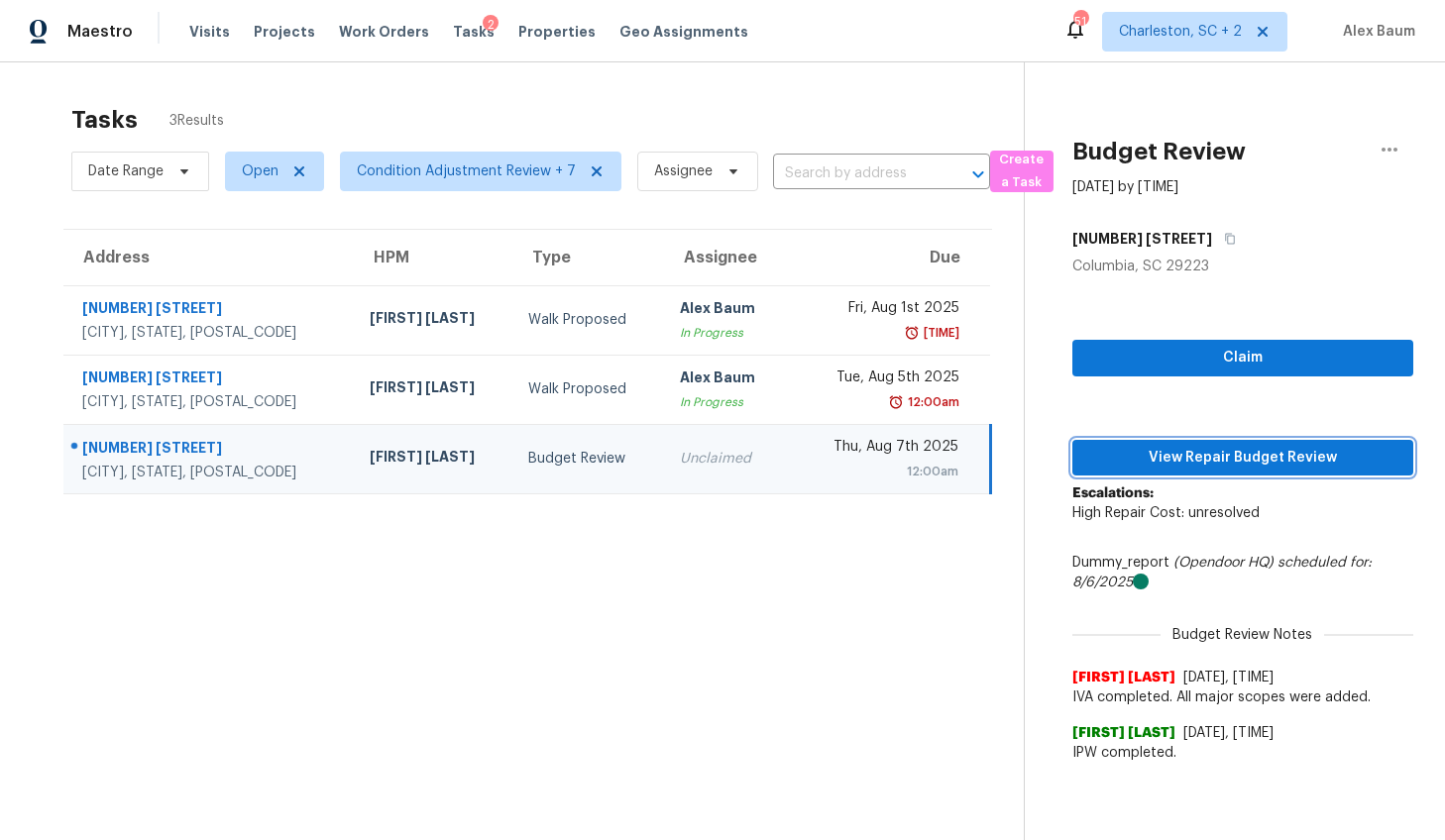 click on "View Repair Budget Review" at bounding box center (1243, 458) 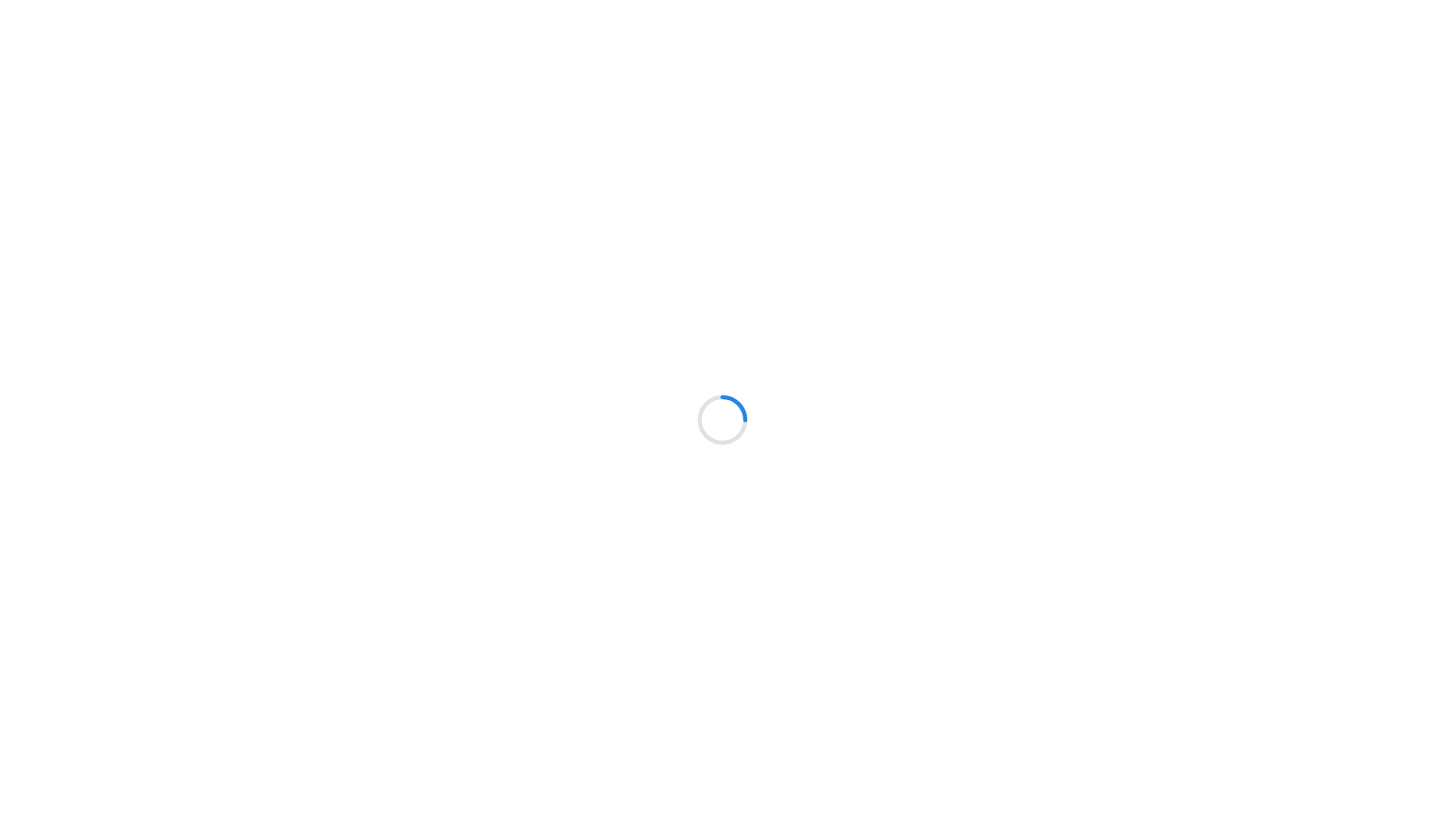 scroll, scrollTop: 0, scrollLeft: 0, axis: both 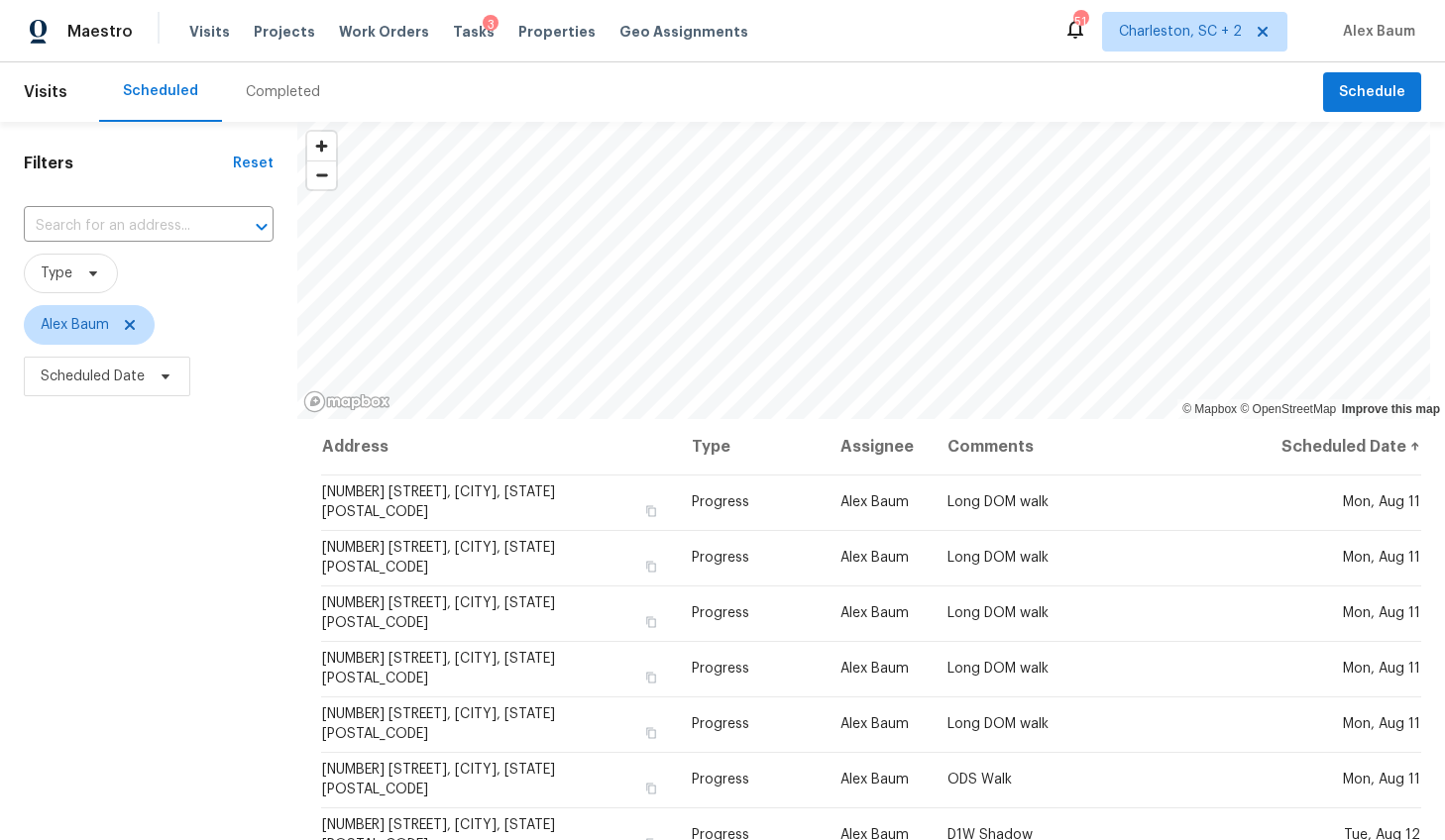 click on "Completed" at bounding box center [282, 92] 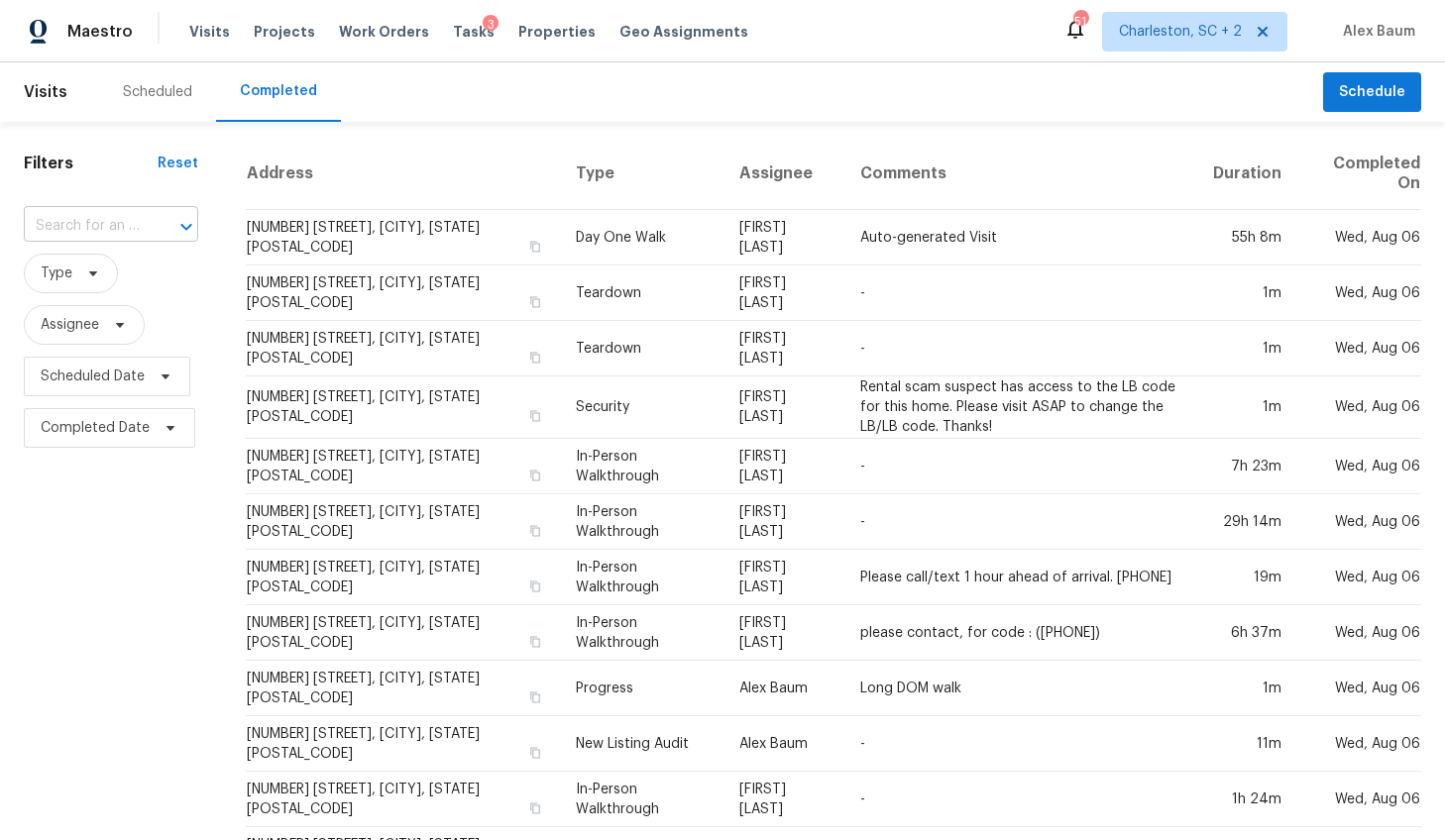 click at bounding box center [83, 226] 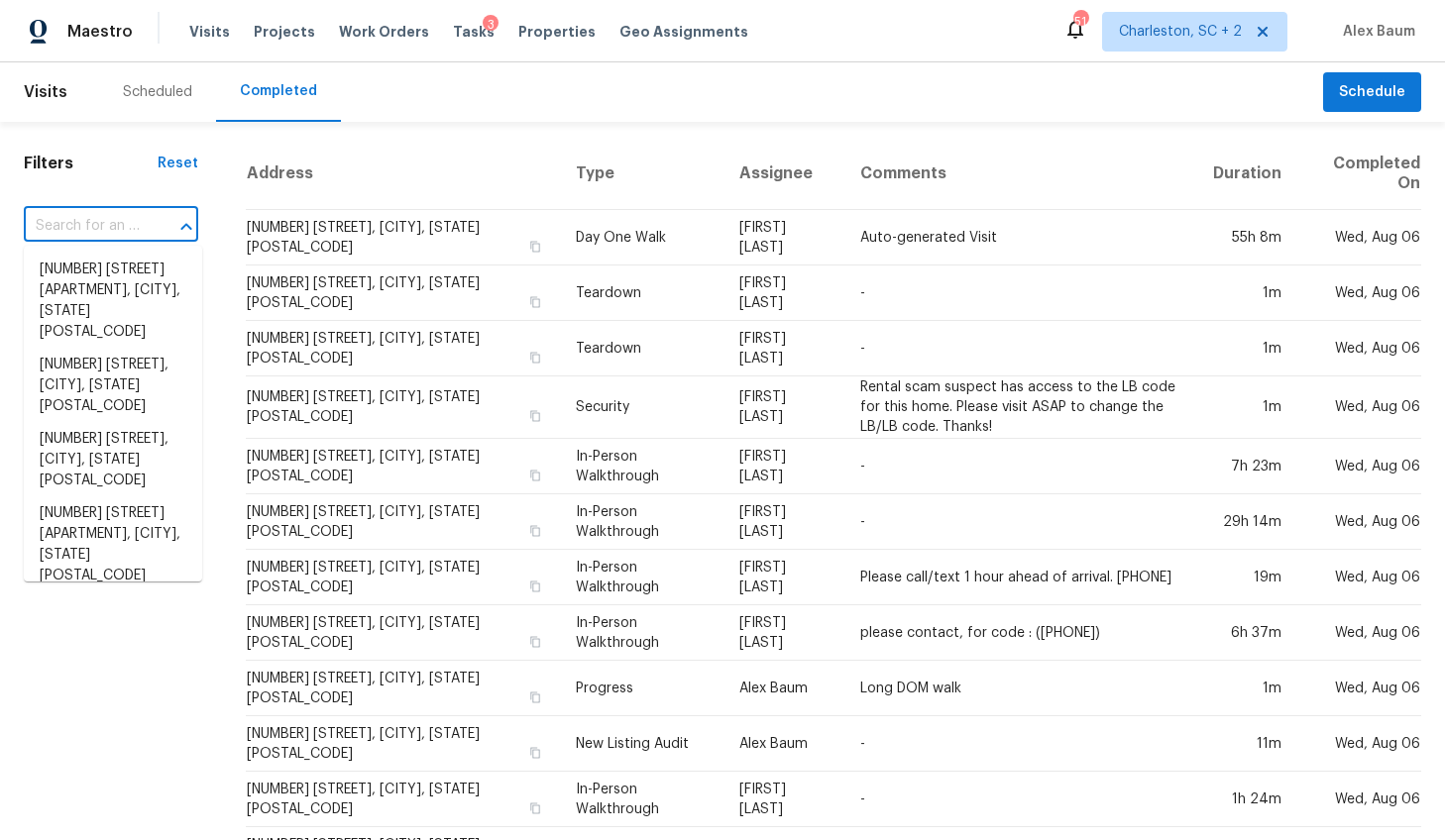 paste on "[NUMBER] [STREET], [CITY], [STATE] [POSTAL_CODE]" 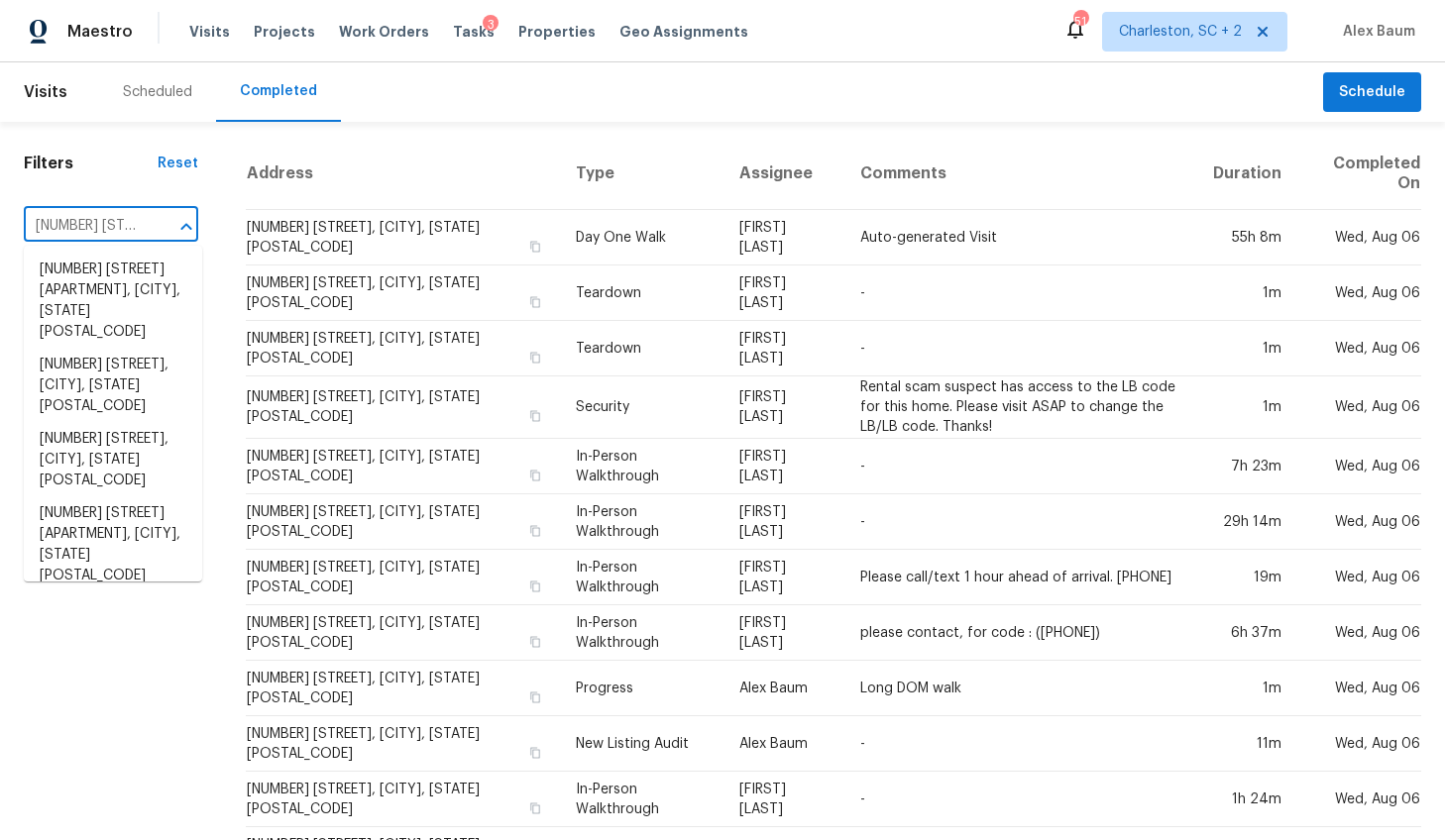 scroll, scrollTop: 0, scrollLeft: 152, axis: horizontal 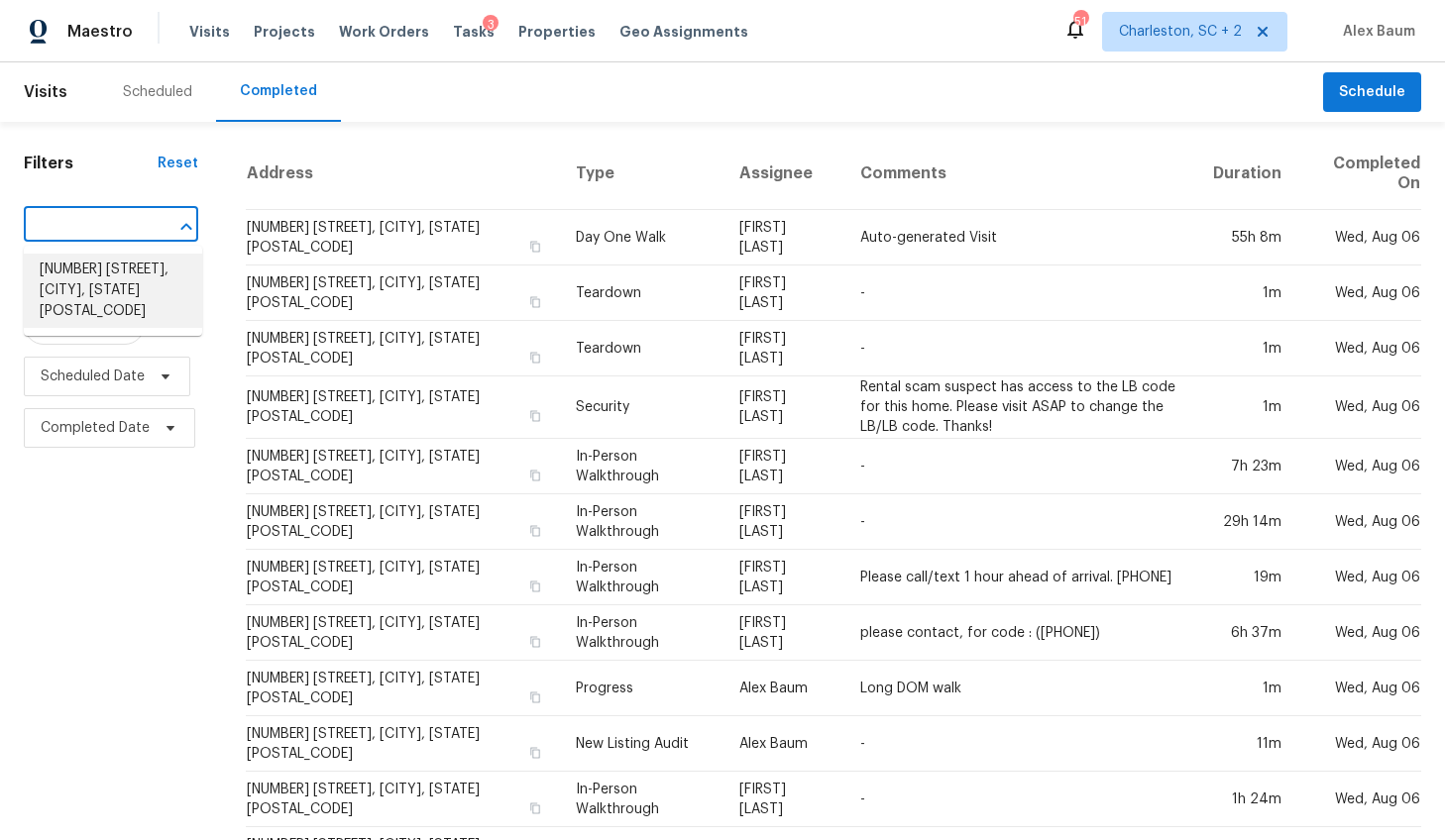click on "[NUMBER] [STREET], [CITY], [STATE] [POSTAL_CODE]" at bounding box center [113, 290] 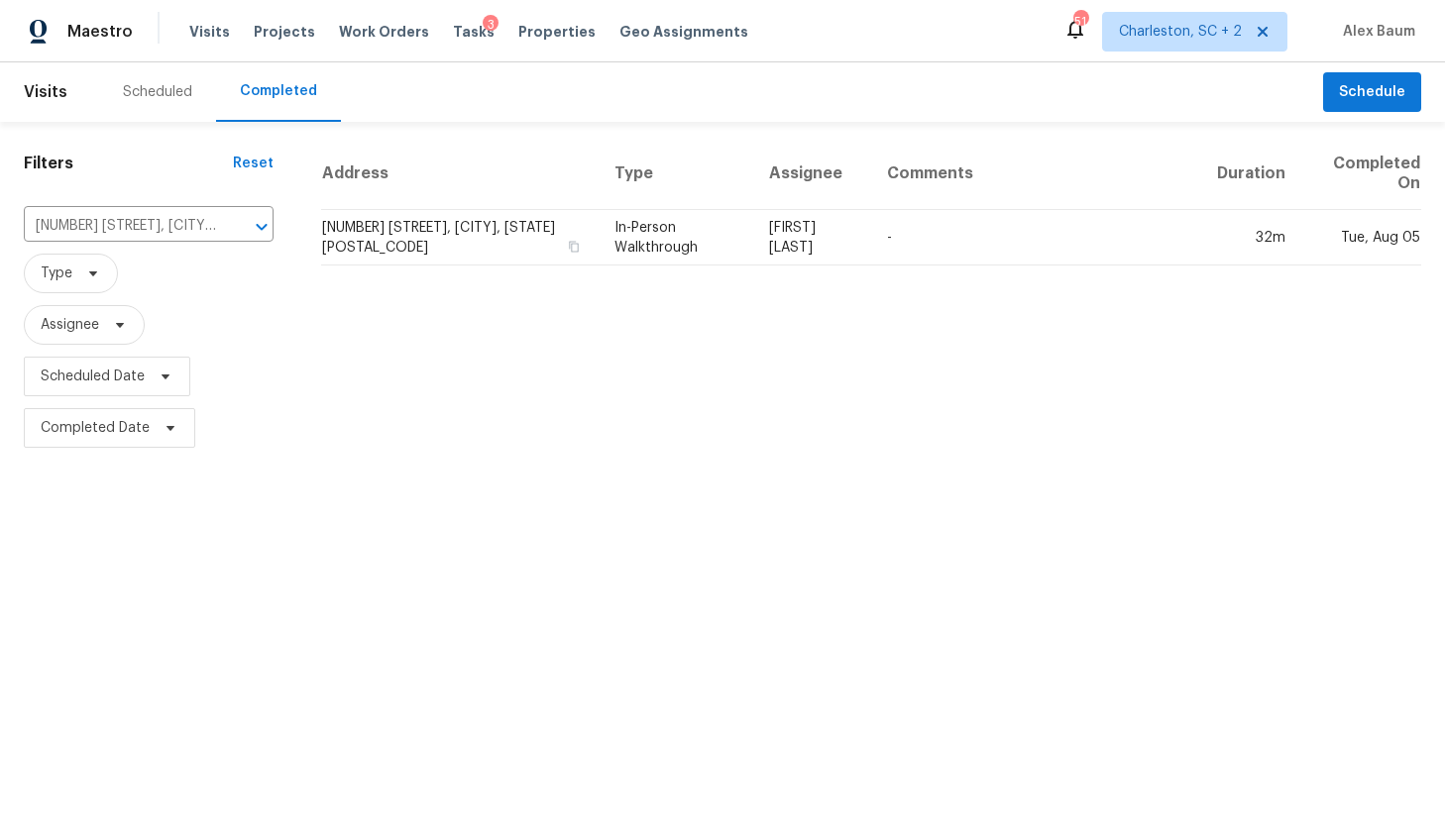 click on "Address Type Assignee Comments Duration Completed On [NUMBER] [STREET], [CITY], [STATE] [POSTAL_CODE] In-Person Walkthrough [FIRST] [LAST] - 32m [DATE]" at bounding box center [871, 295] 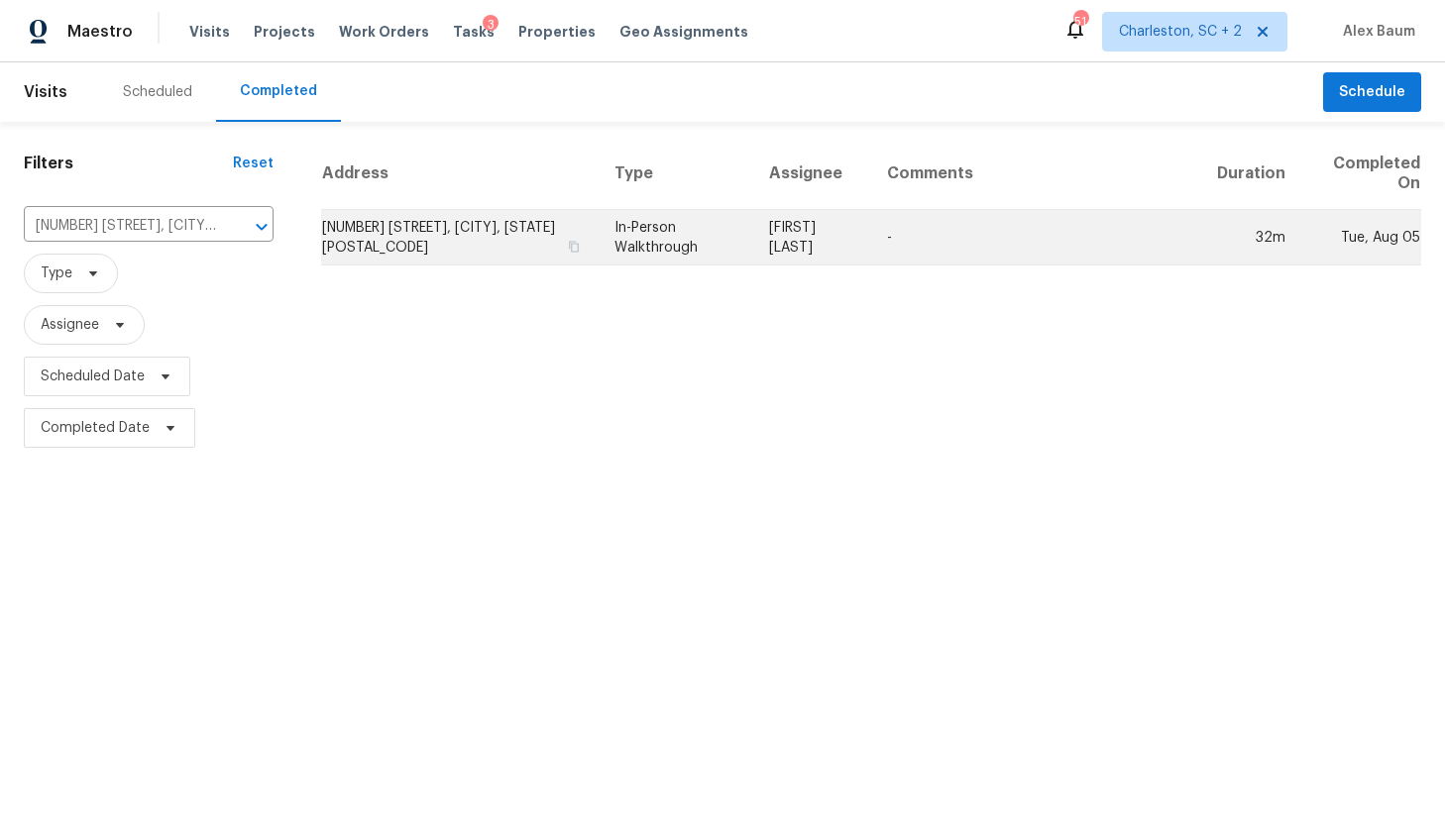 click on "[NUMBER] [STREET], [CITY], [STATE] [POSTAL_CODE]" at bounding box center [460, 238] 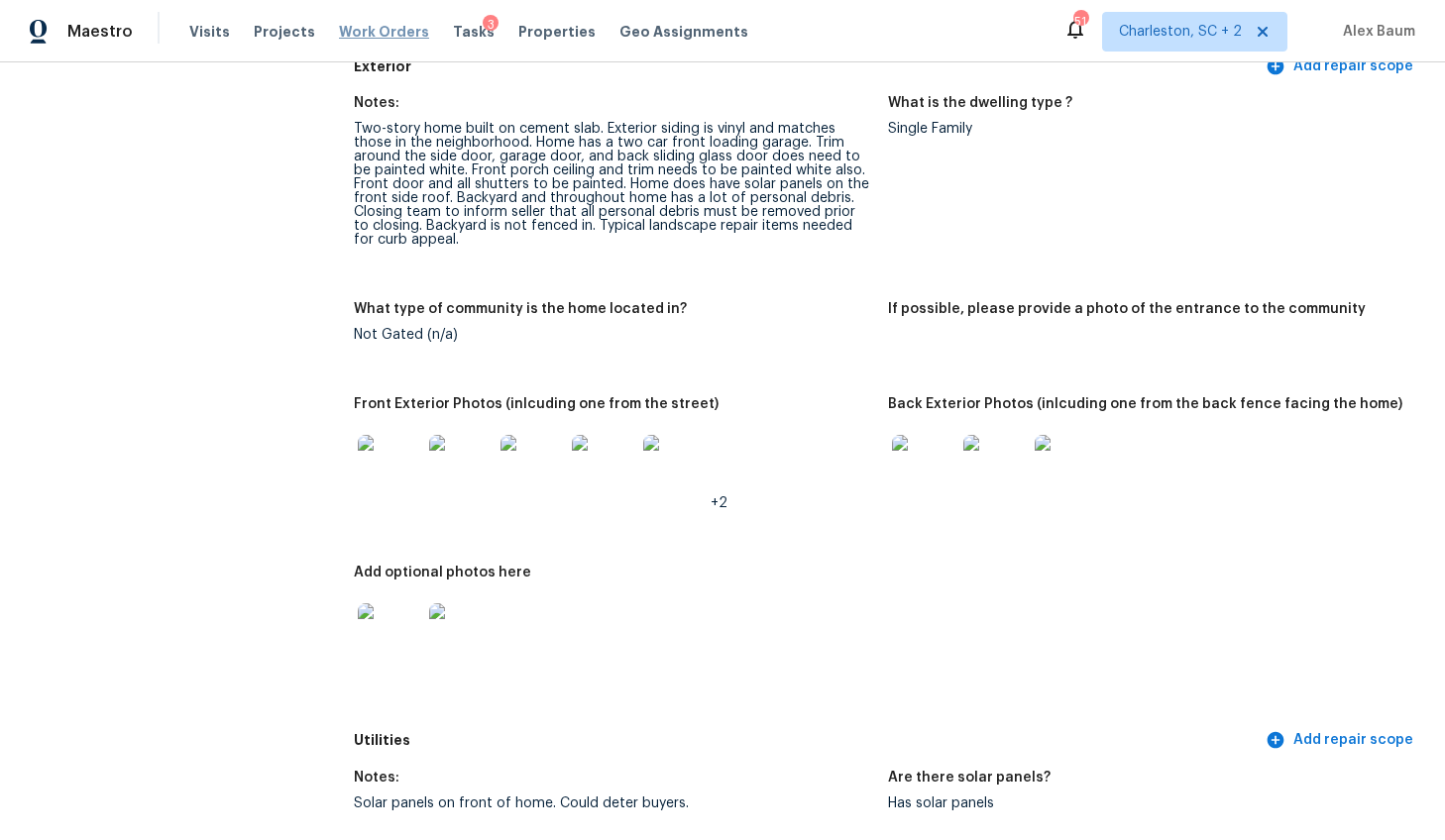 scroll, scrollTop: 815, scrollLeft: 0, axis: vertical 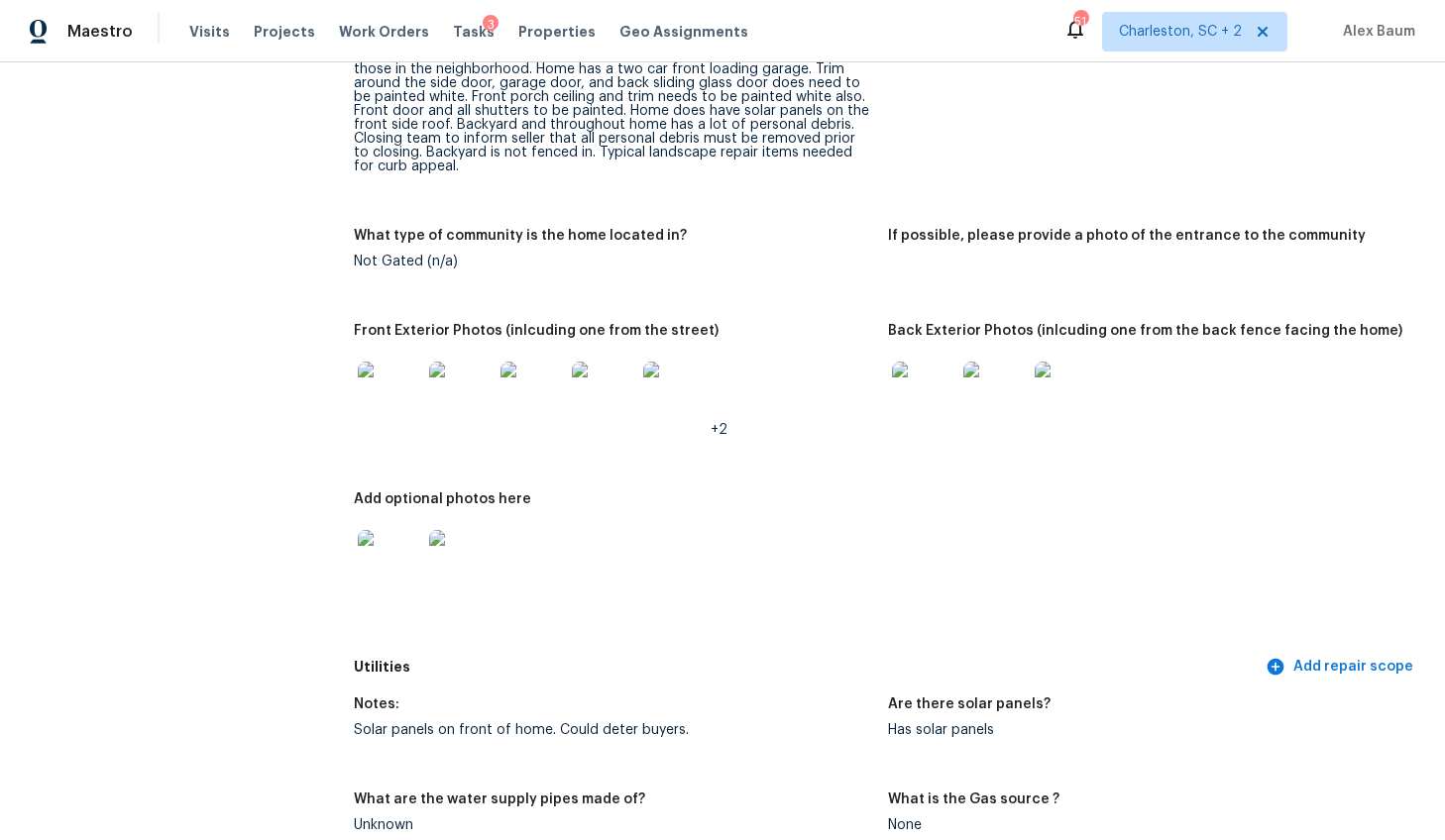 click at bounding box center (389, 393) 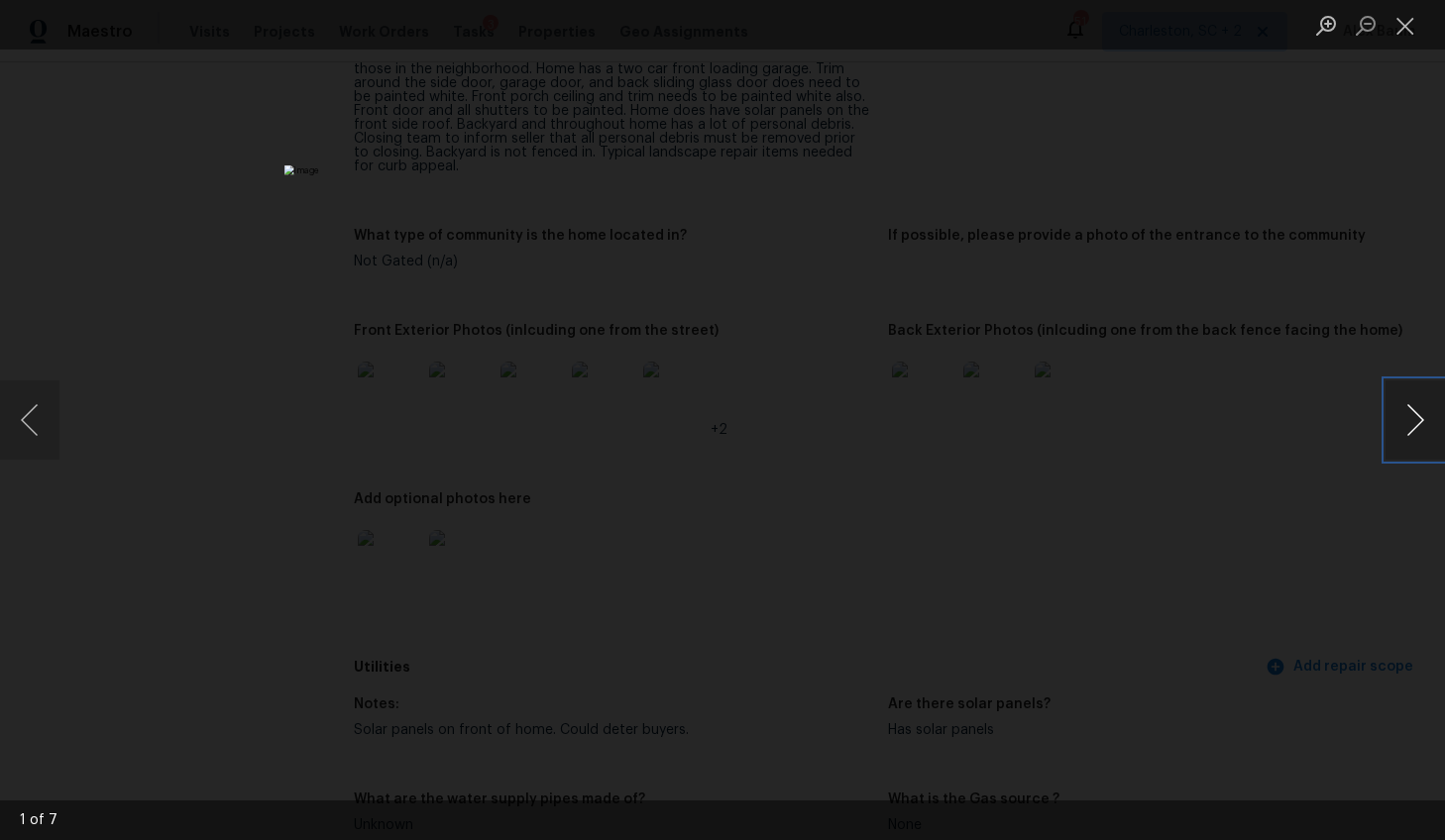 click at bounding box center [1415, 420] 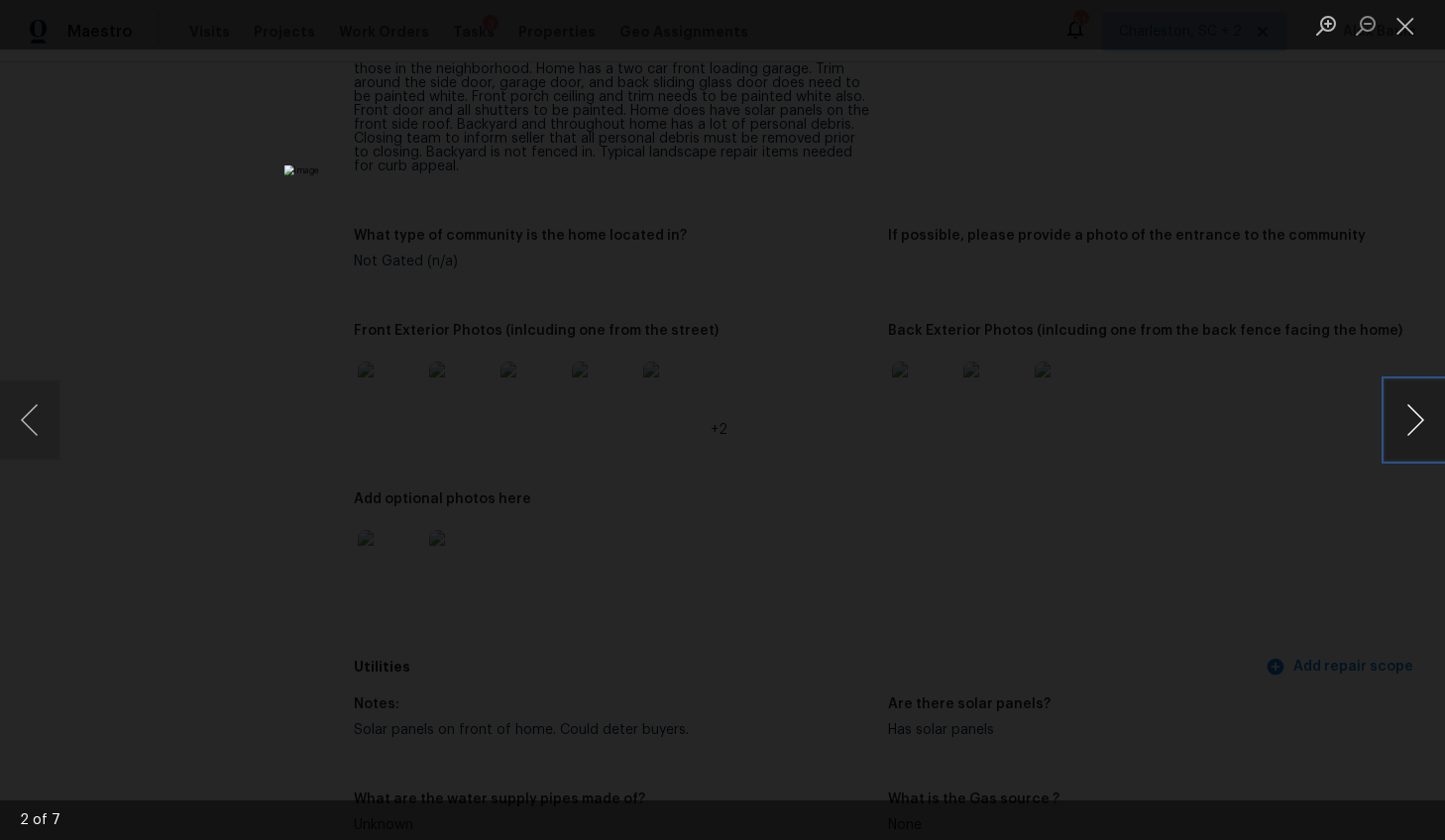 click at bounding box center [1415, 420] 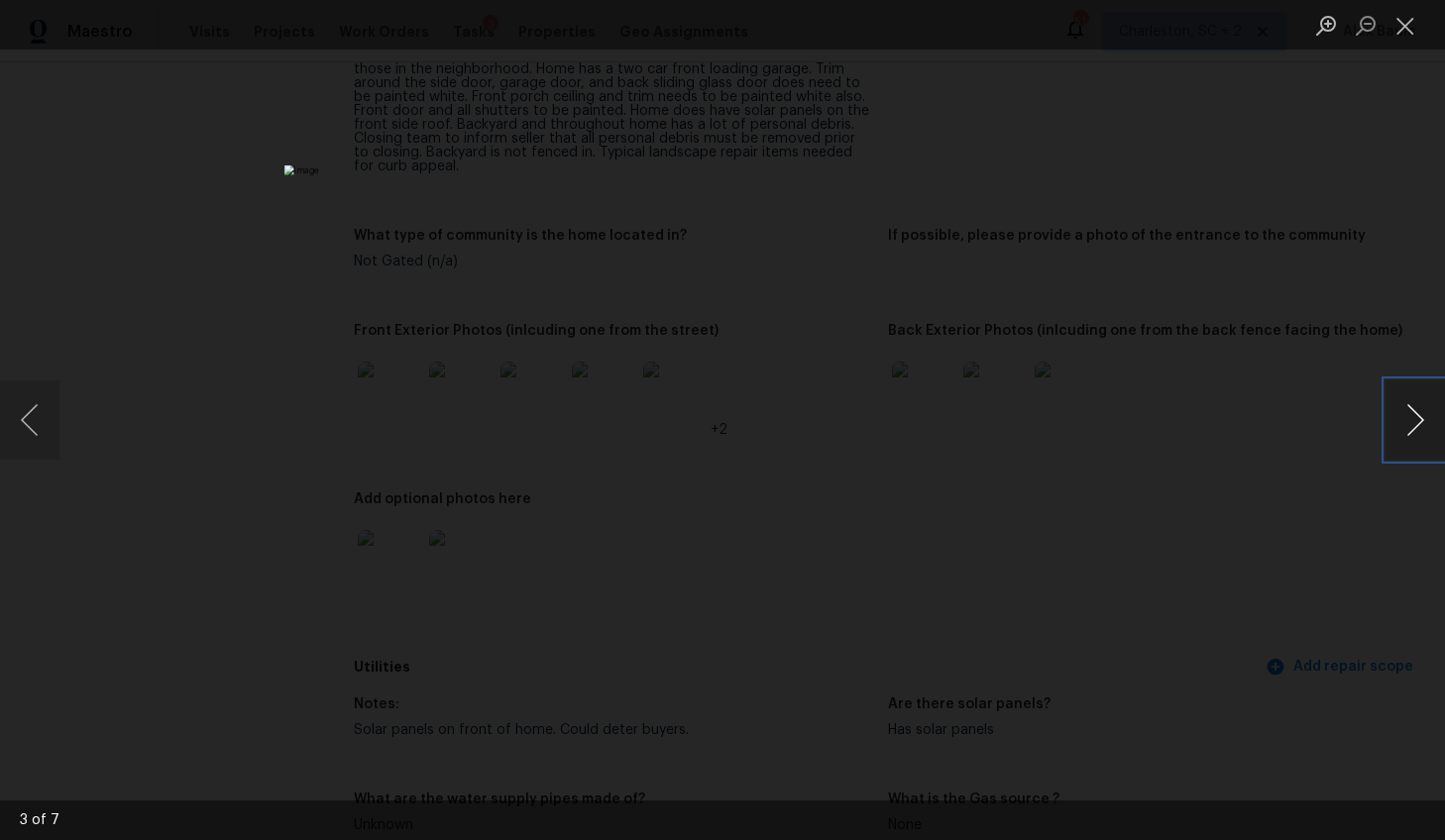 click at bounding box center (1415, 420) 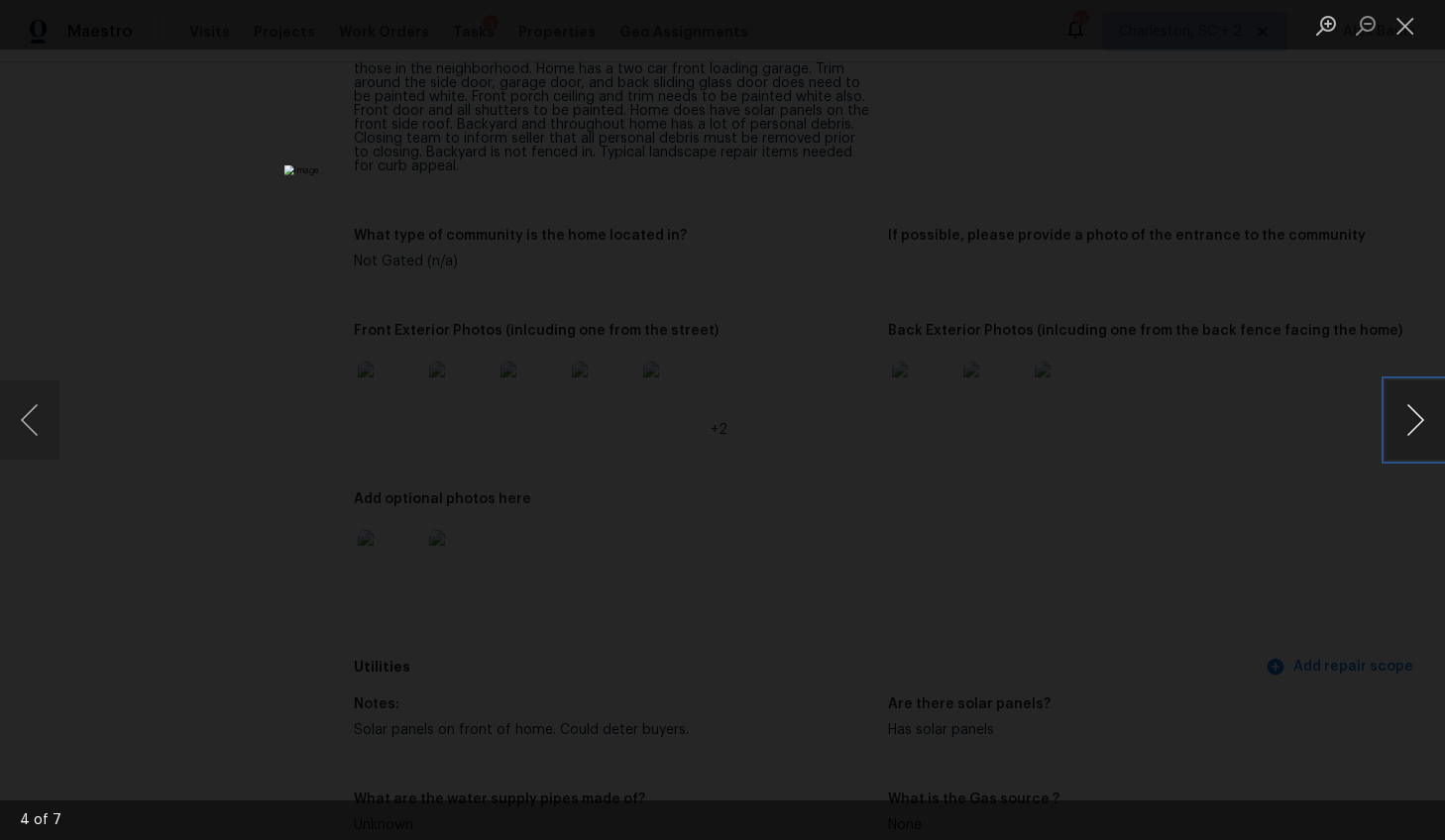 click at bounding box center (1415, 420) 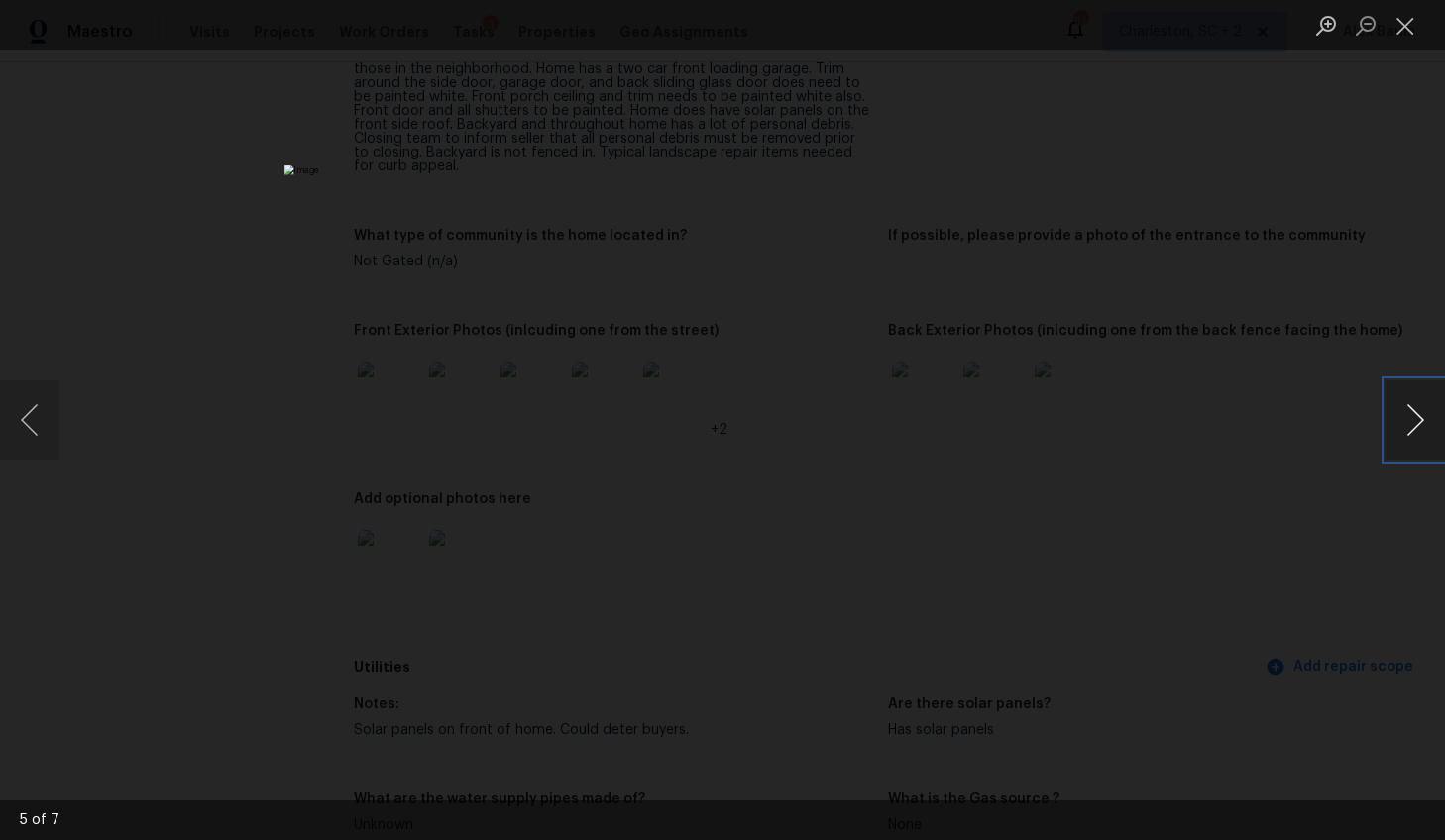 click at bounding box center (1415, 420) 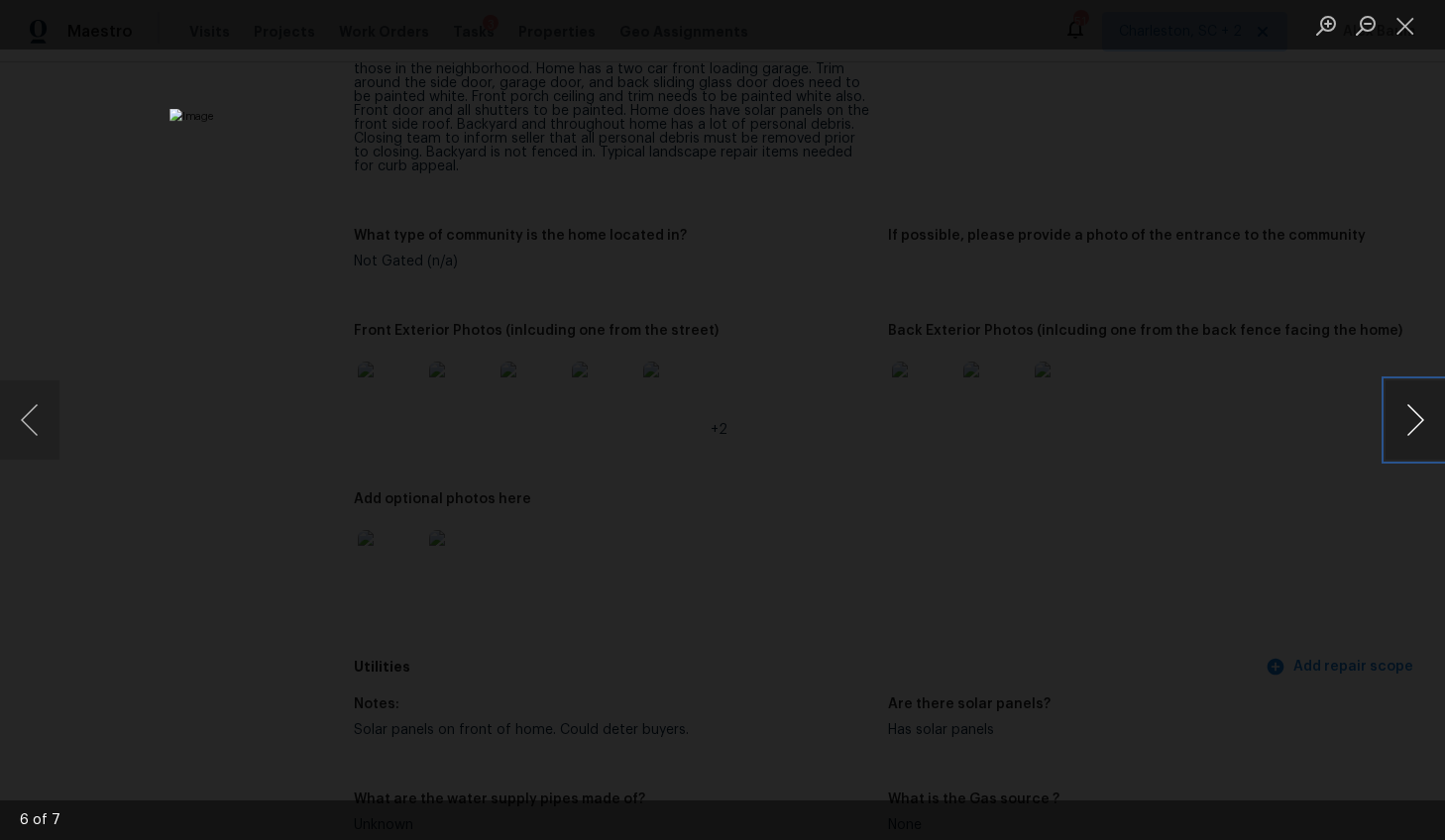 click at bounding box center [1415, 420] 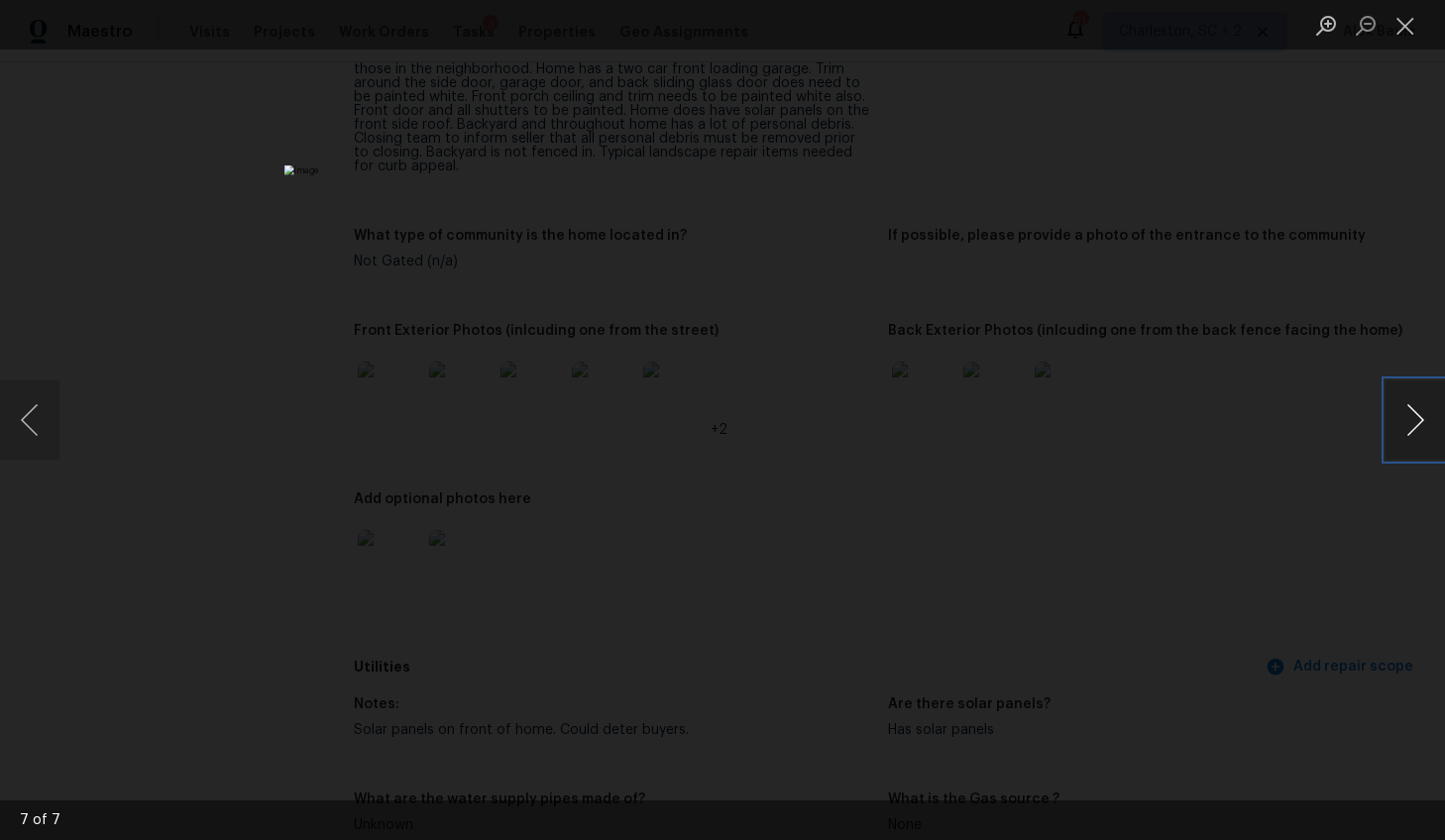 click at bounding box center [1415, 420] 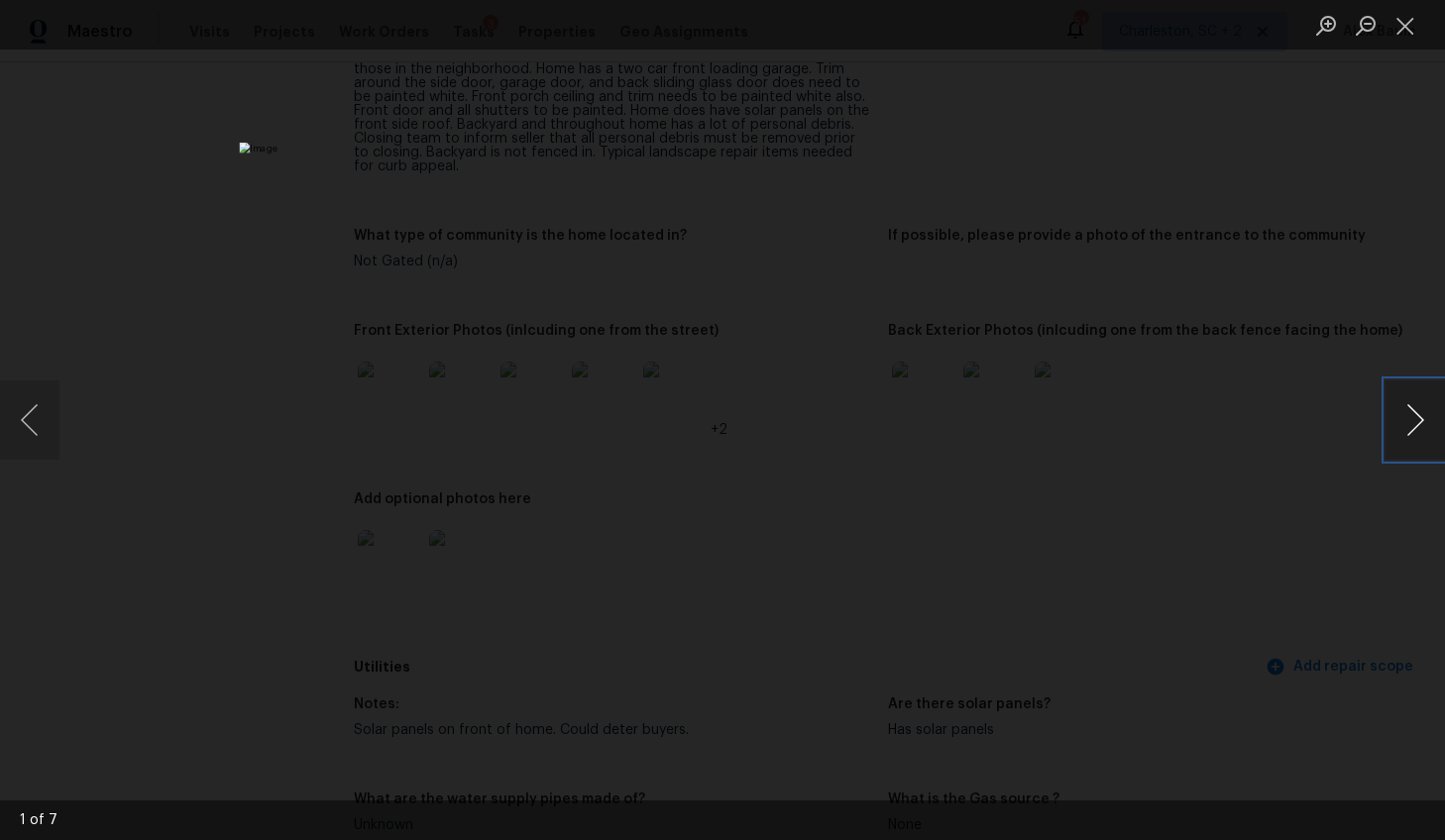 click at bounding box center [1415, 420] 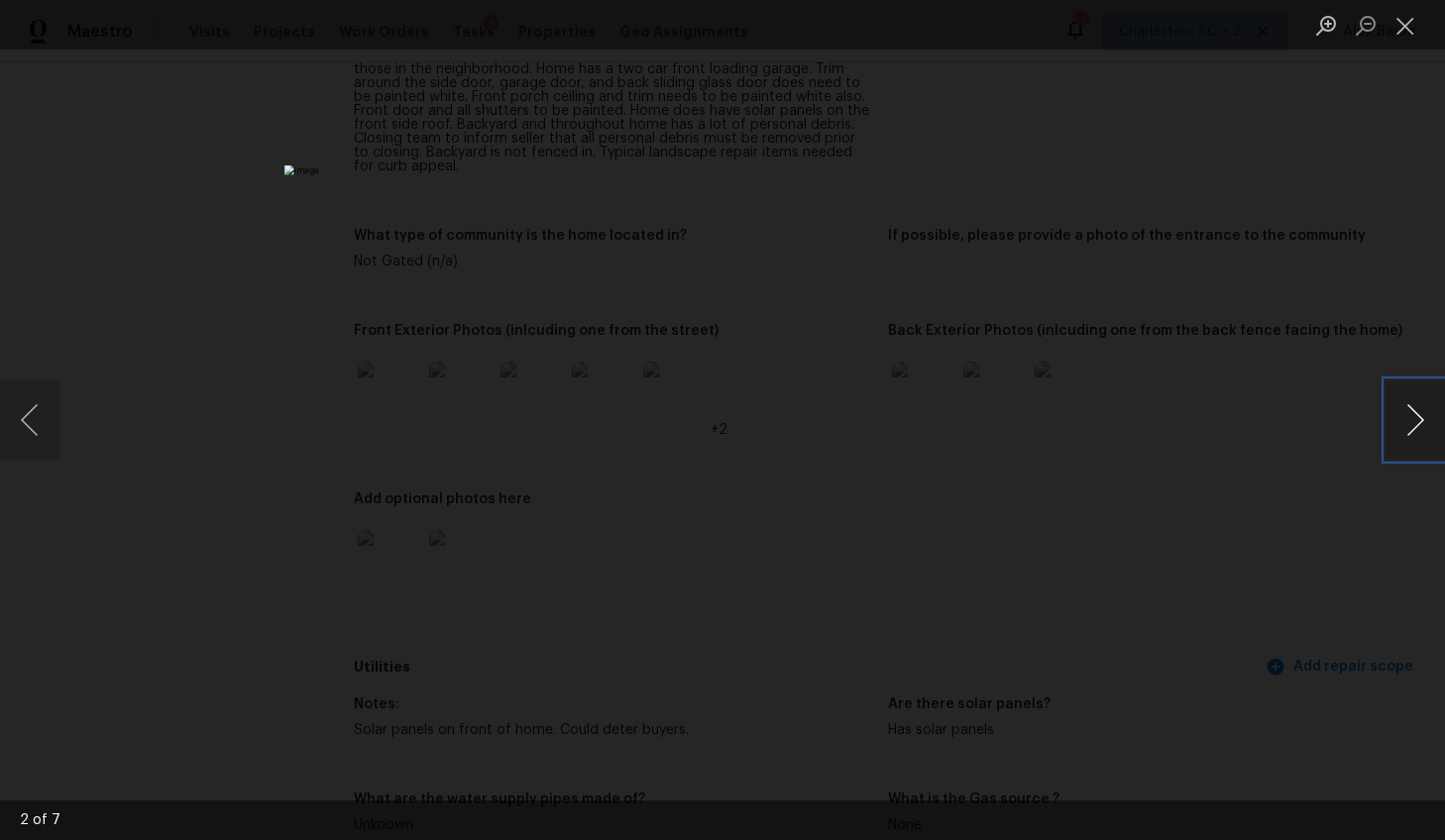click at bounding box center (1415, 420) 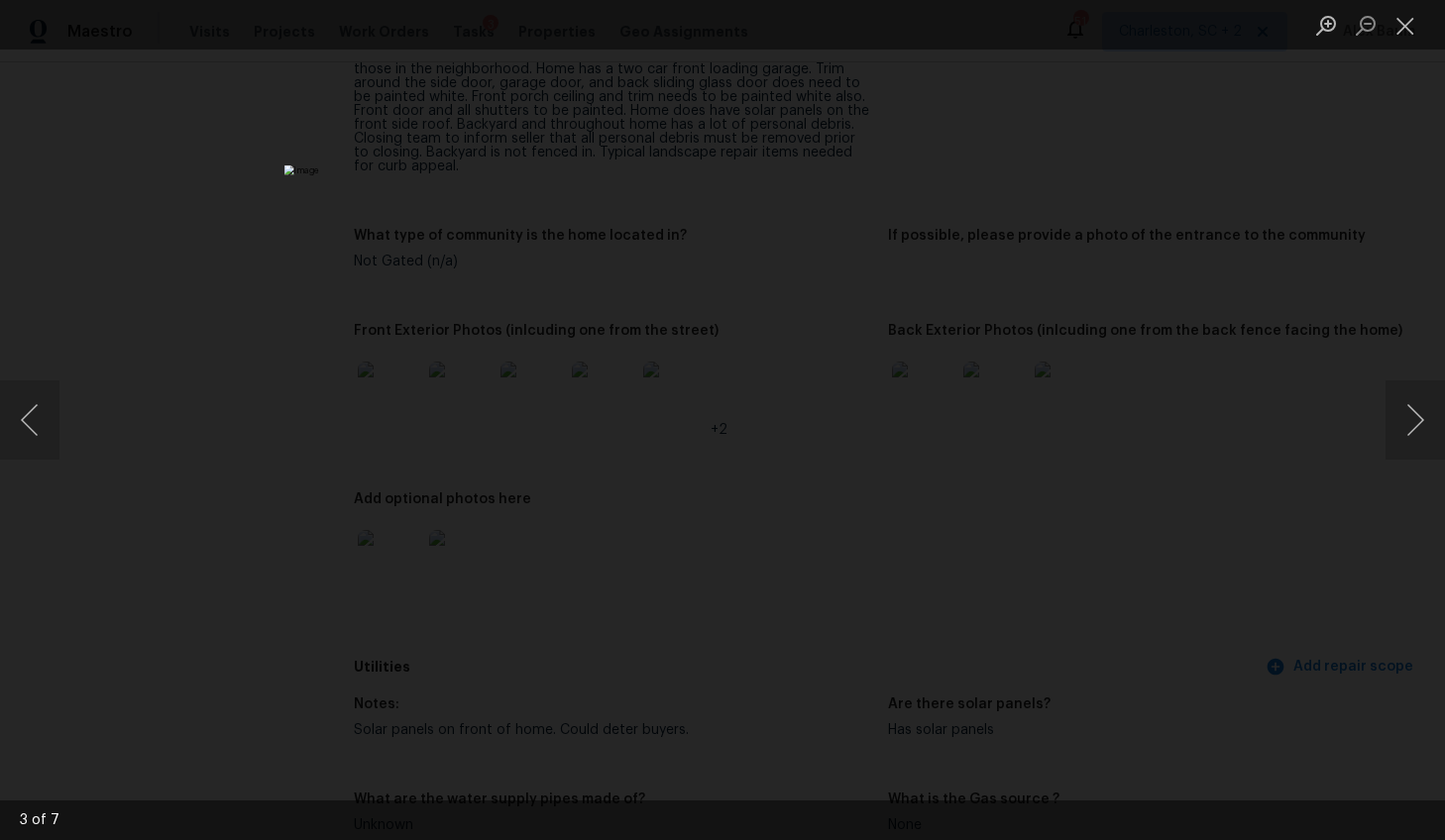 click at bounding box center [722, 420] 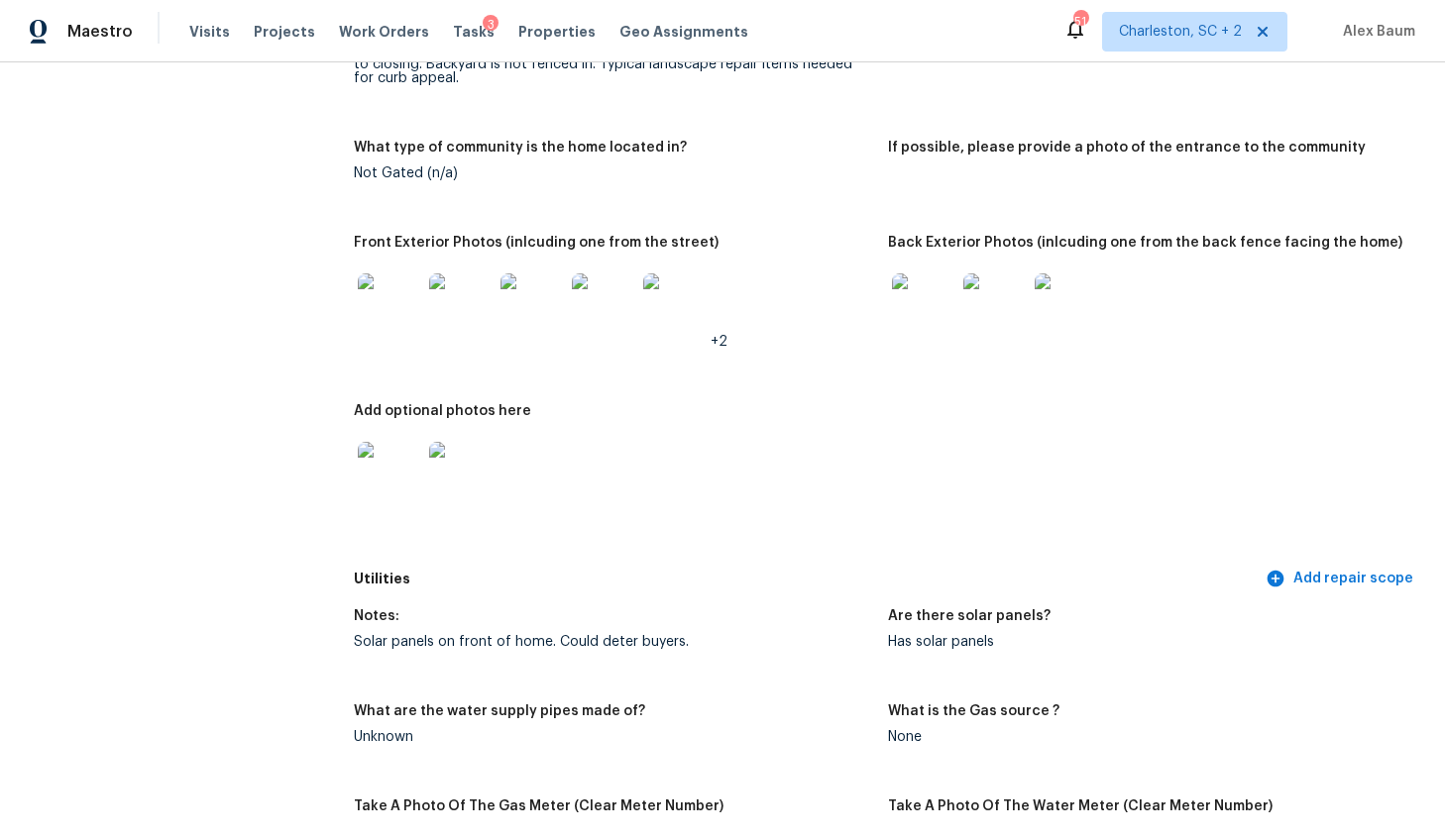 scroll, scrollTop: 897, scrollLeft: 0, axis: vertical 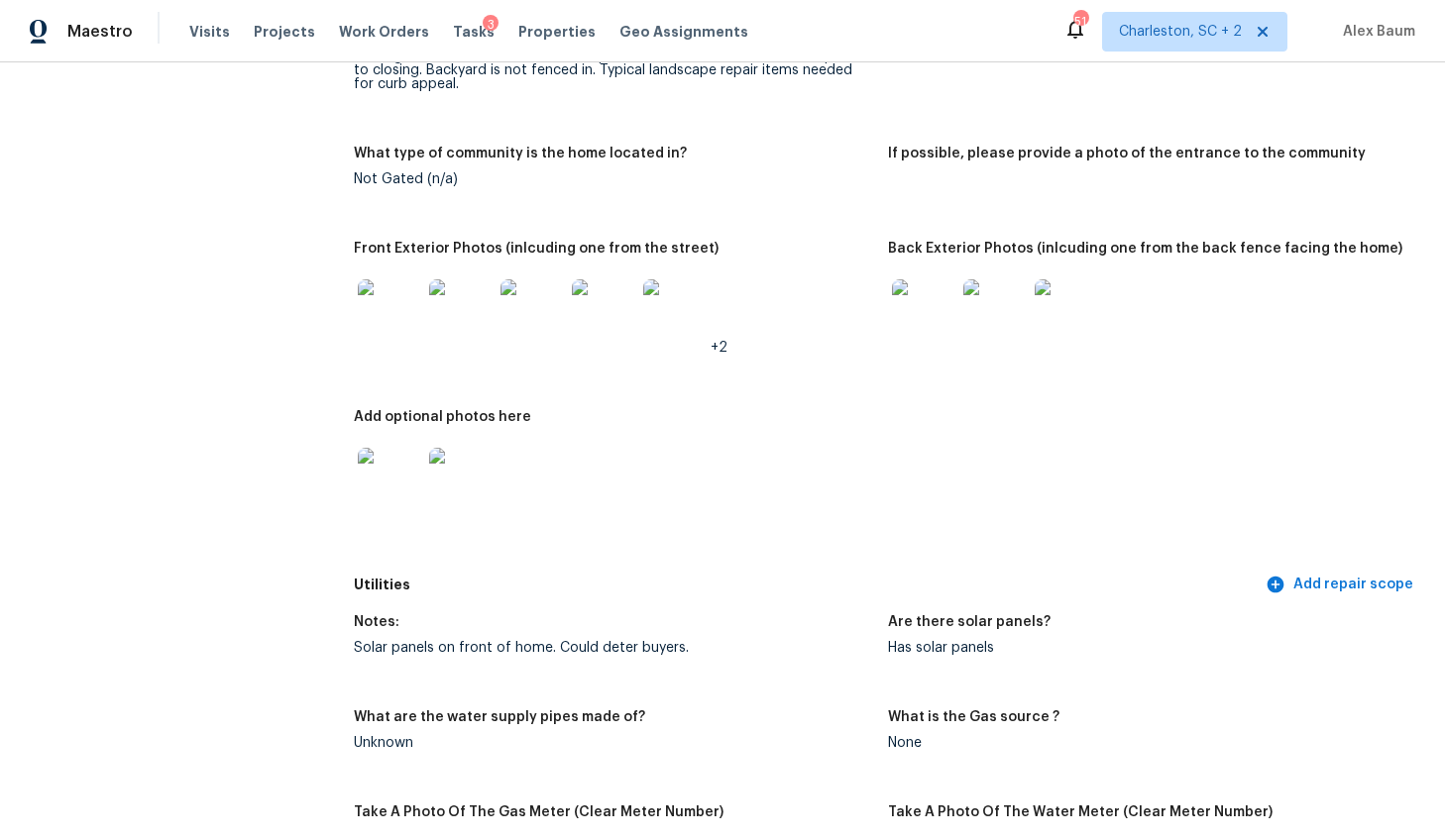 click at bounding box center (924, 311) 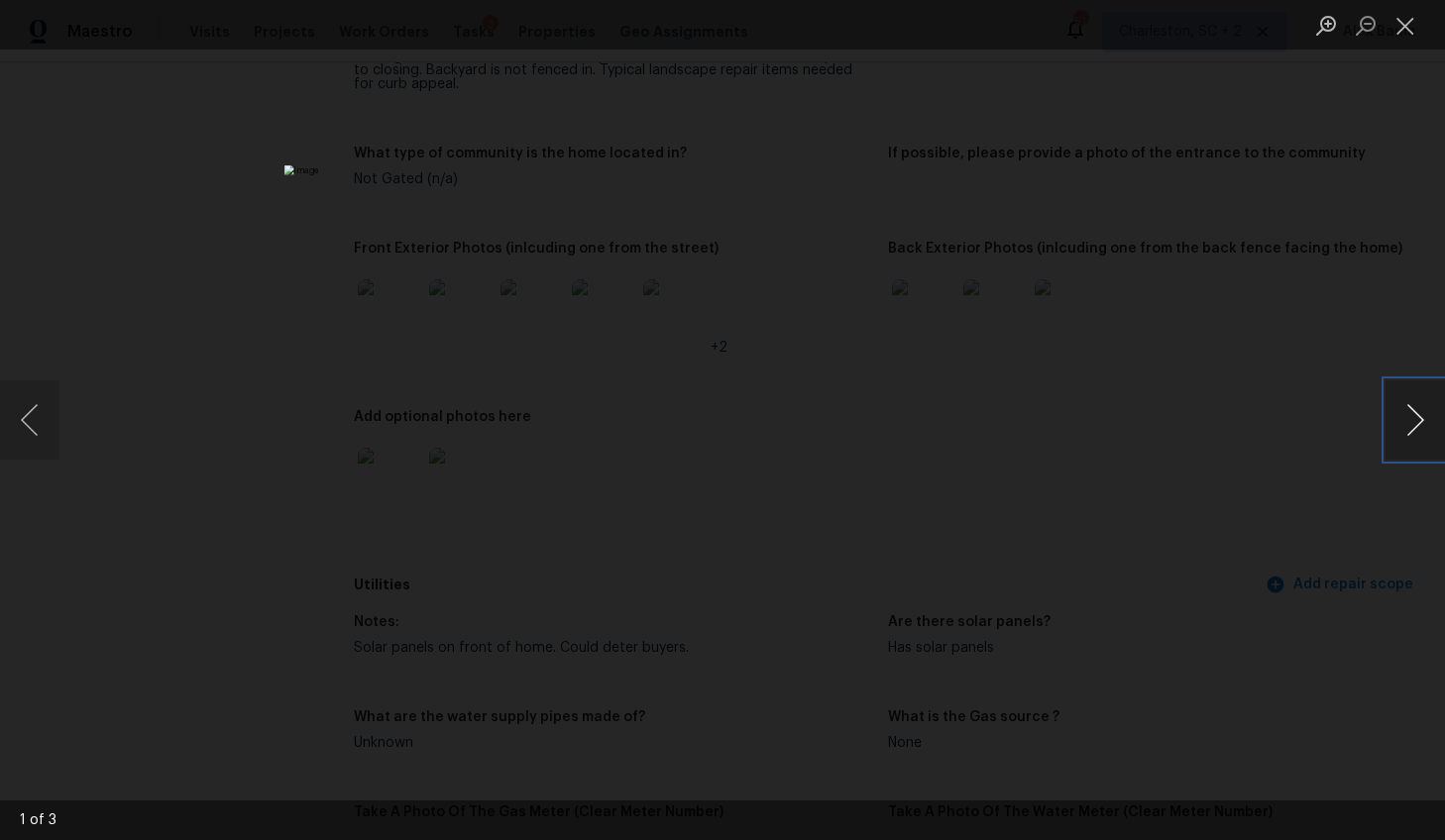 click at bounding box center [1415, 420] 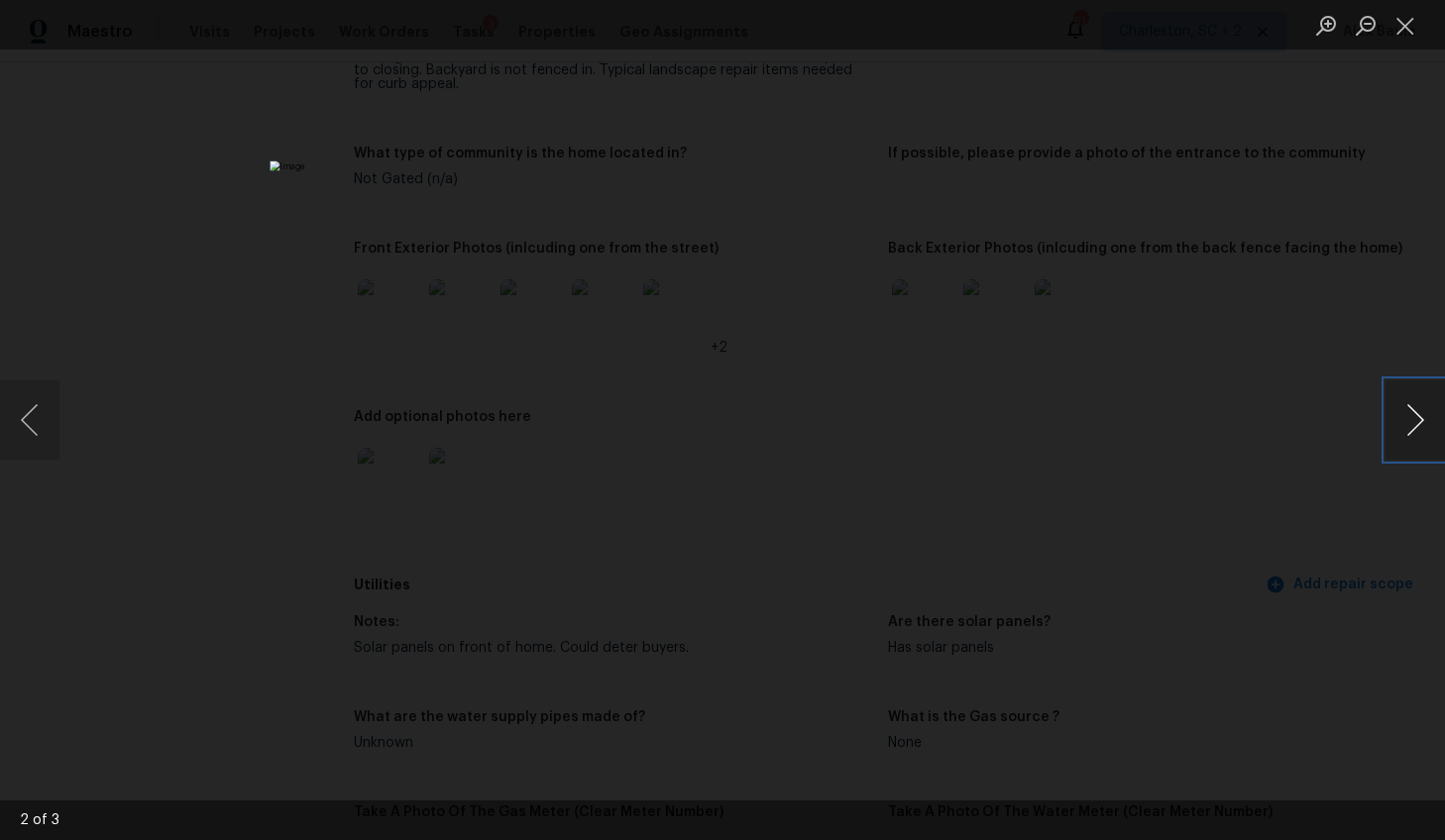 click at bounding box center [1415, 420] 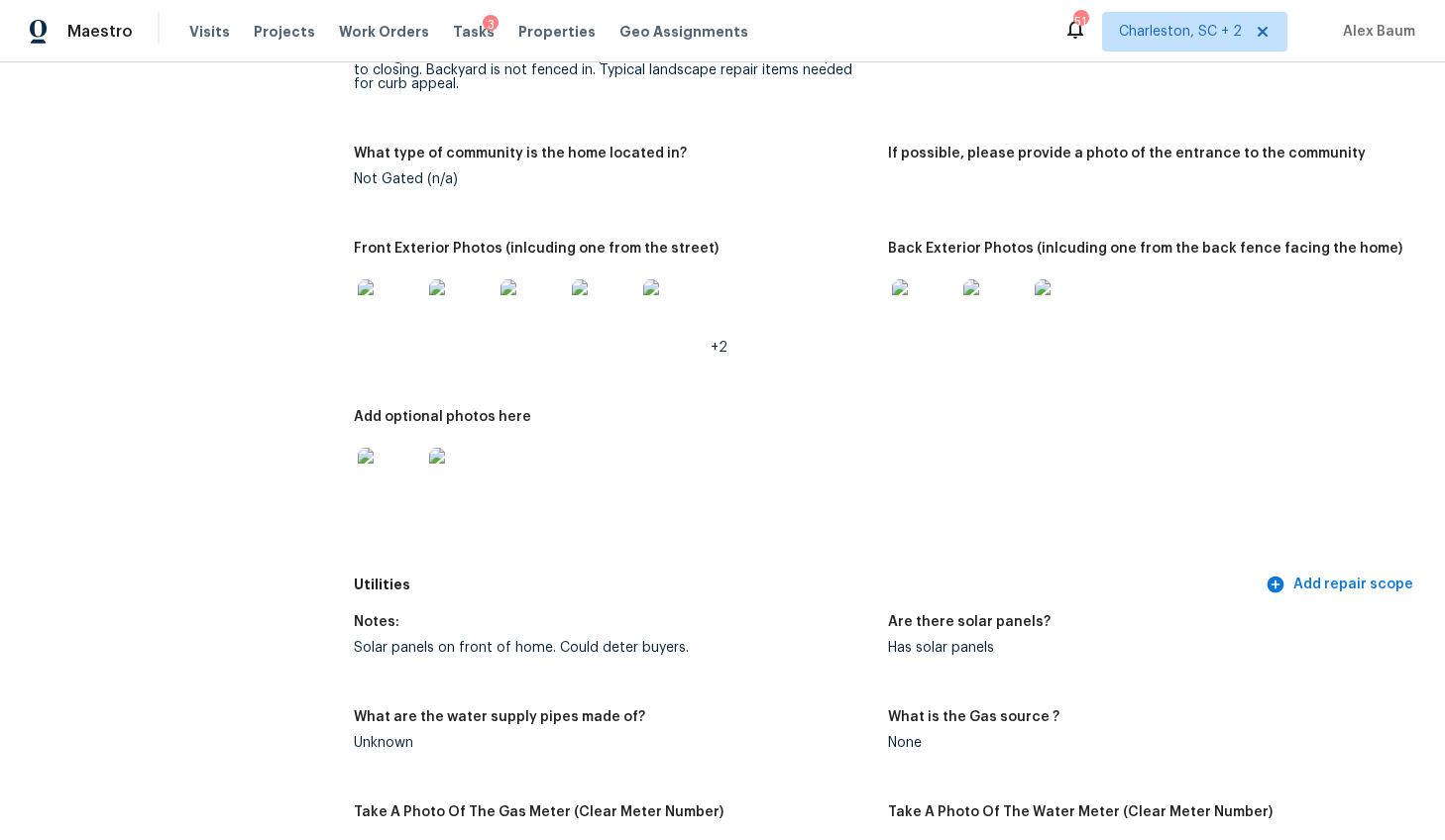 scroll, scrollTop: 933, scrollLeft: 0, axis: vertical 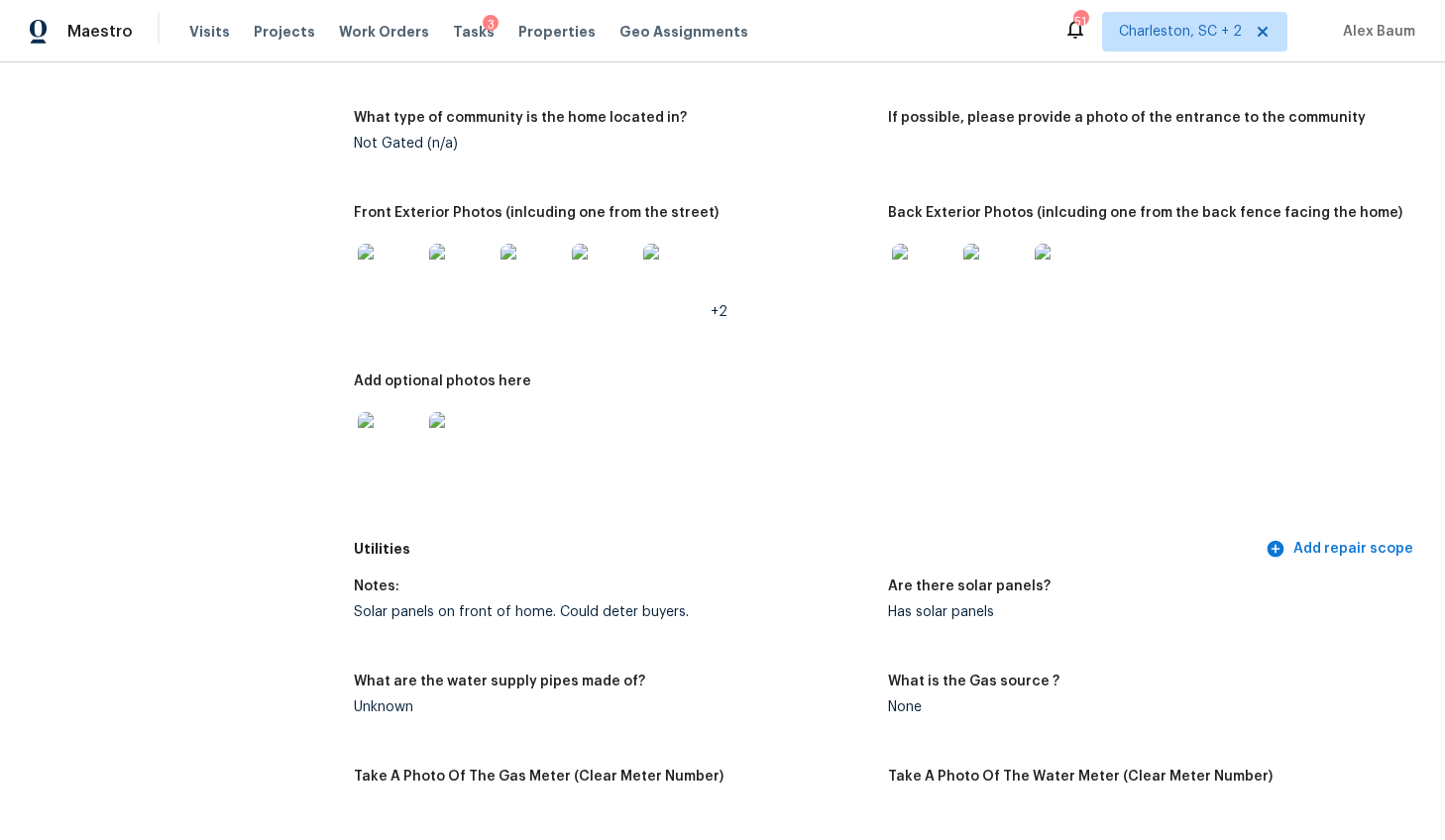 click at bounding box center [389, 444] 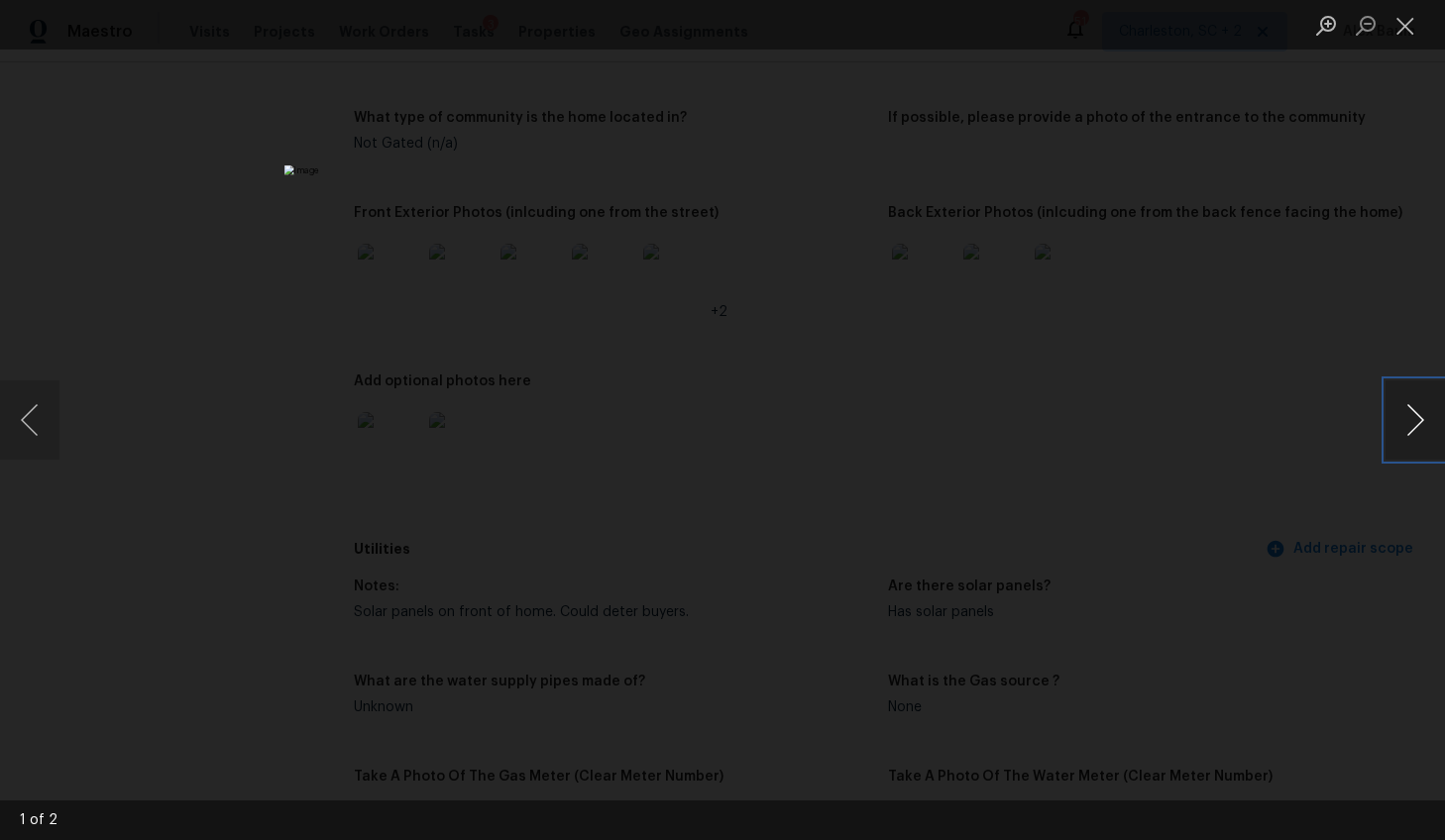 click at bounding box center (1415, 420) 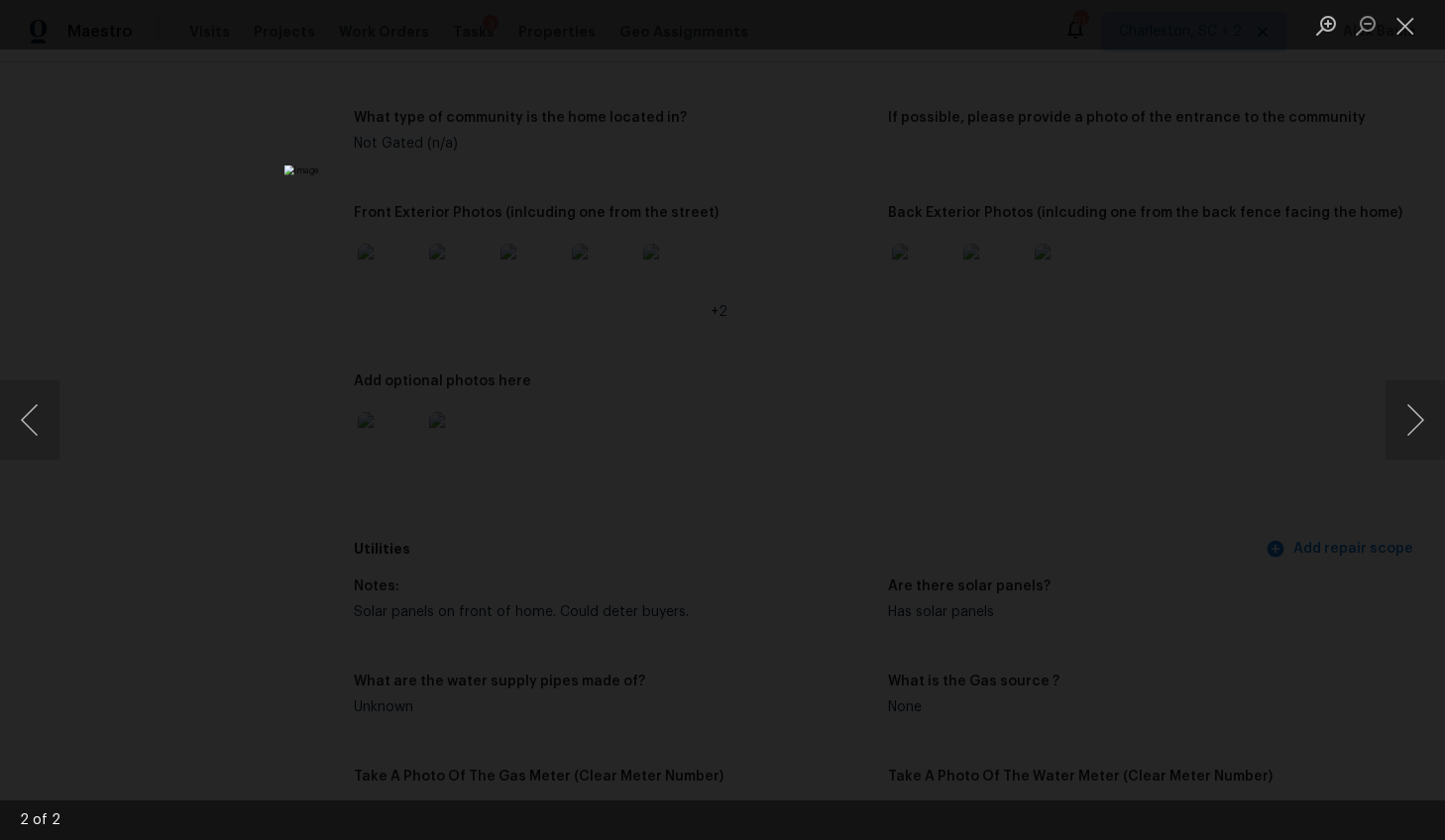 click at bounding box center (722, 420) 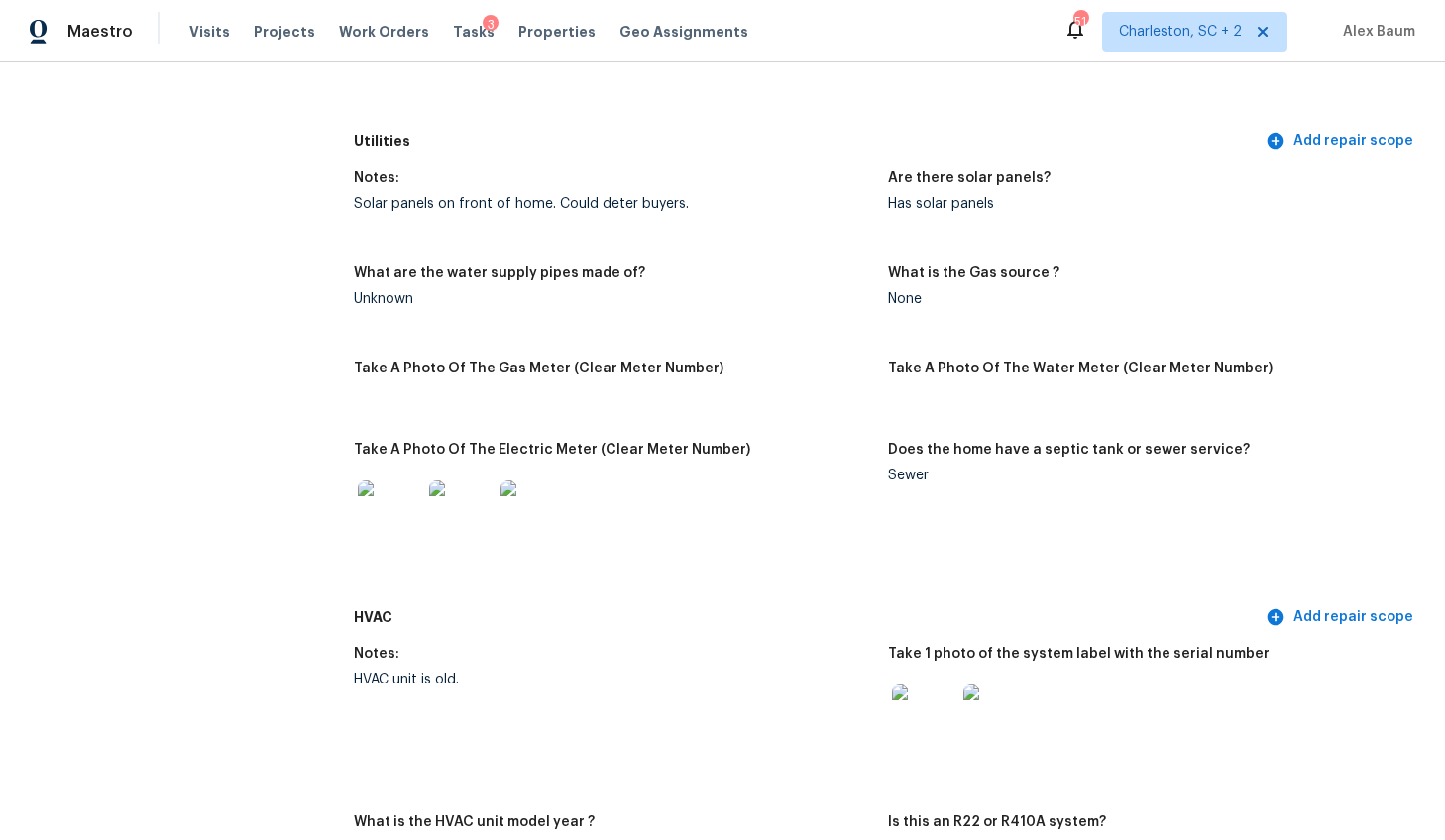 scroll, scrollTop: 1298, scrollLeft: 0, axis: vertical 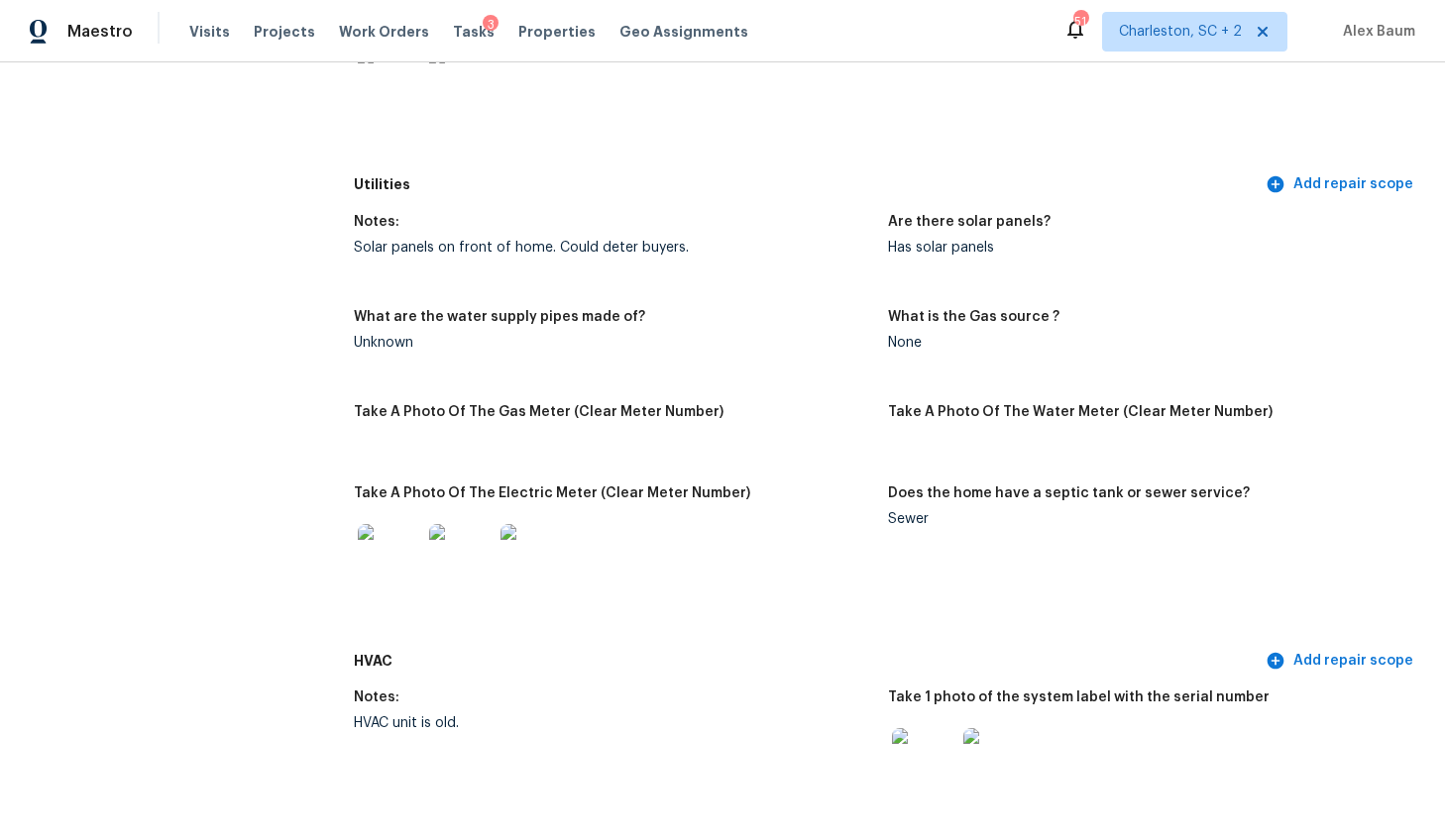 click at bounding box center [389, 556] 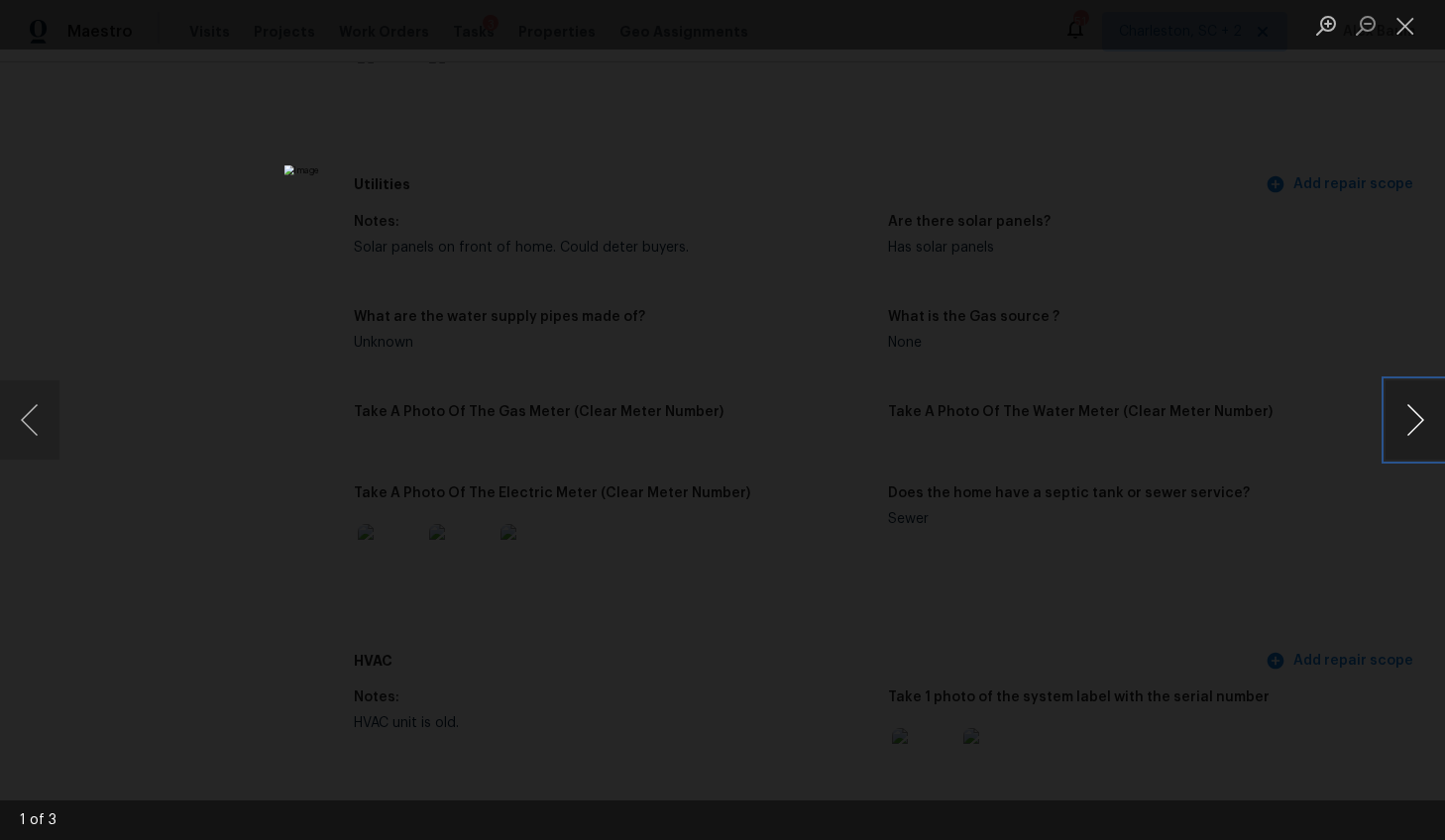 click at bounding box center [1415, 420] 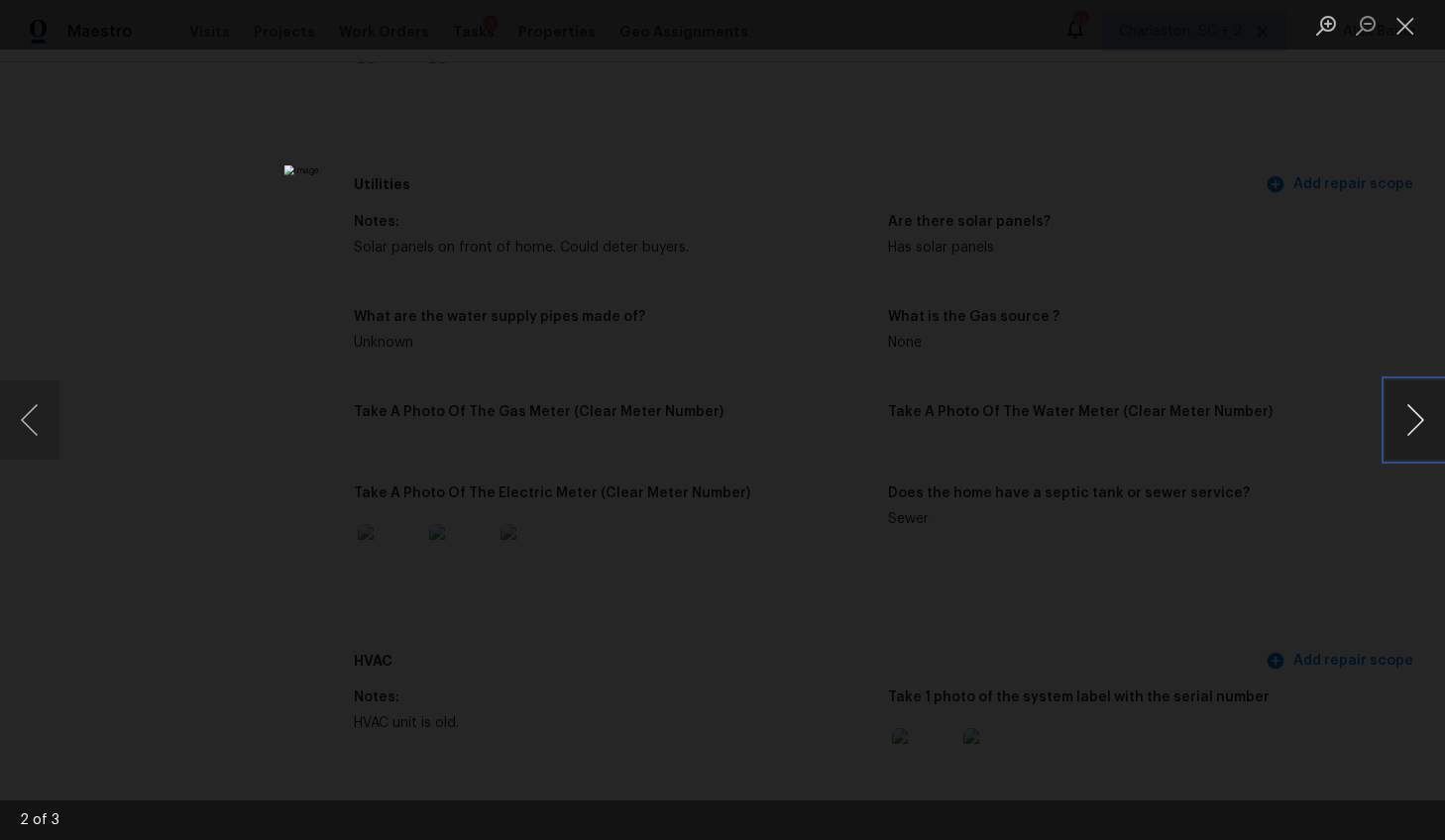click at bounding box center [1415, 420] 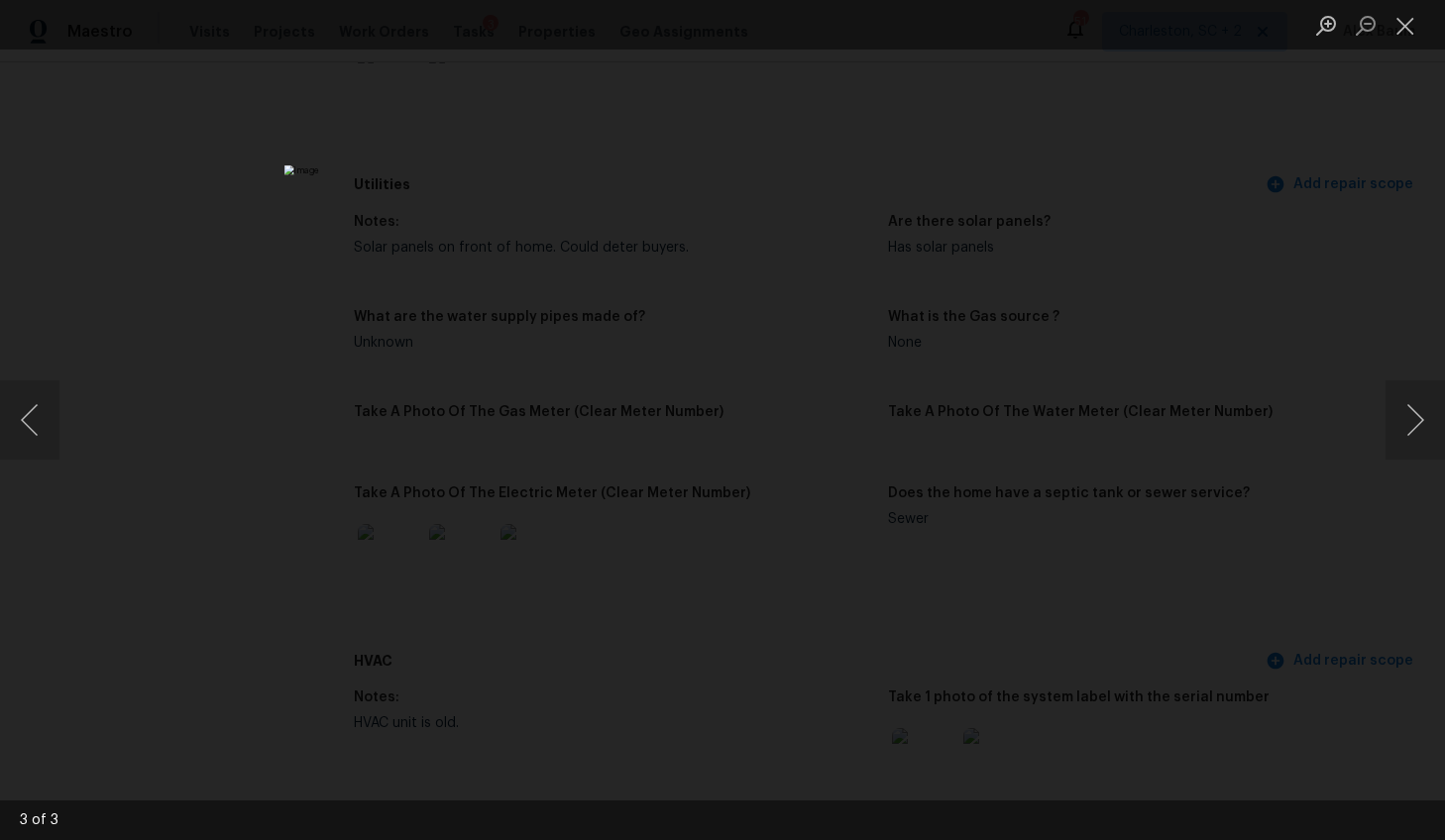click at bounding box center (722, 420) 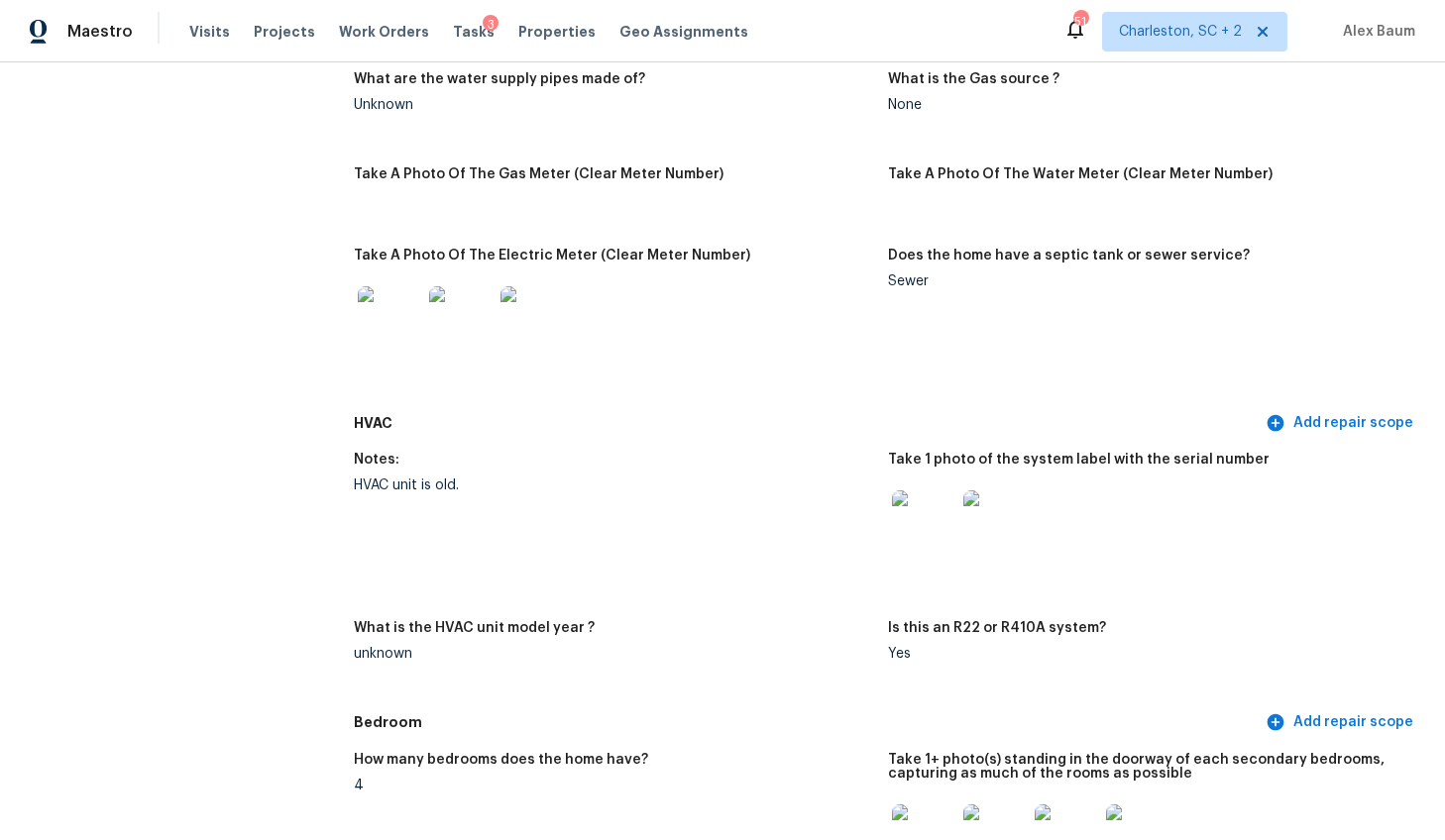 scroll, scrollTop: 1616, scrollLeft: 0, axis: vertical 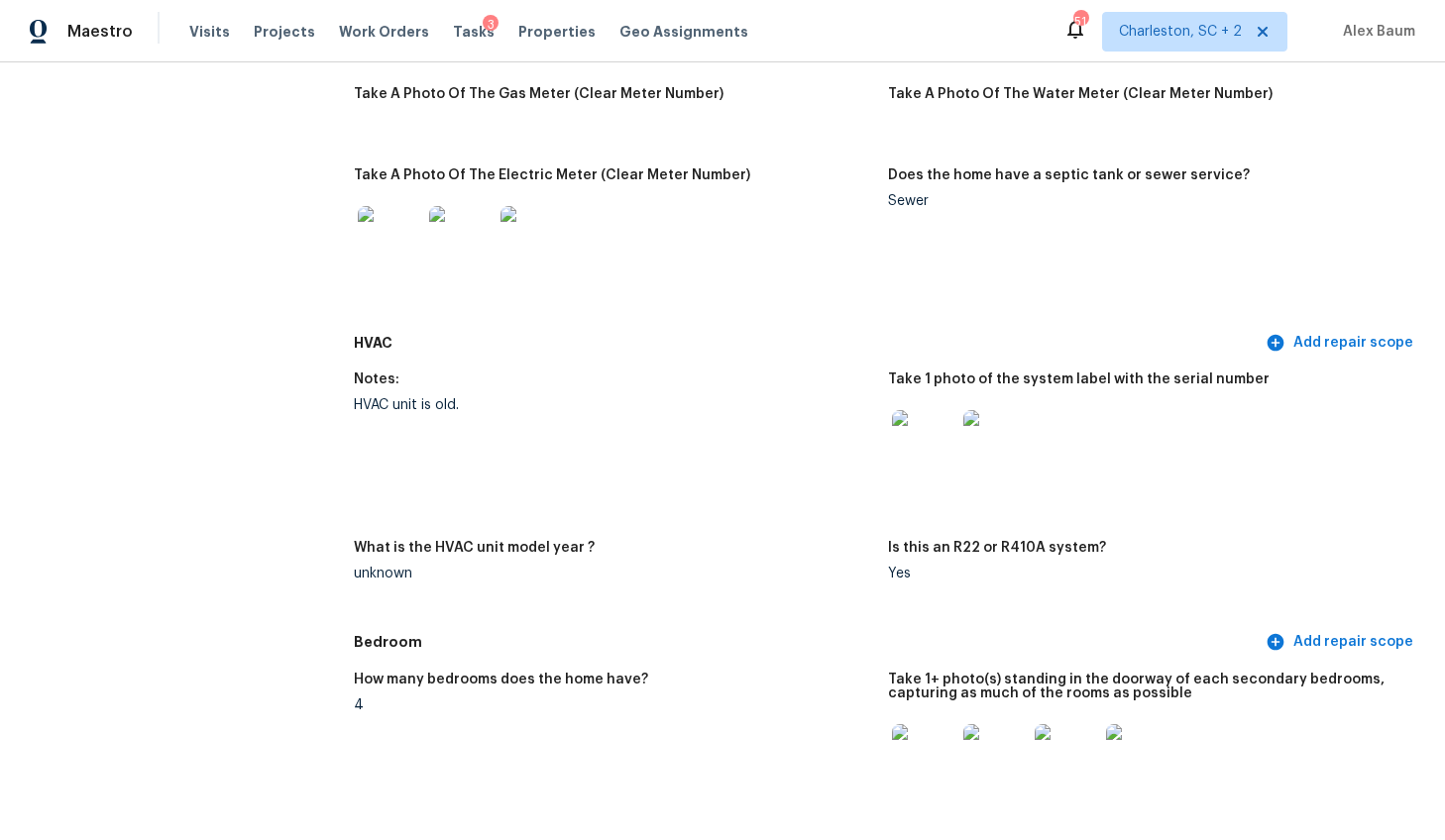 click at bounding box center [924, 442] 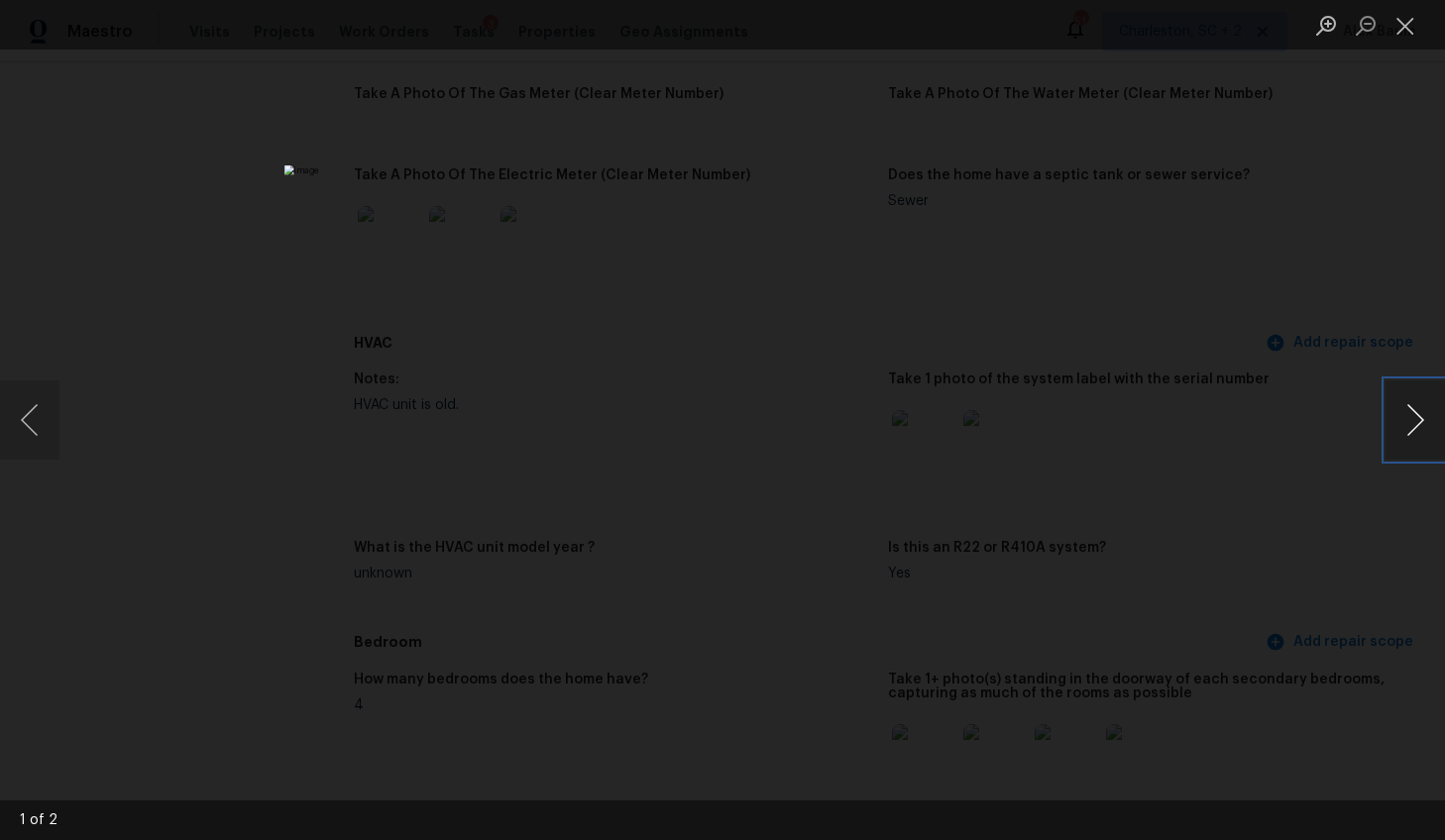 click at bounding box center [1415, 420] 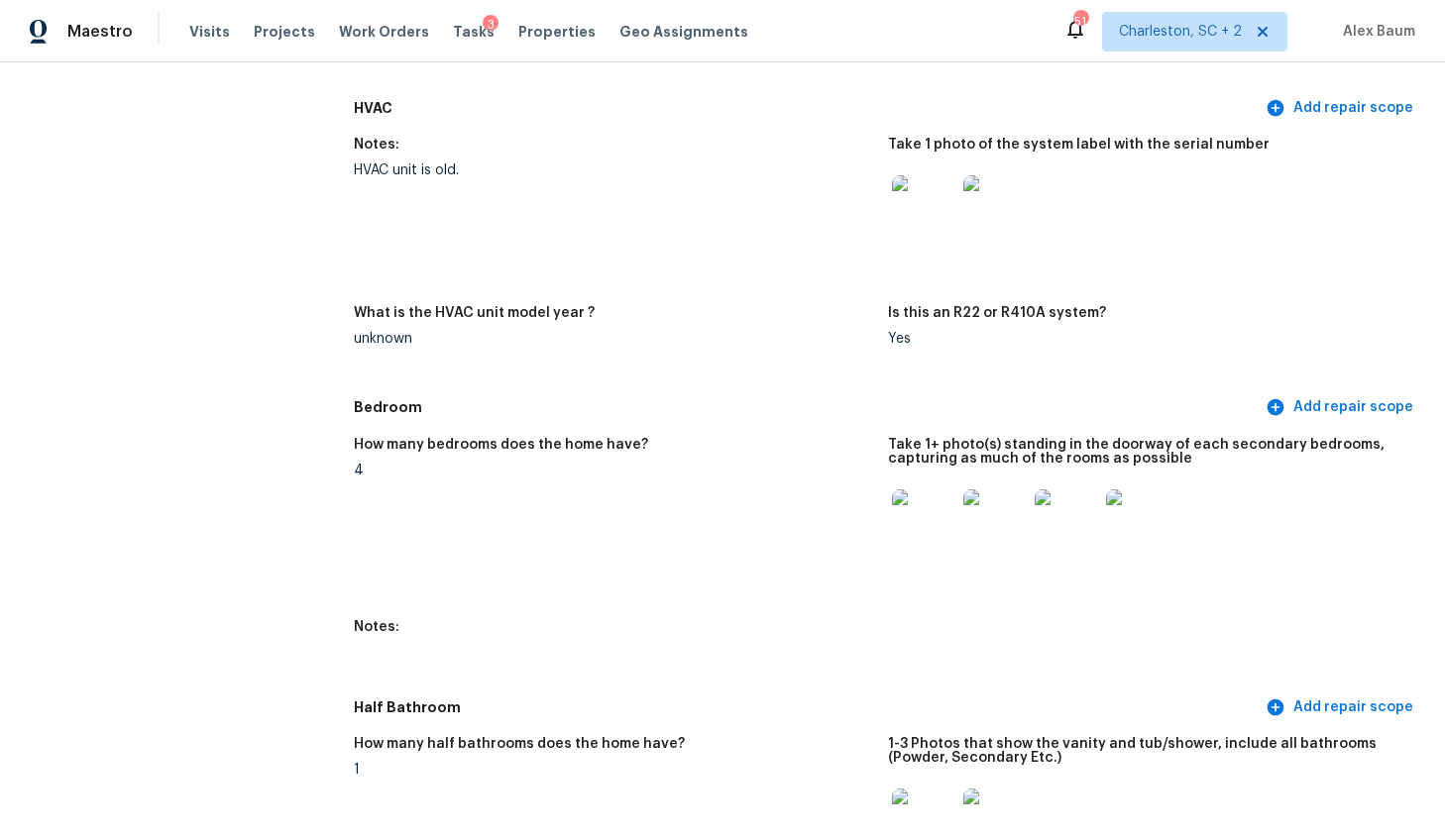 scroll, scrollTop: 1945, scrollLeft: 0, axis: vertical 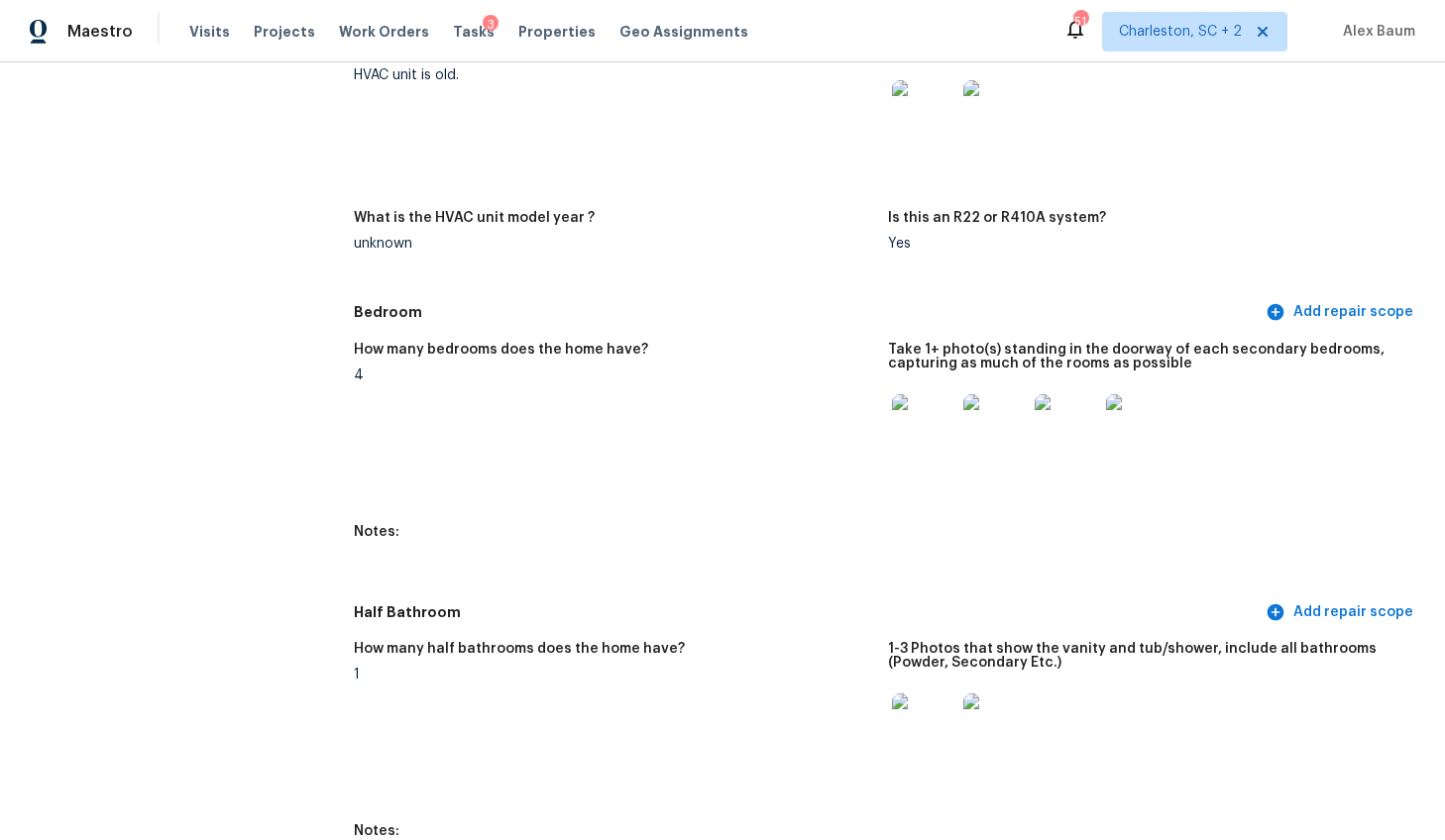 click at bounding box center [924, 426] 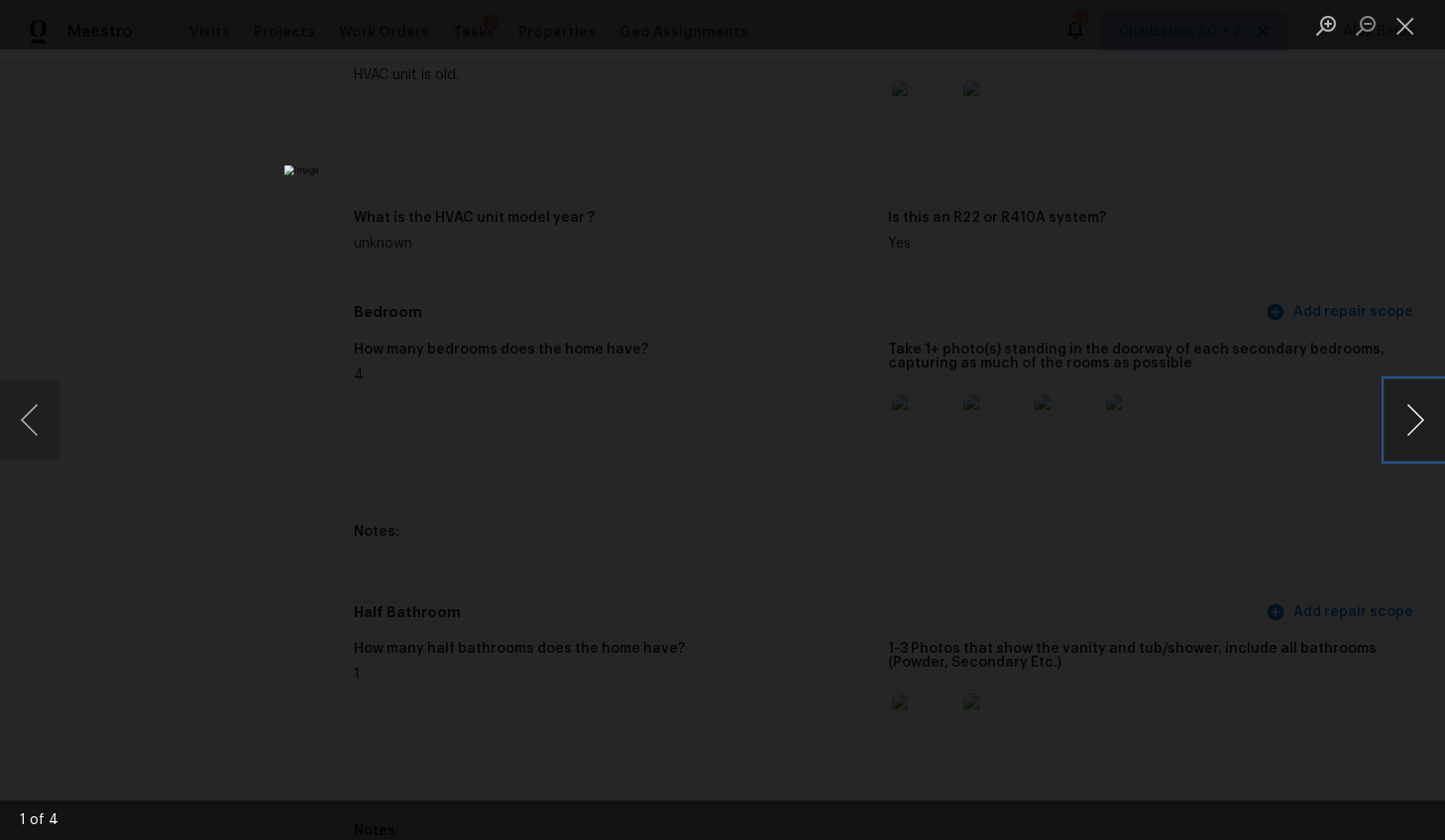 click at bounding box center (1415, 420) 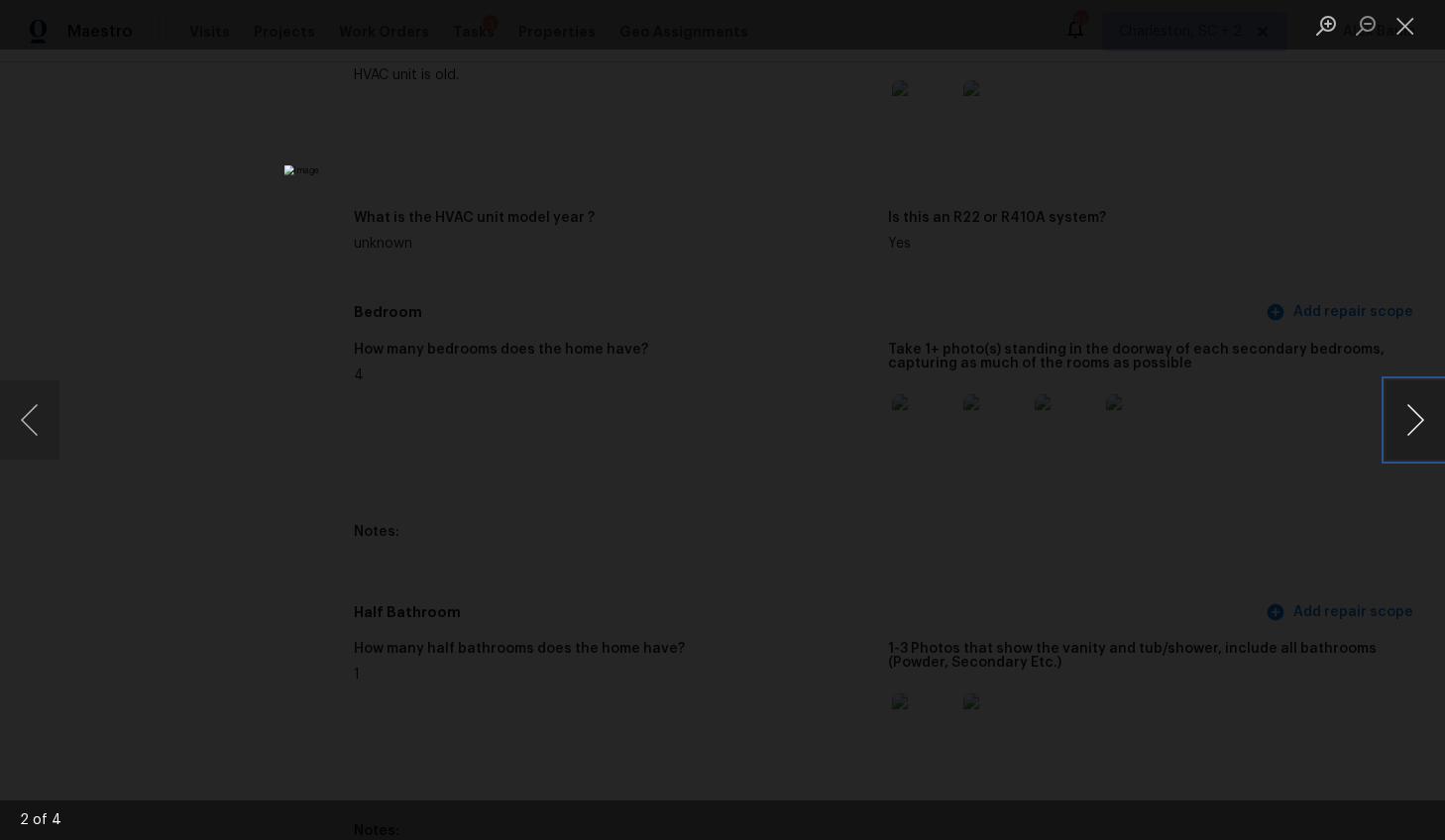 click at bounding box center (1415, 420) 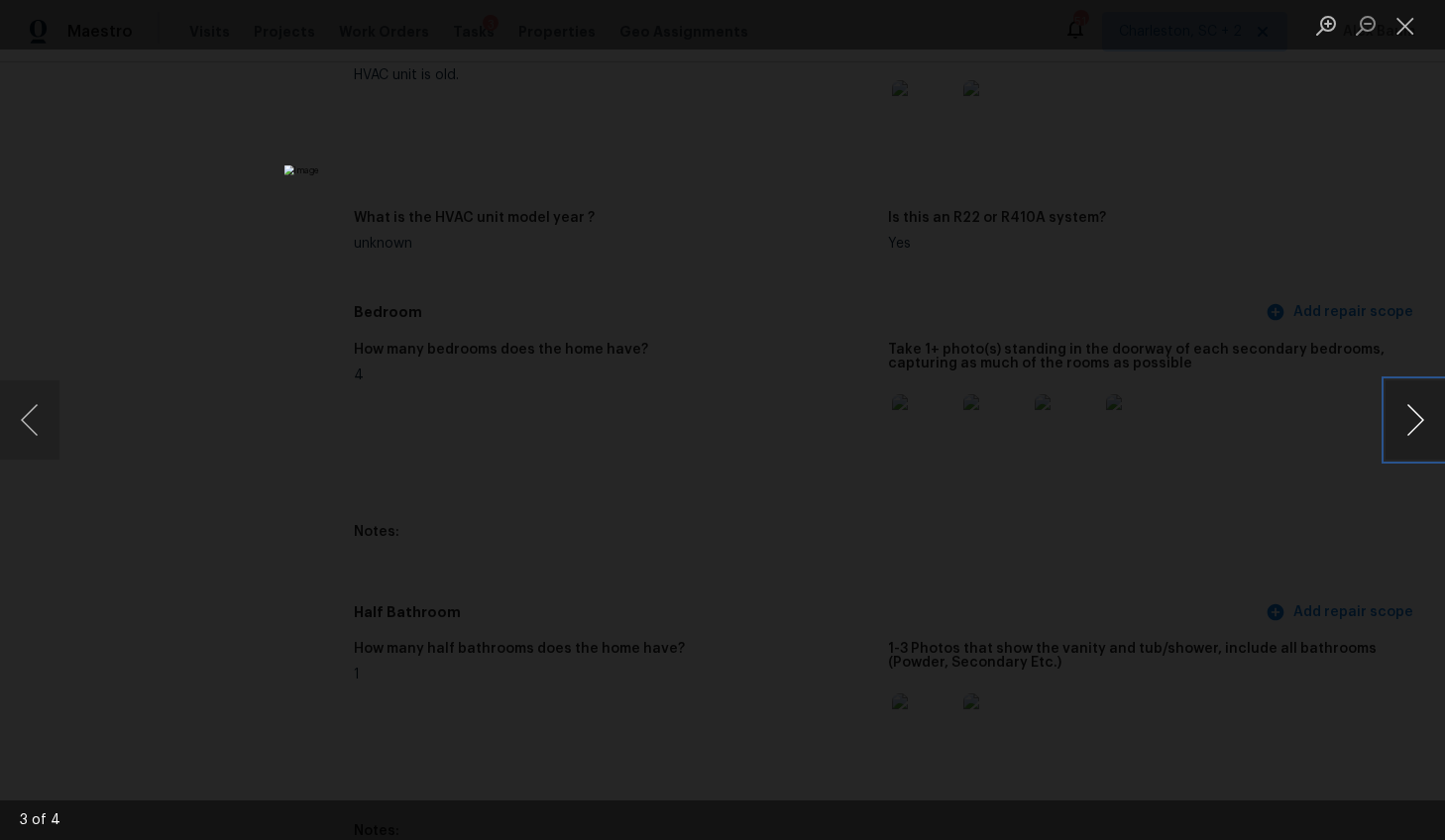 click at bounding box center [1415, 420] 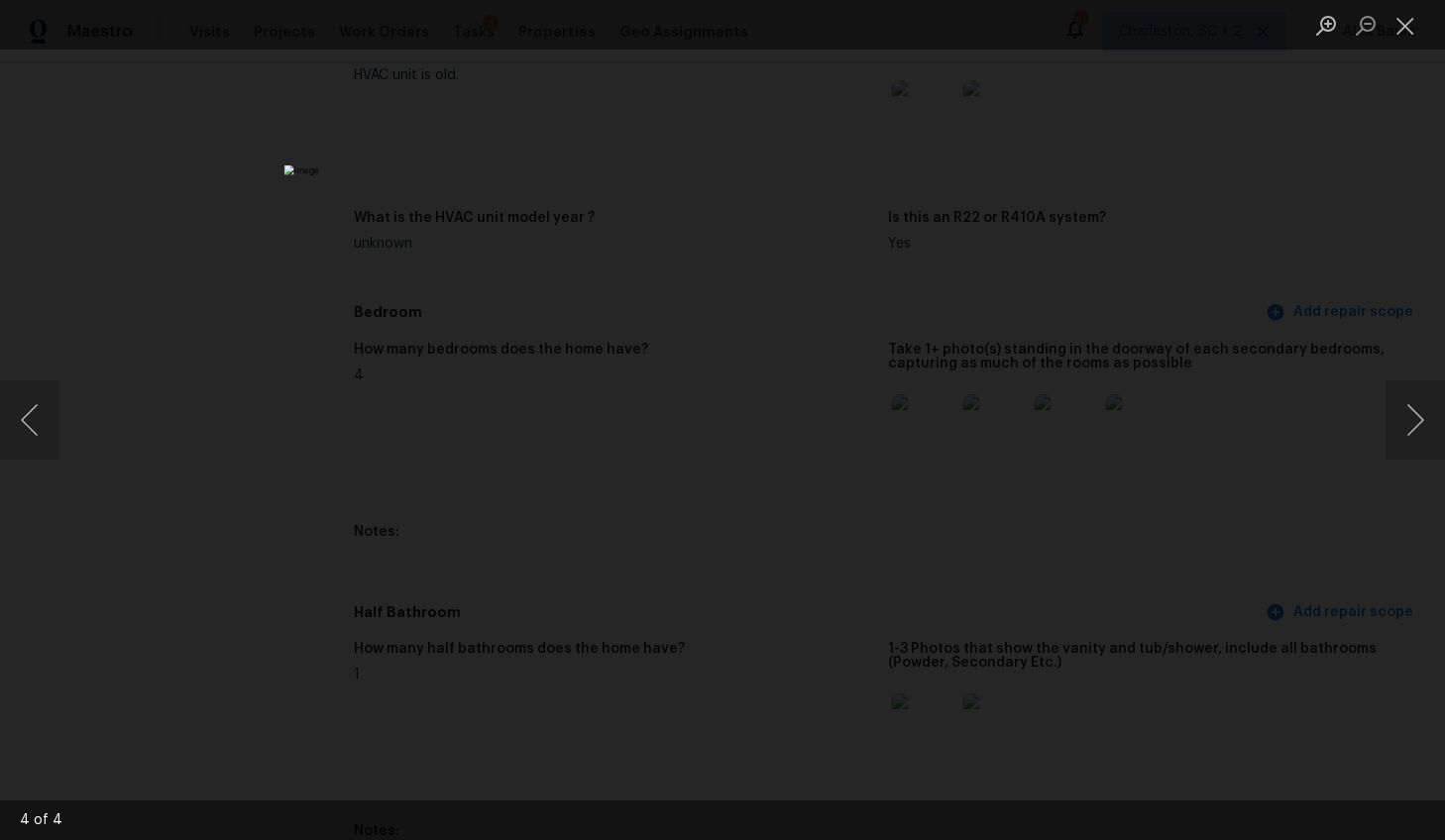 click at bounding box center (722, 420) 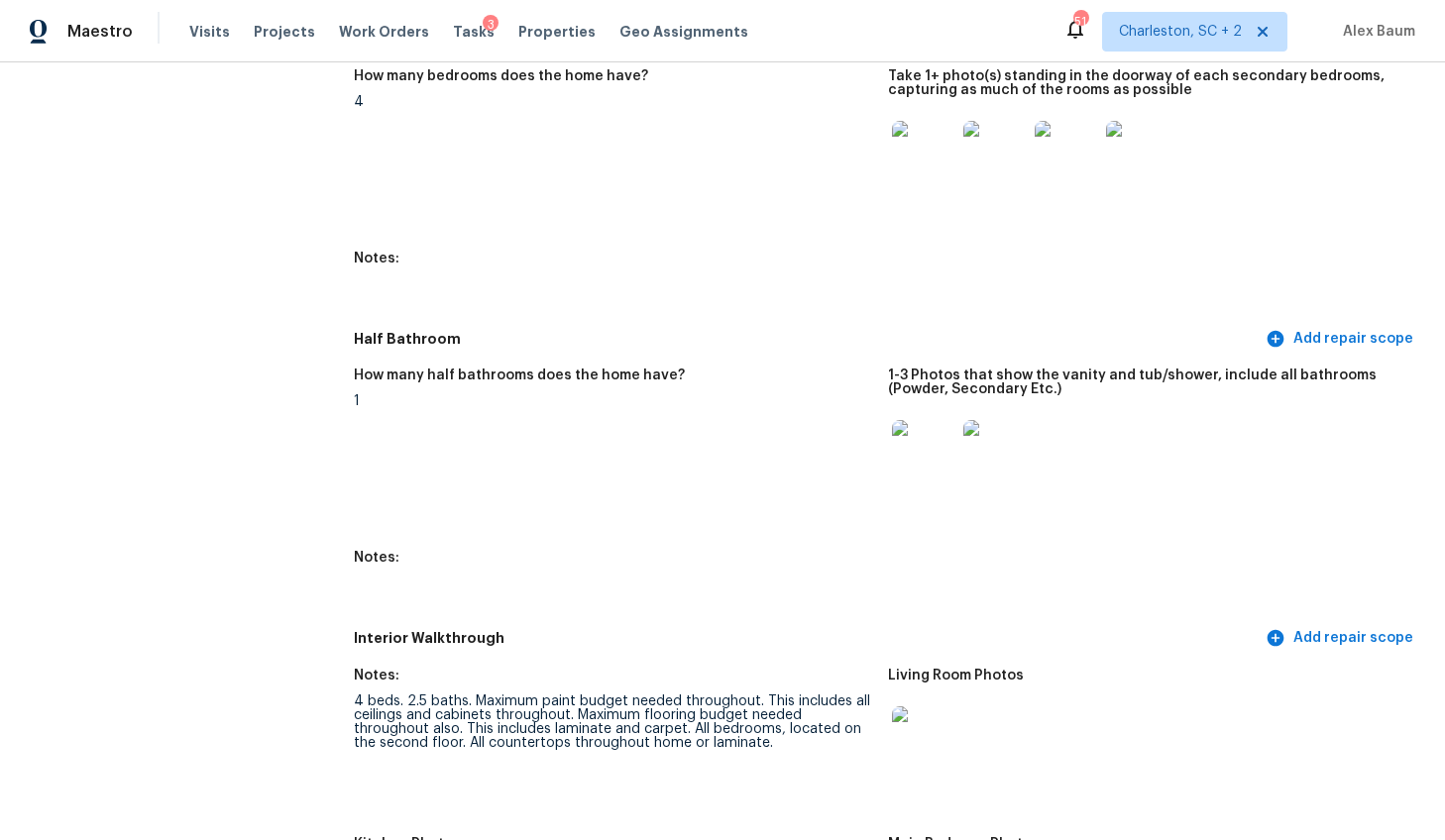 scroll, scrollTop: 2234, scrollLeft: 0, axis: vertical 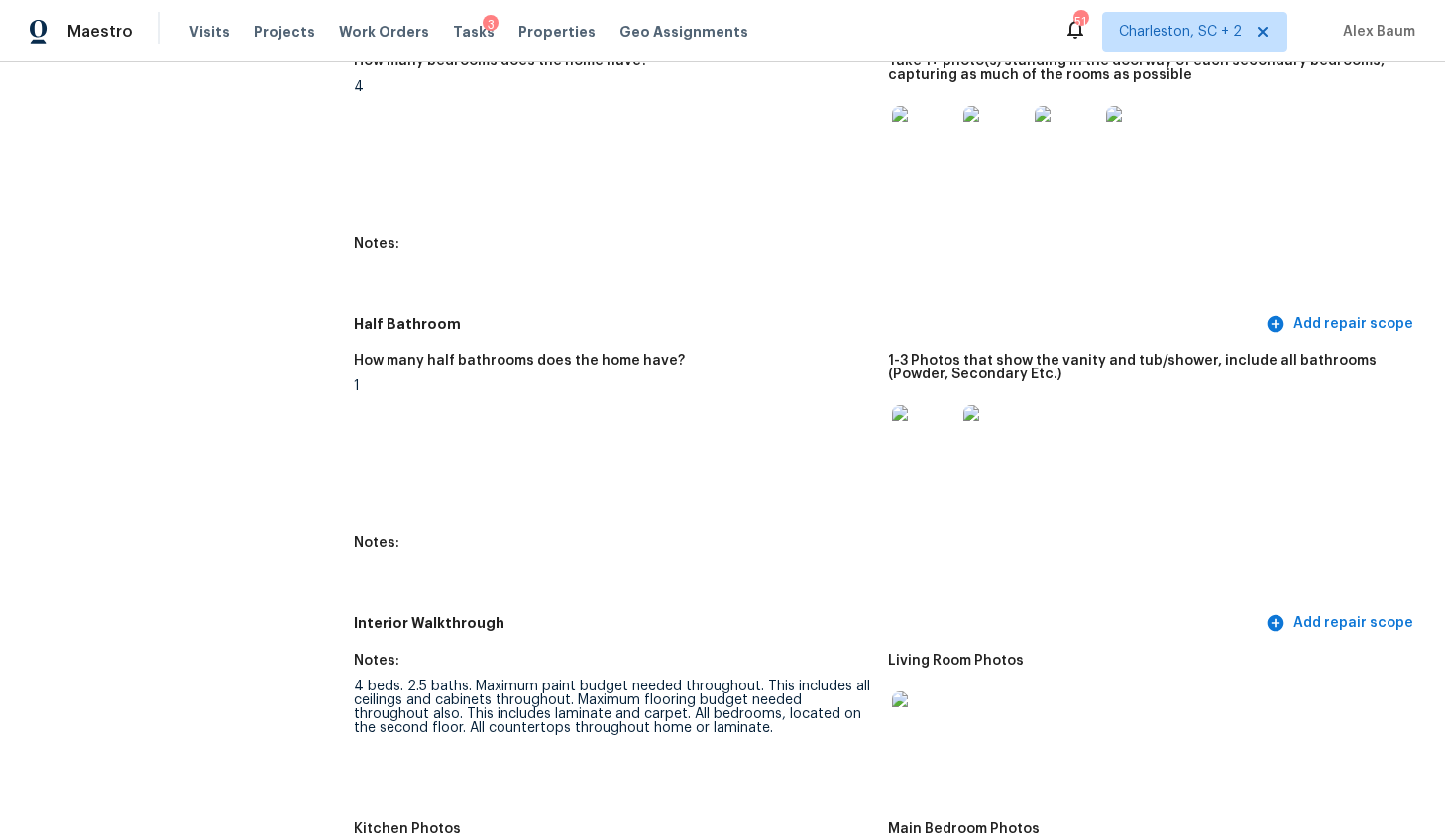 click at bounding box center [924, 437] 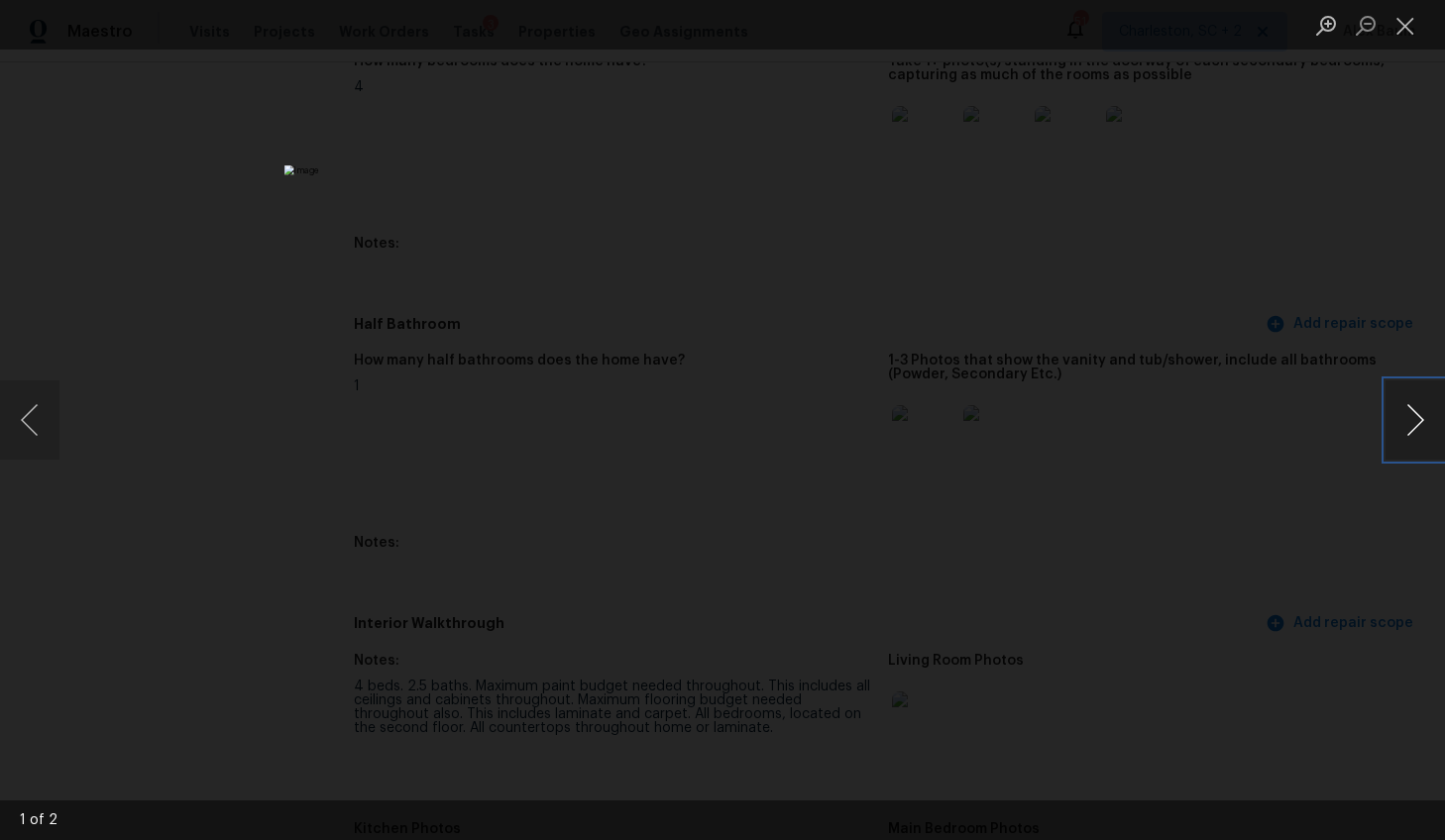click at bounding box center [1415, 420] 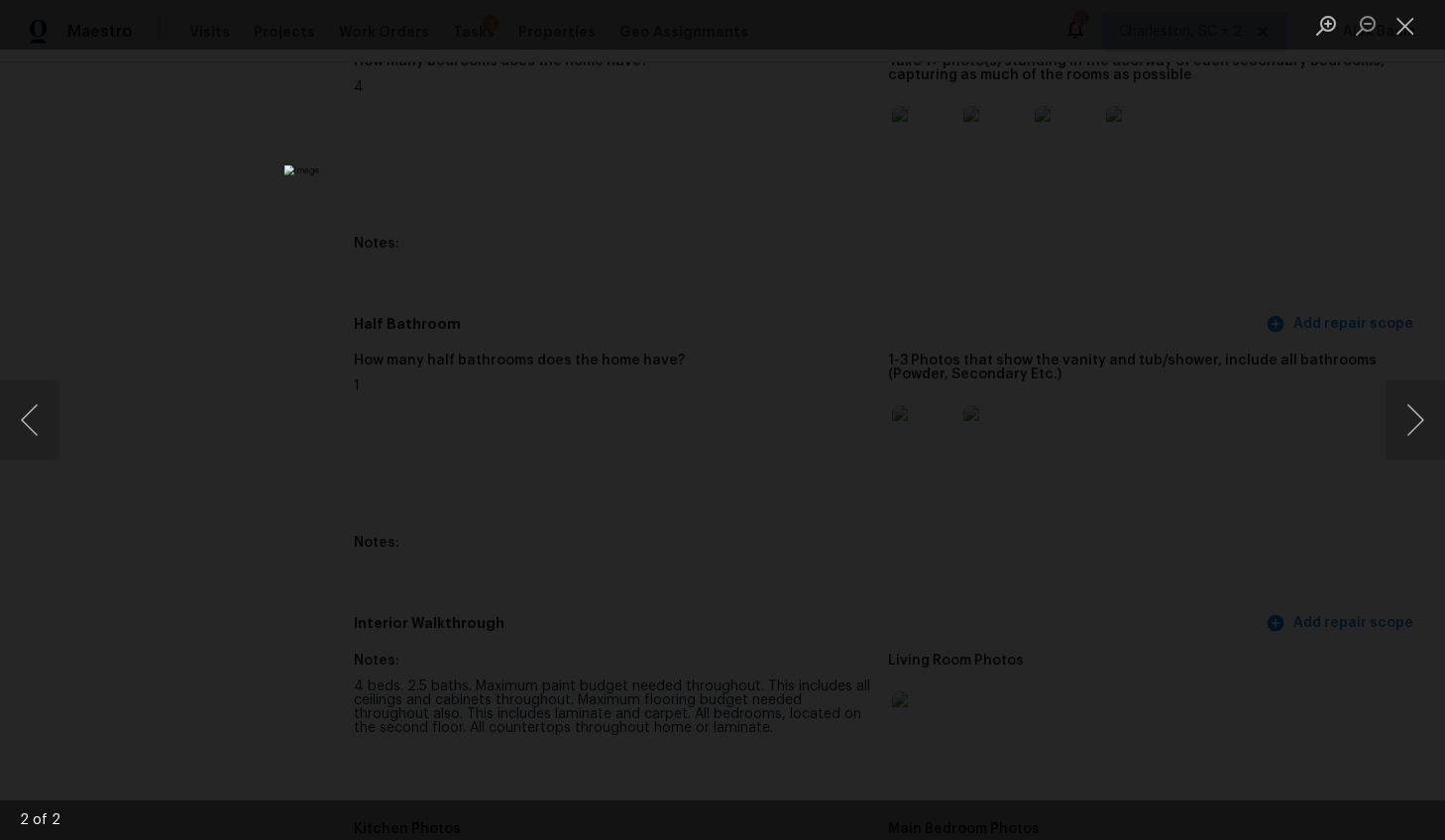 click at bounding box center (722, 420) 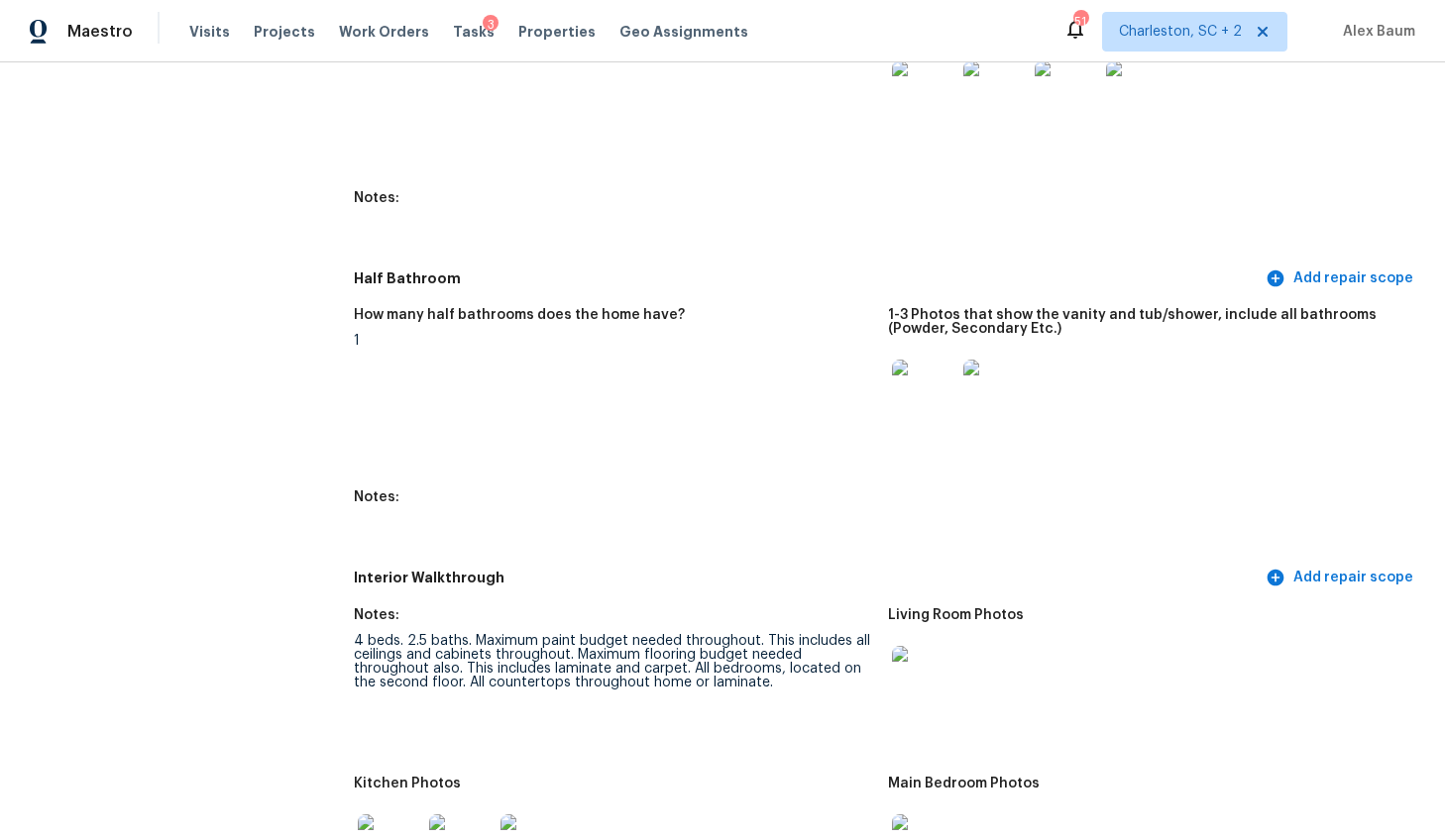 scroll, scrollTop: 2361, scrollLeft: 0, axis: vertical 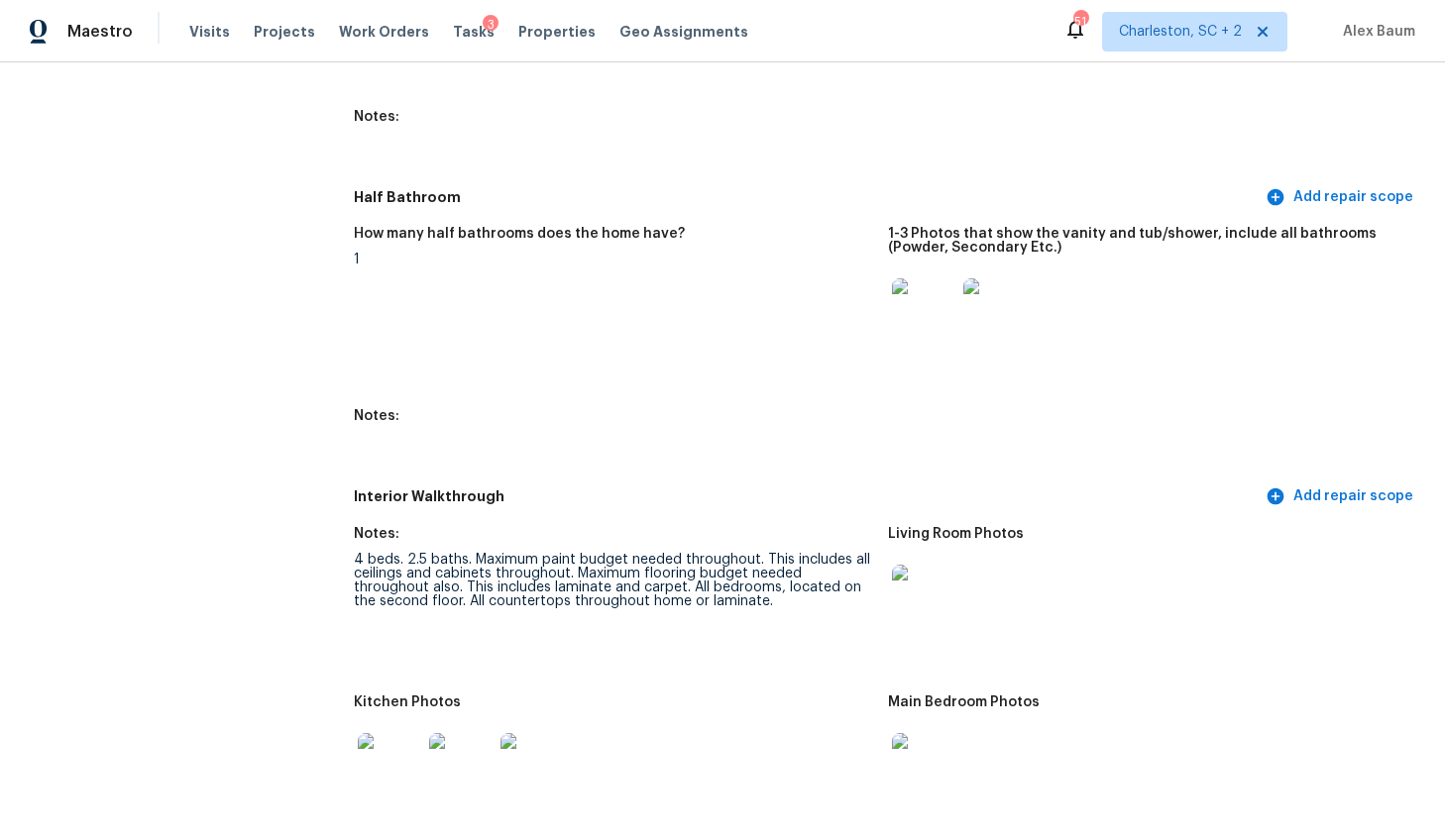 click at bounding box center (924, 596) 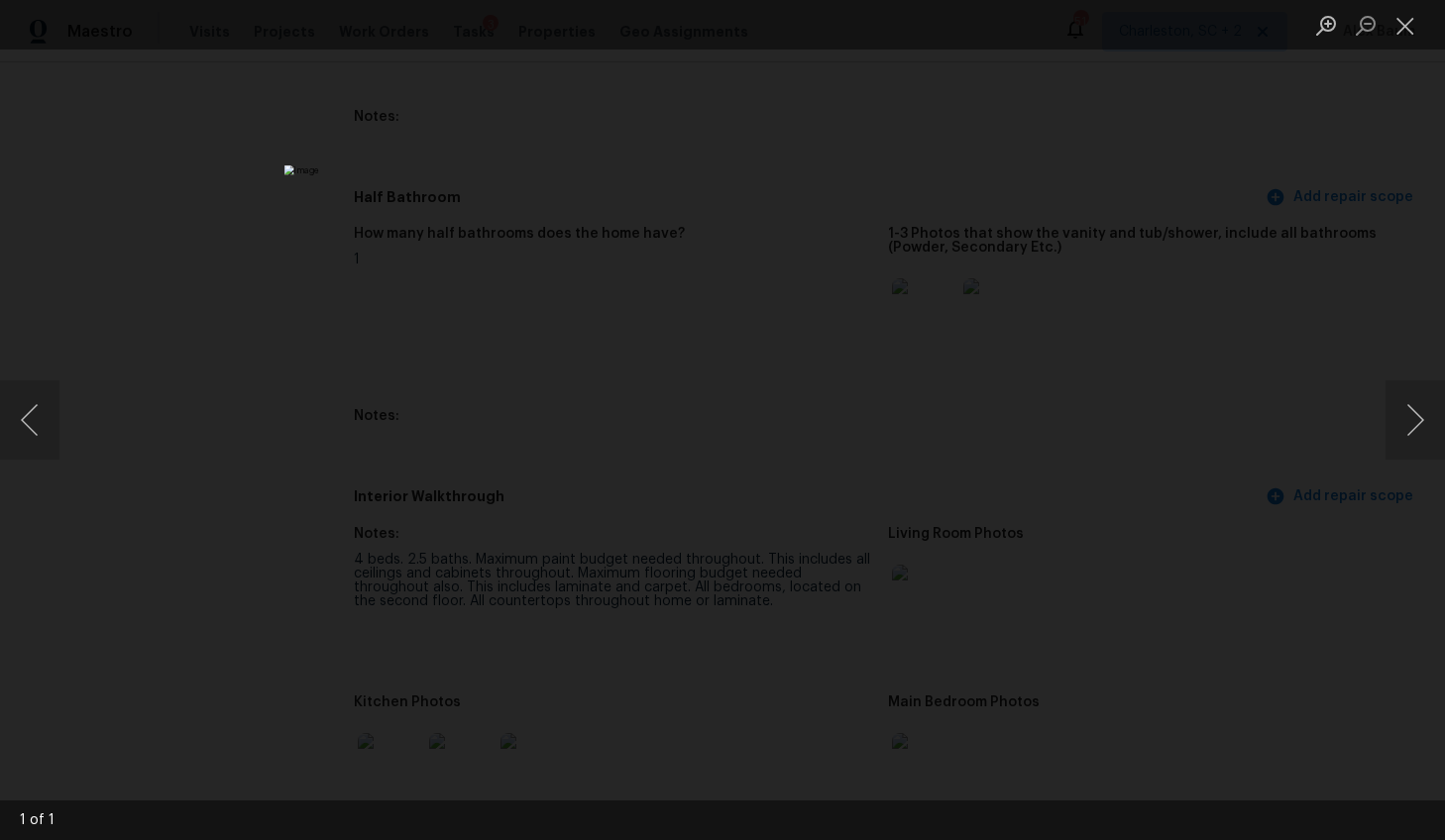 click at bounding box center (722, 420) 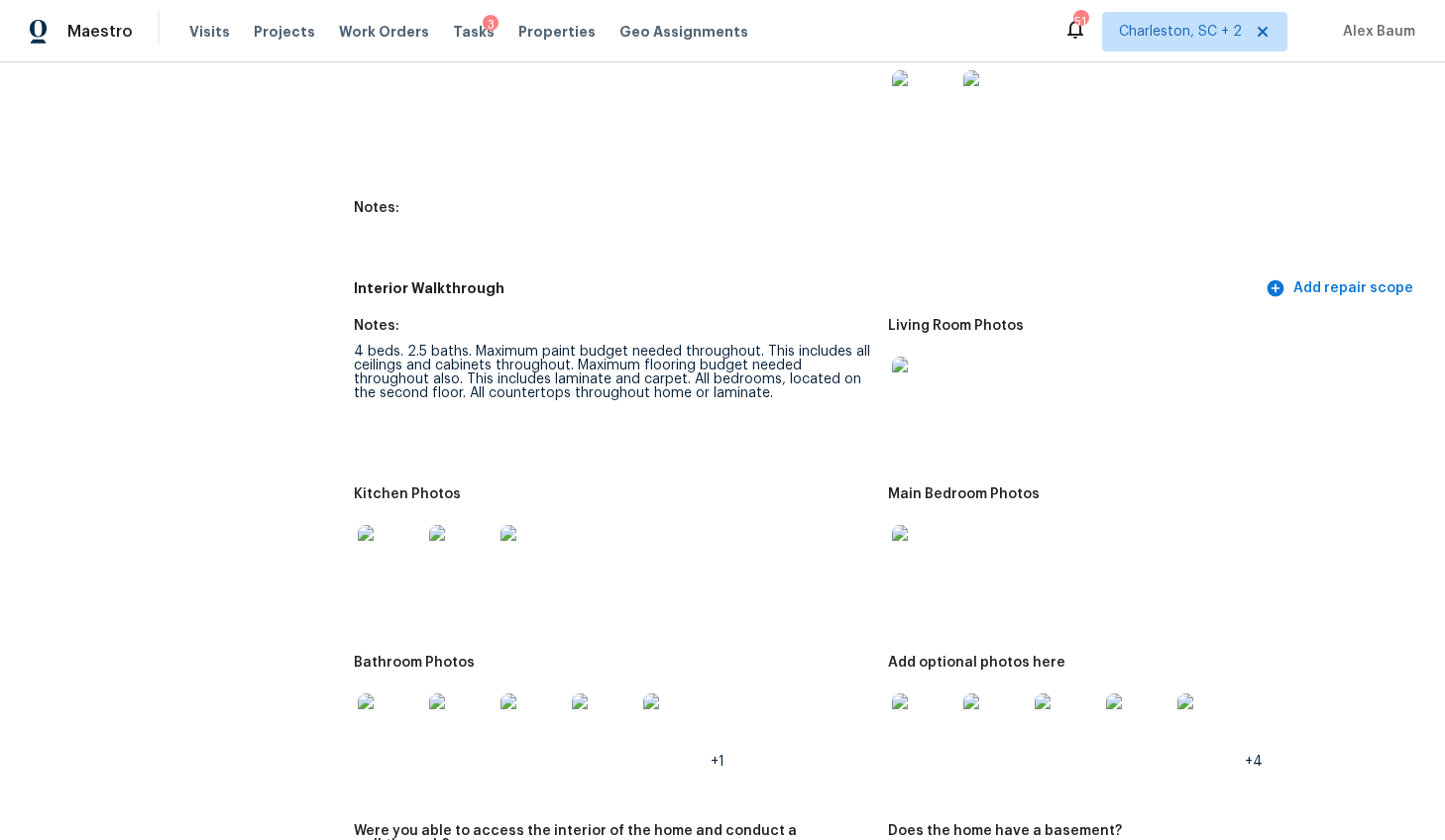 scroll, scrollTop: 2678, scrollLeft: 0, axis: vertical 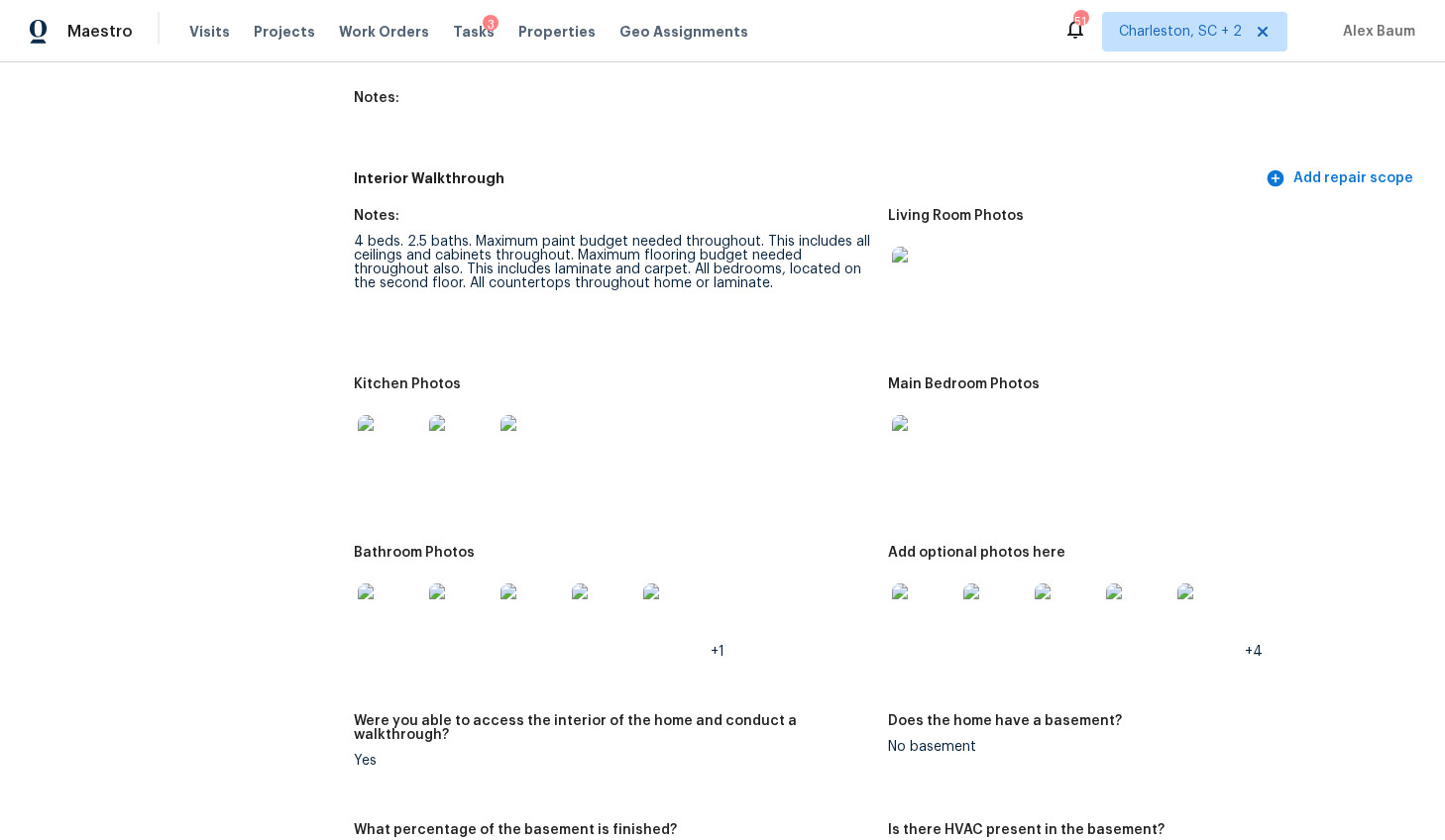 click at bounding box center [389, 447] 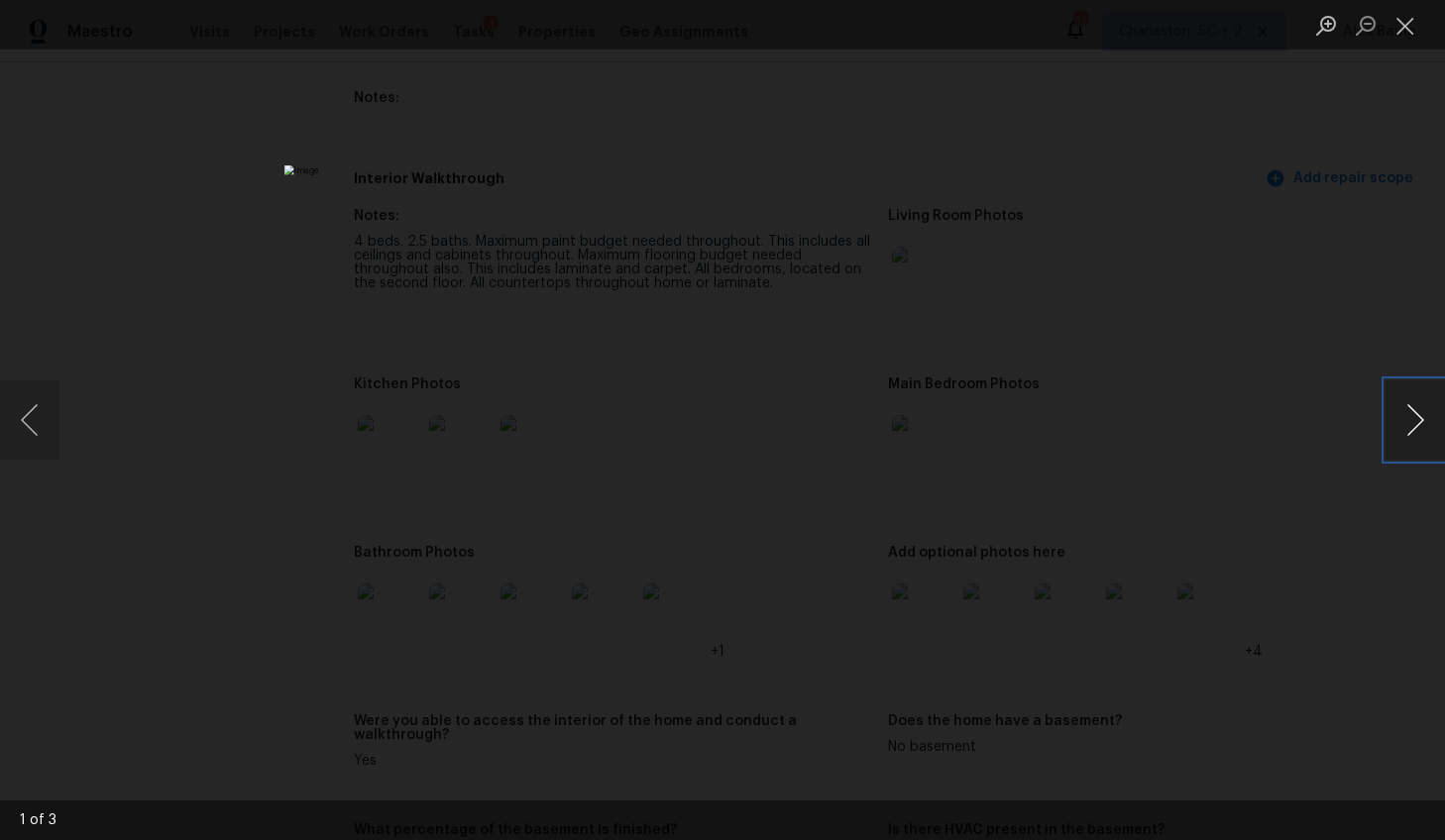 click at bounding box center (1415, 420) 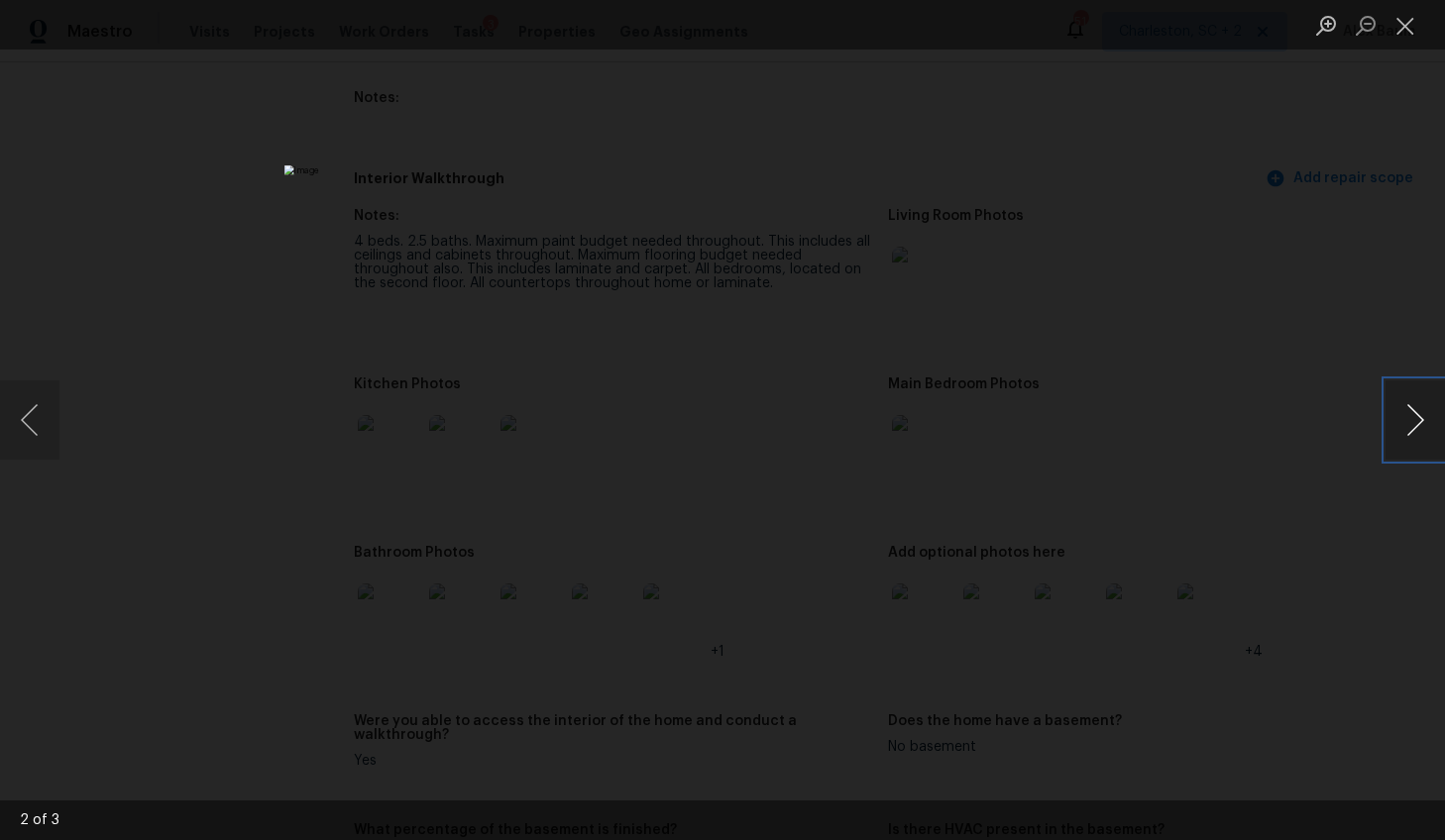 click at bounding box center [1415, 420] 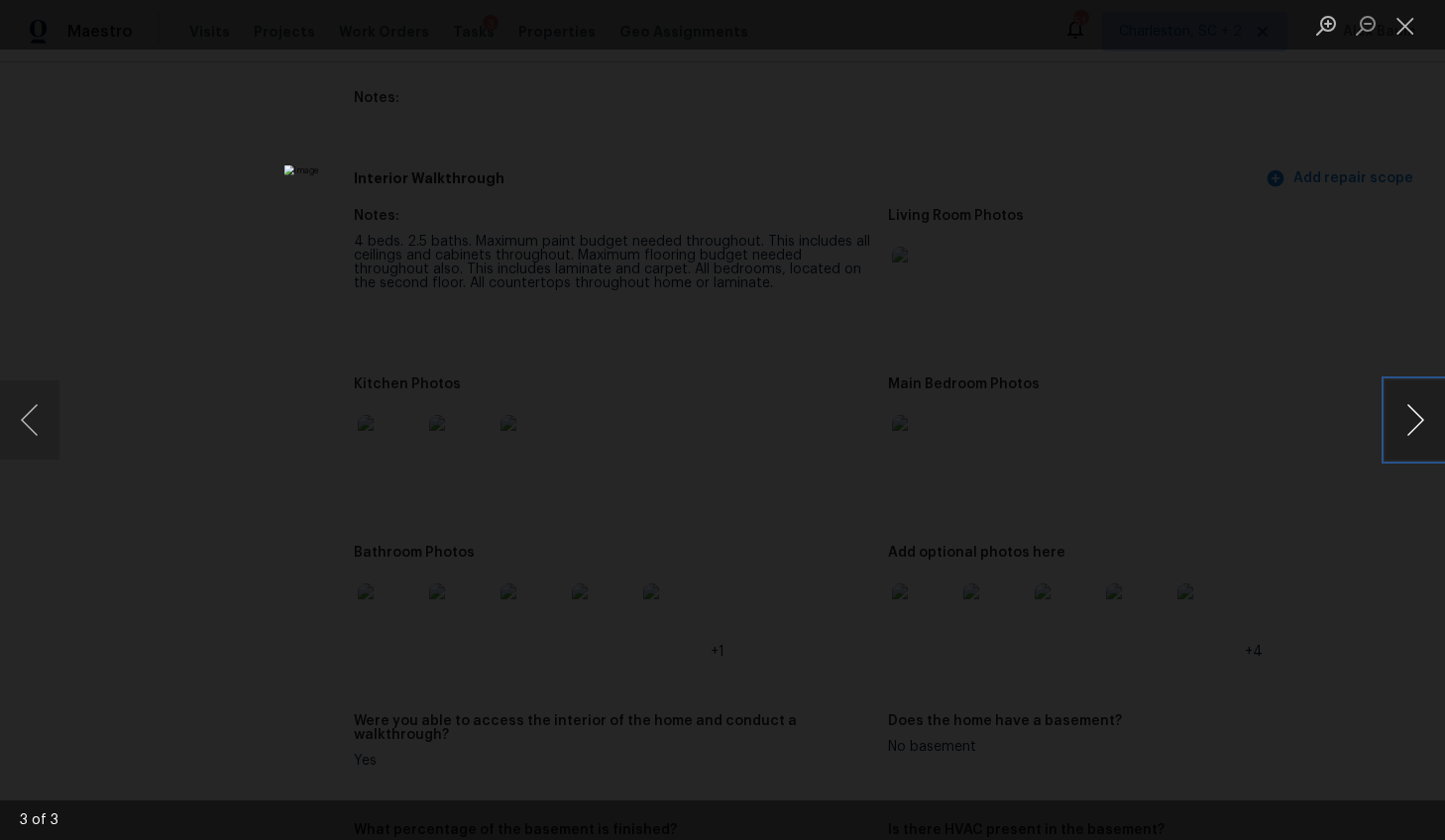 click at bounding box center [1415, 420] 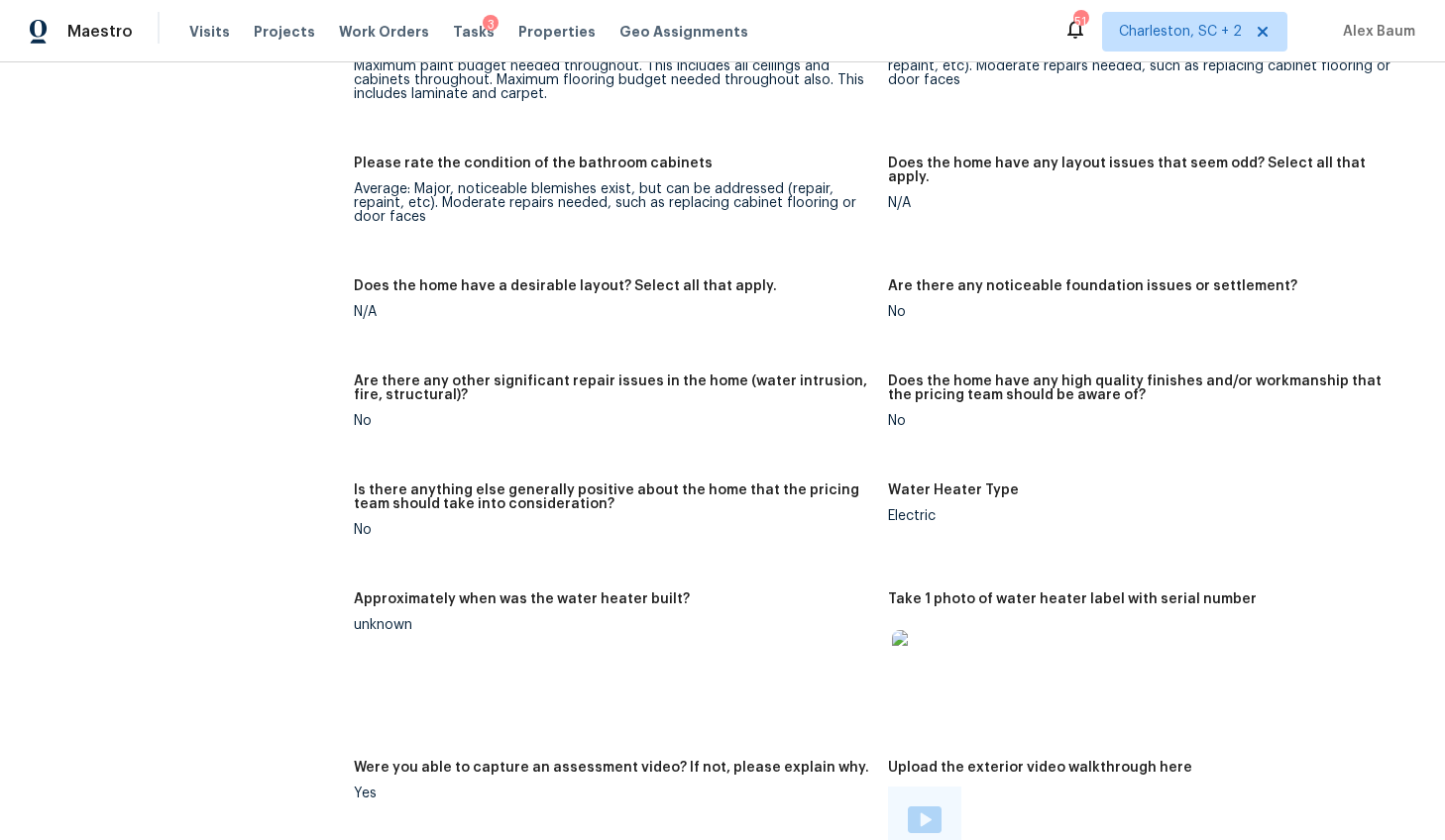 scroll, scrollTop: 3788, scrollLeft: 0, axis: vertical 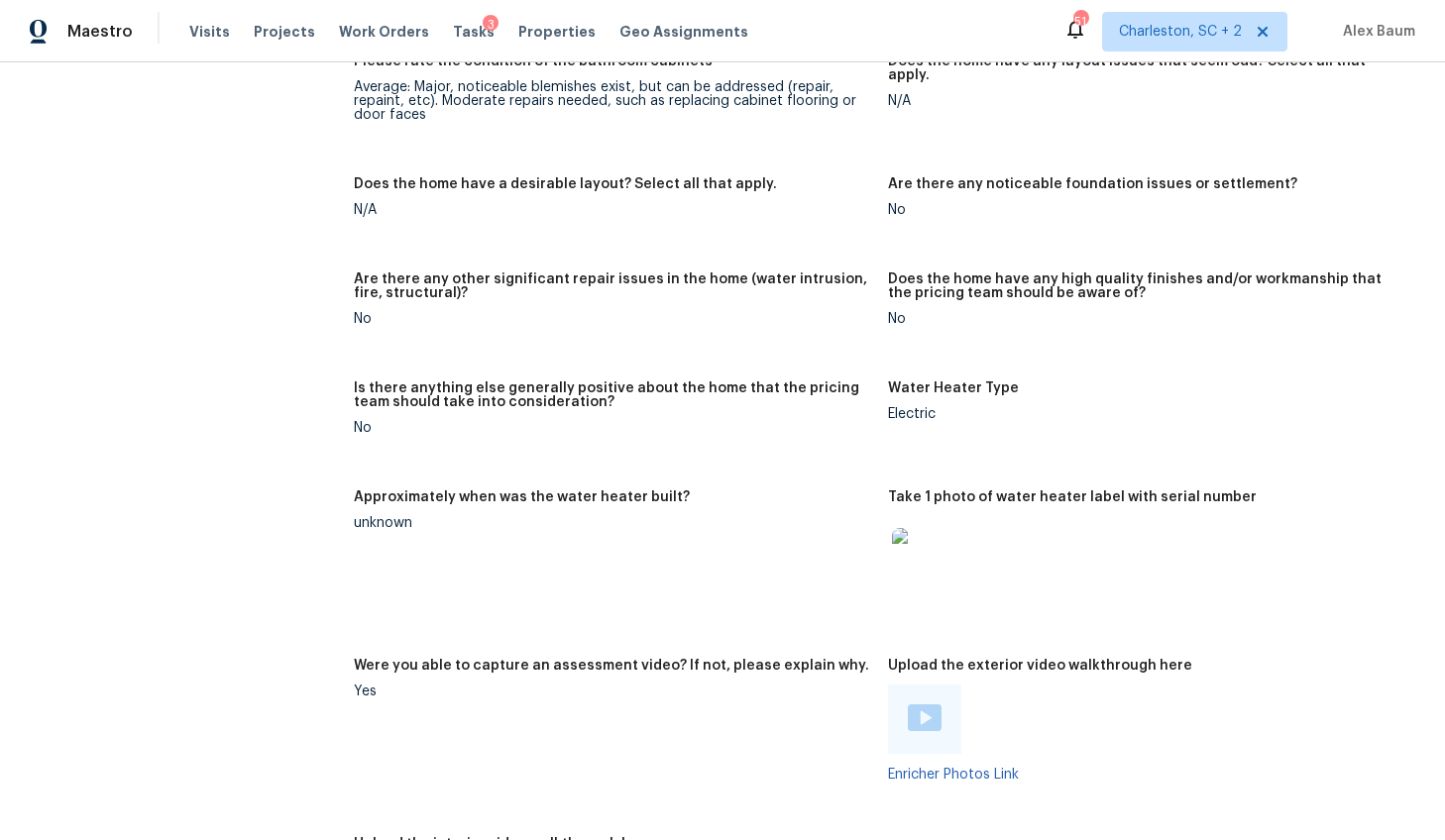 click at bounding box center [924, 560] 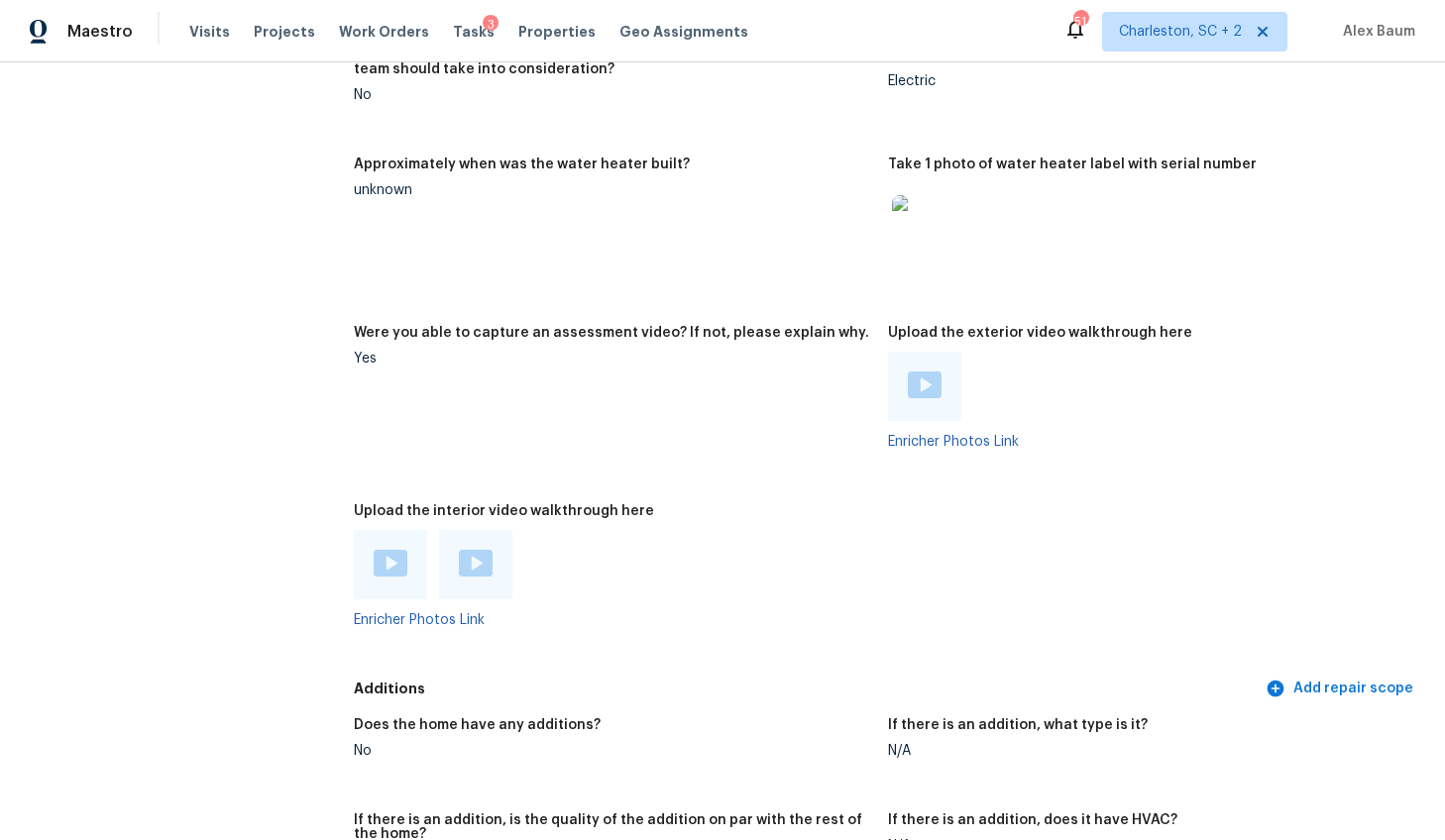 scroll, scrollTop: 4136, scrollLeft: 0, axis: vertical 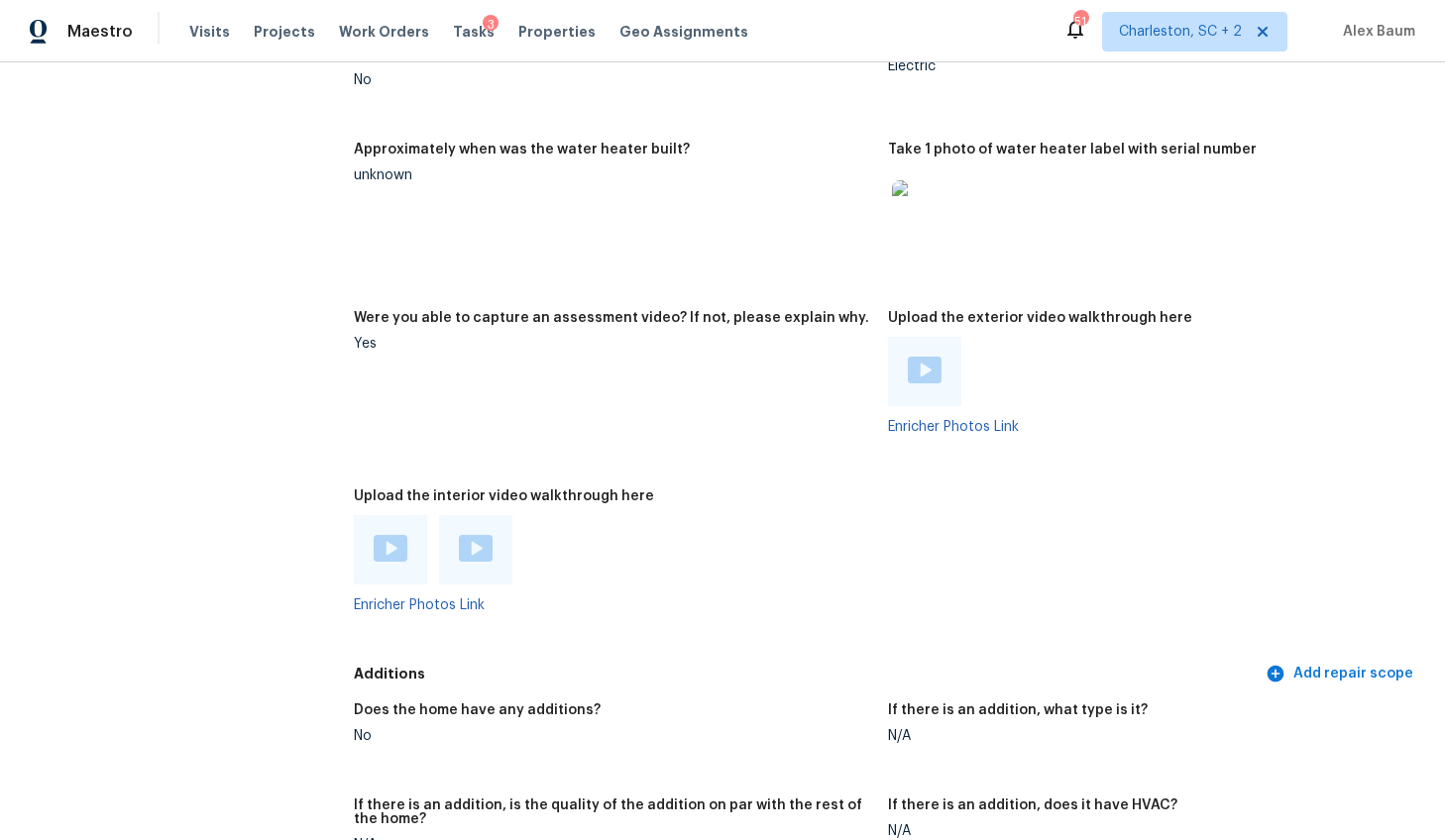 click at bounding box center (925, 369) 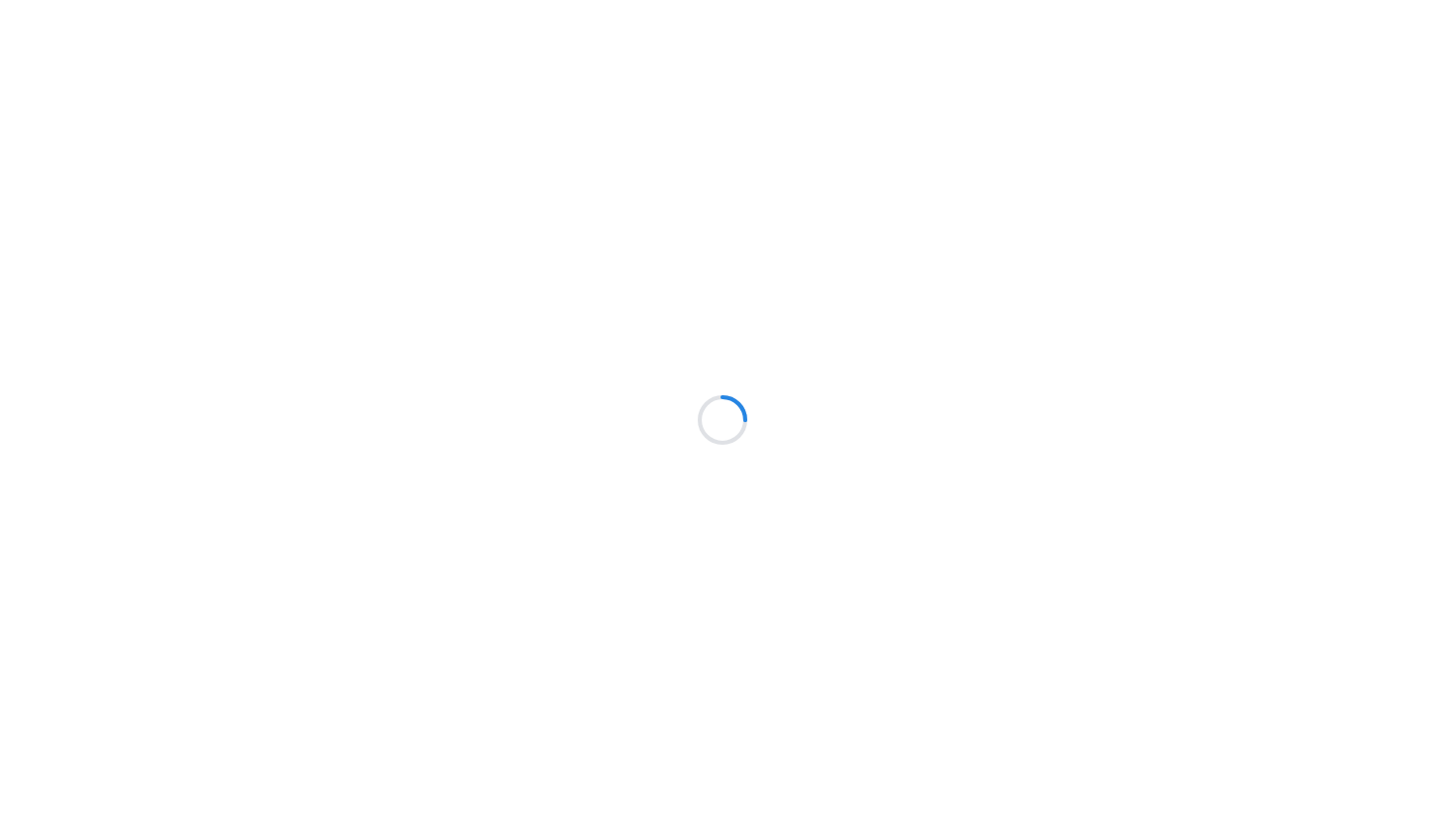 scroll, scrollTop: 0, scrollLeft: 0, axis: both 